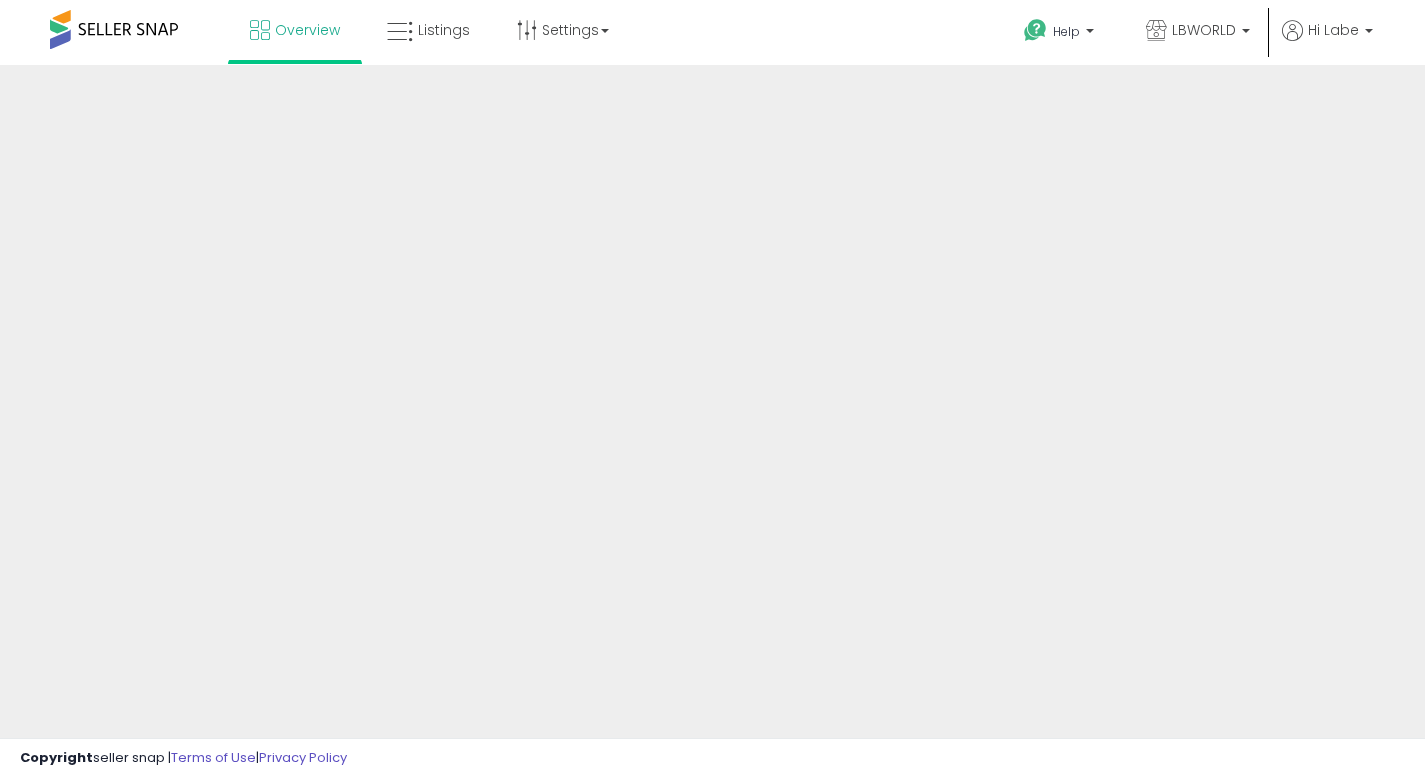 scroll, scrollTop: 0, scrollLeft: 0, axis: both 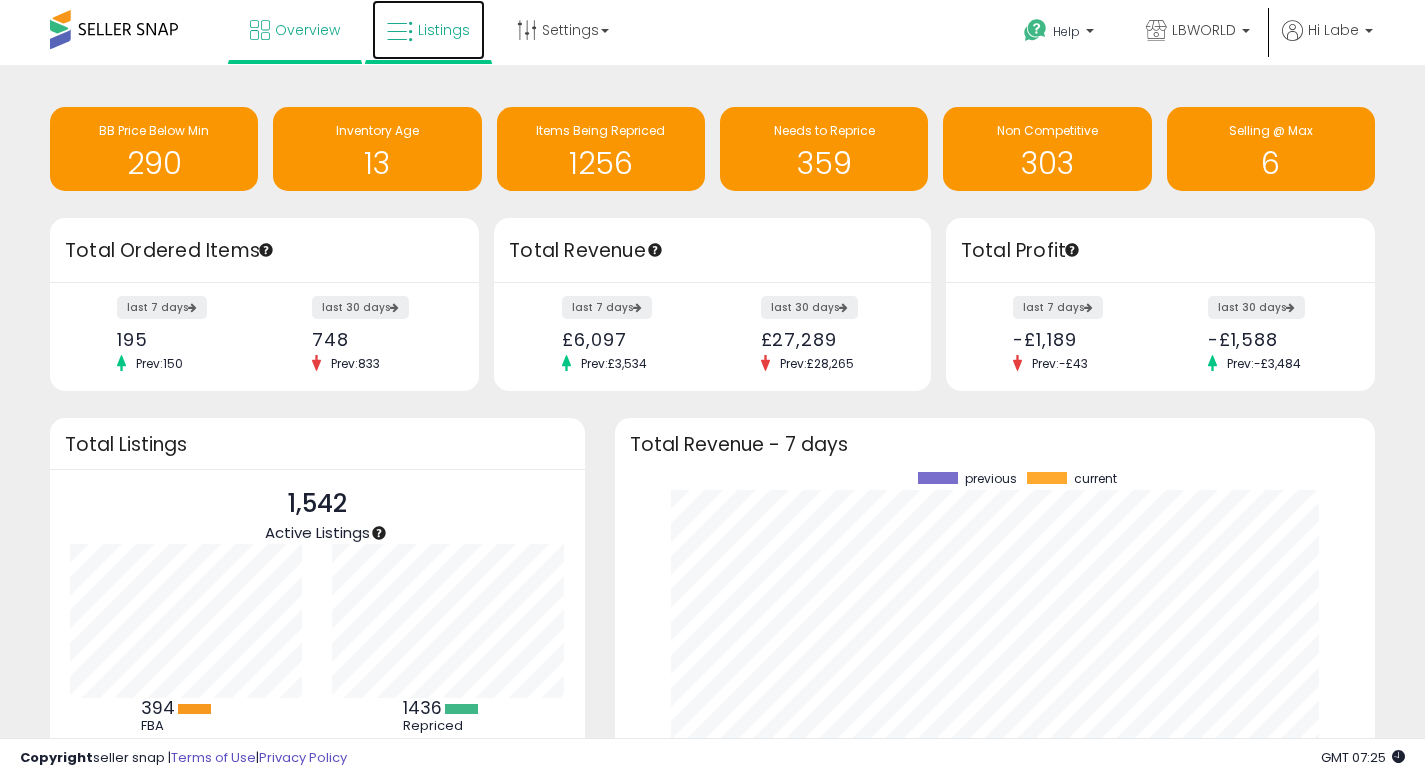 click on "Listings" at bounding box center [444, 30] 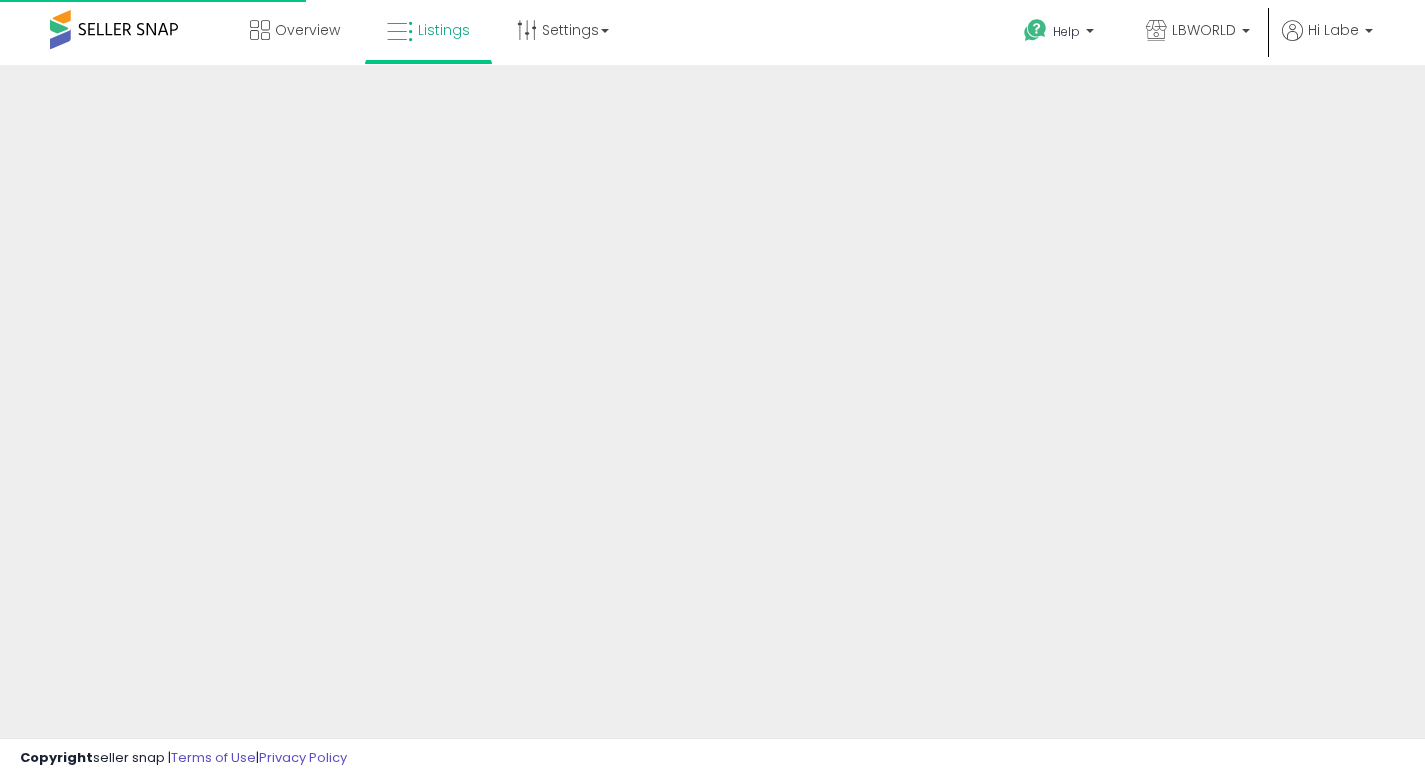 scroll, scrollTop: 0, scrollLeft: 0, axis: both 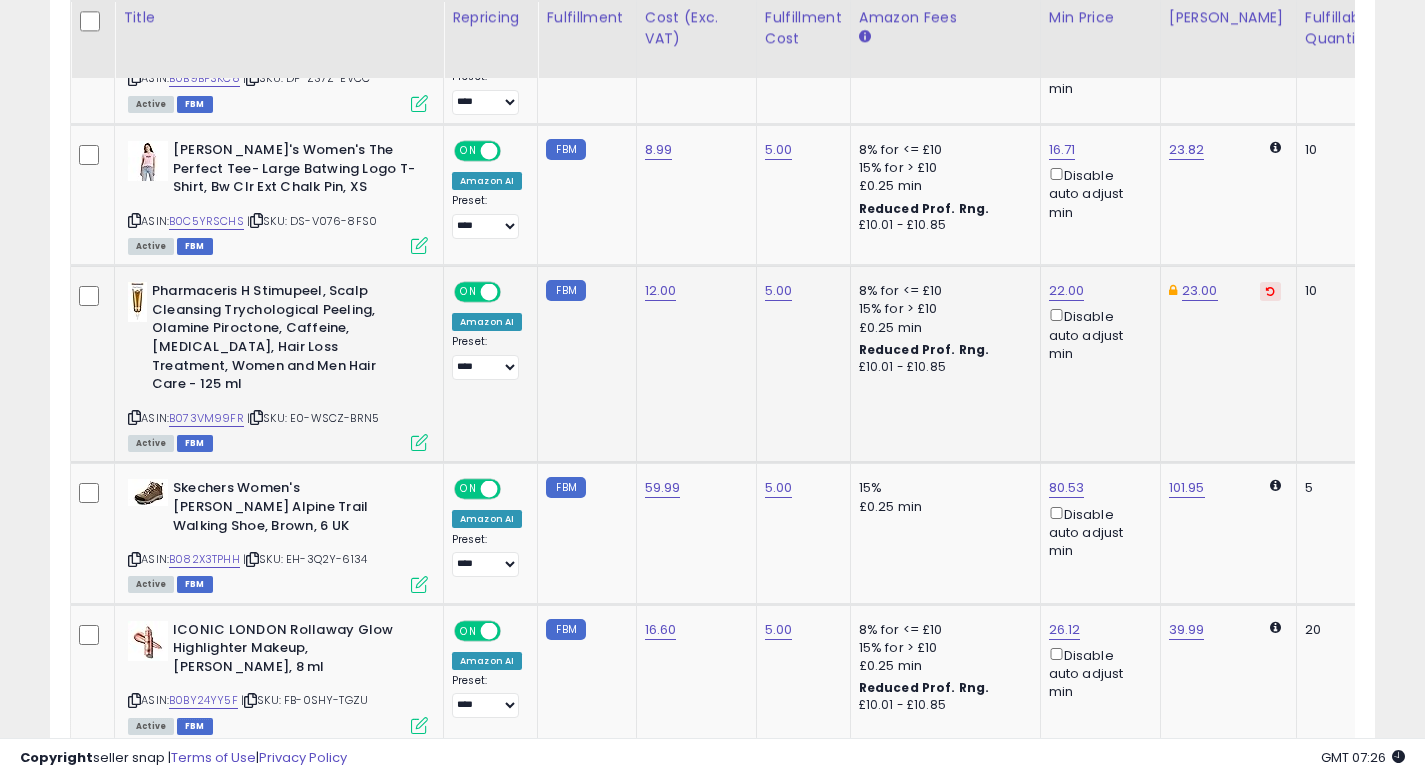 click on "FBM" 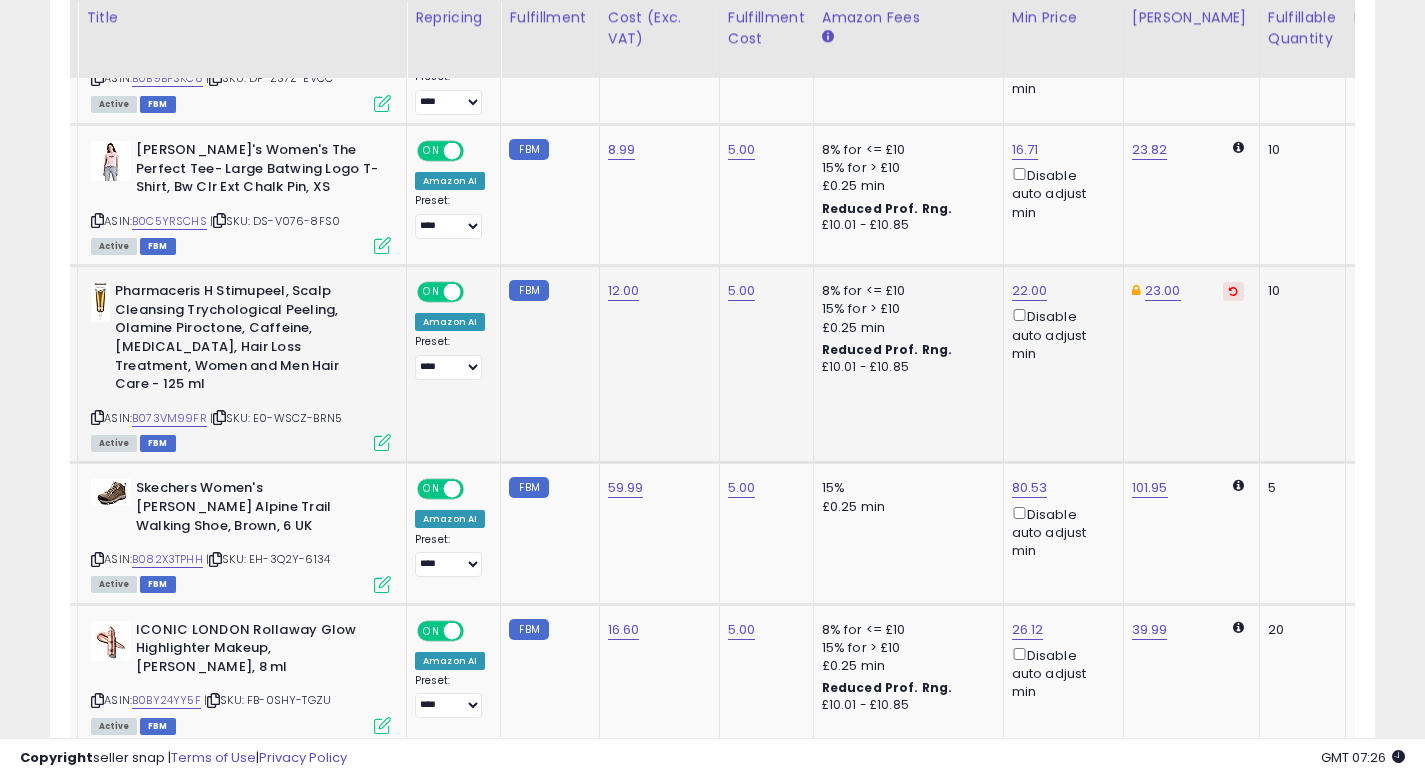 scroll, scrollTop: 0, scrollLeft: 40, axis: horizontal 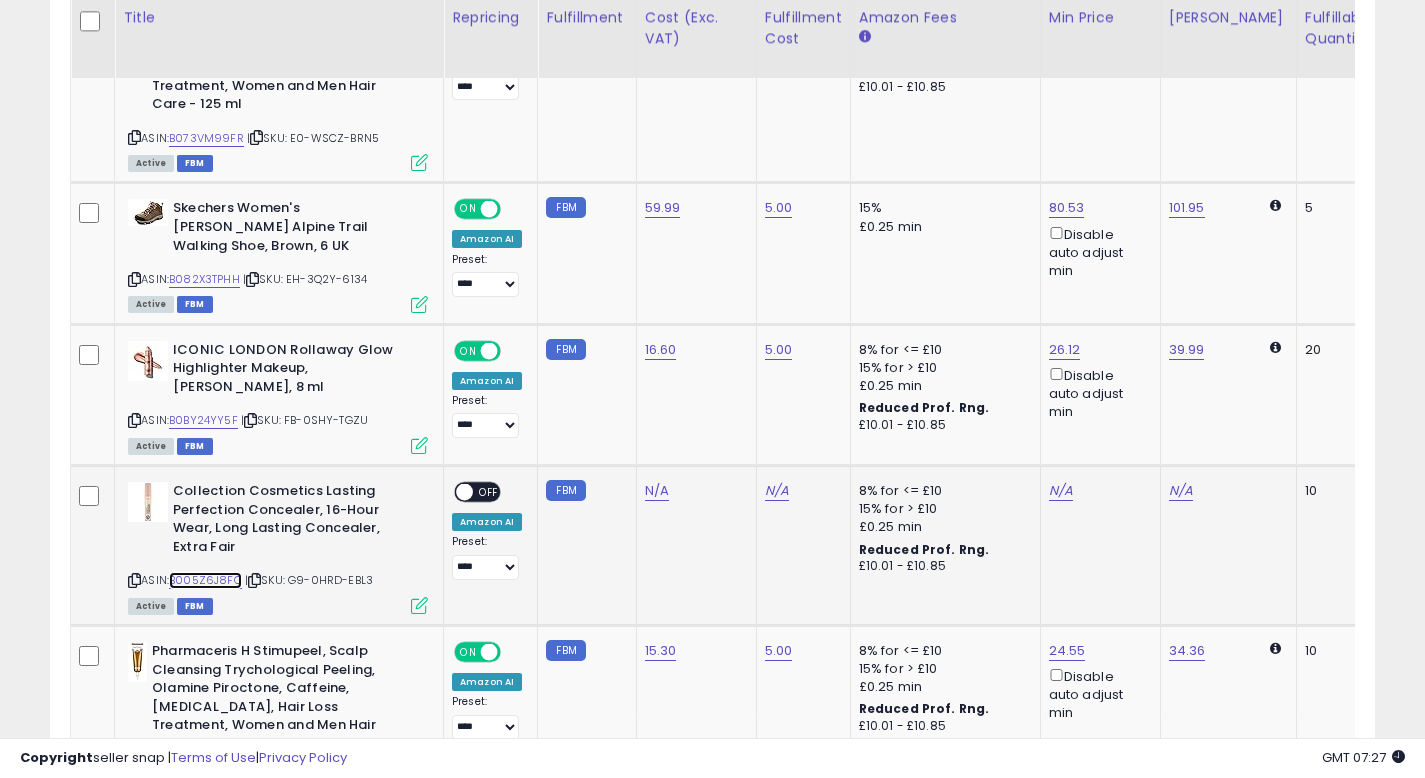 click on "B005Z6J8FC" at bounding box center (205, 580) 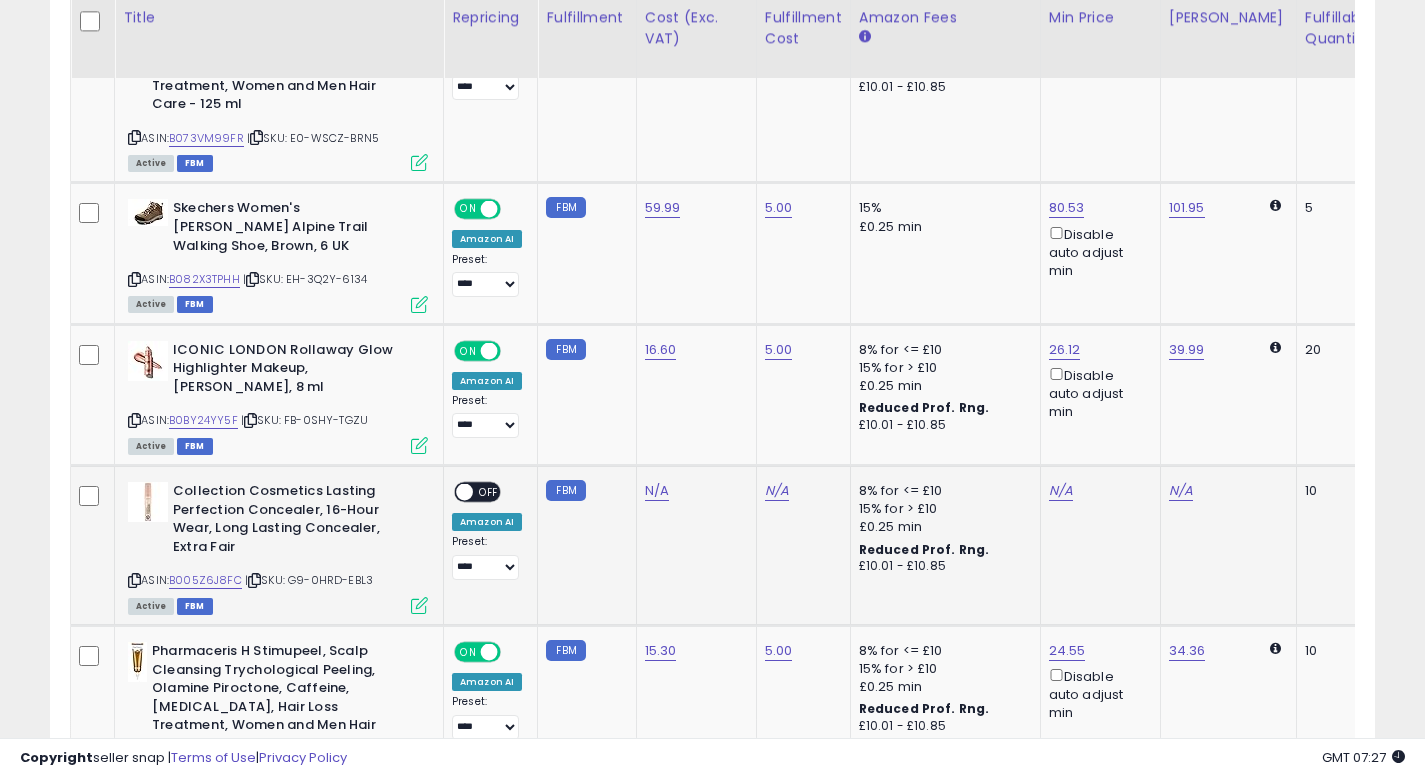click on "N/A" 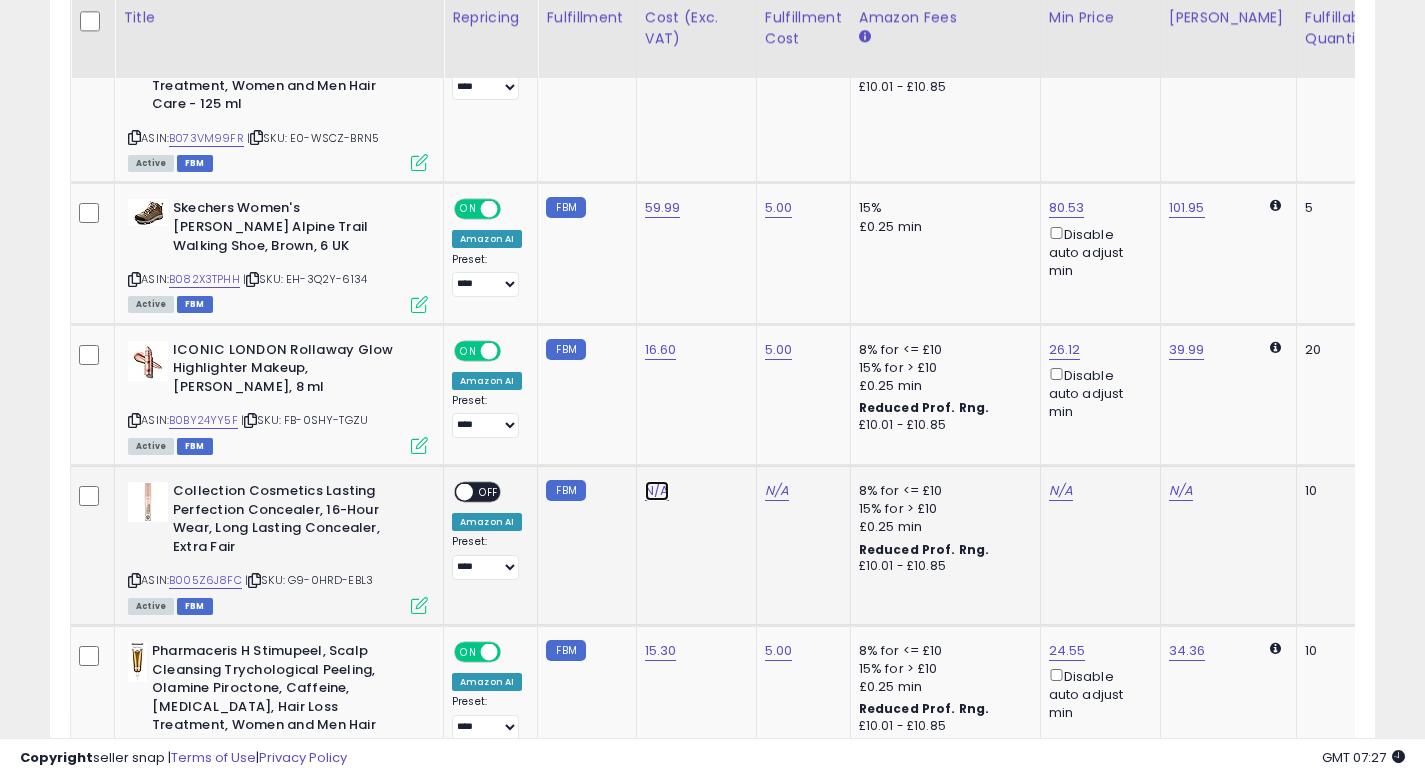 click on "N/A" at bounding box center [657, 491] 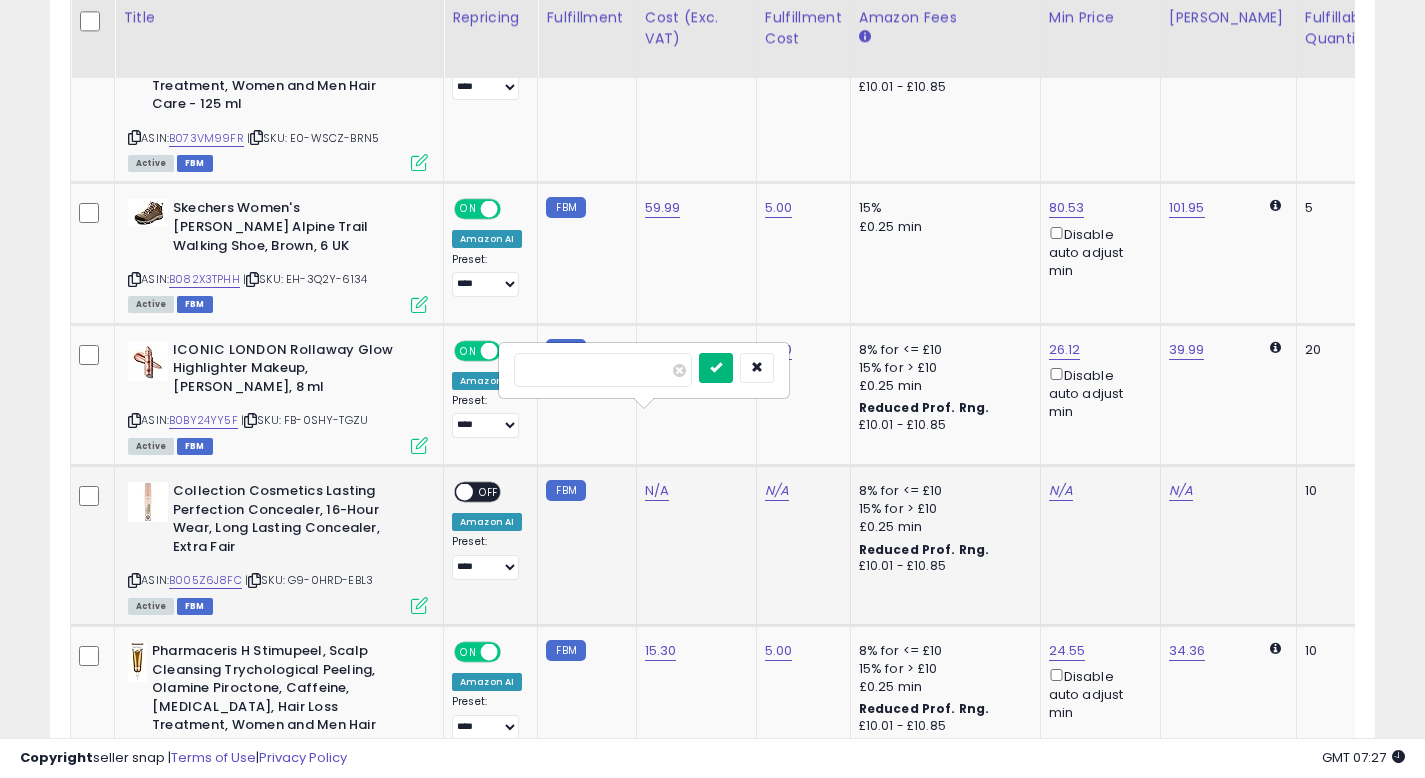 type on "****" 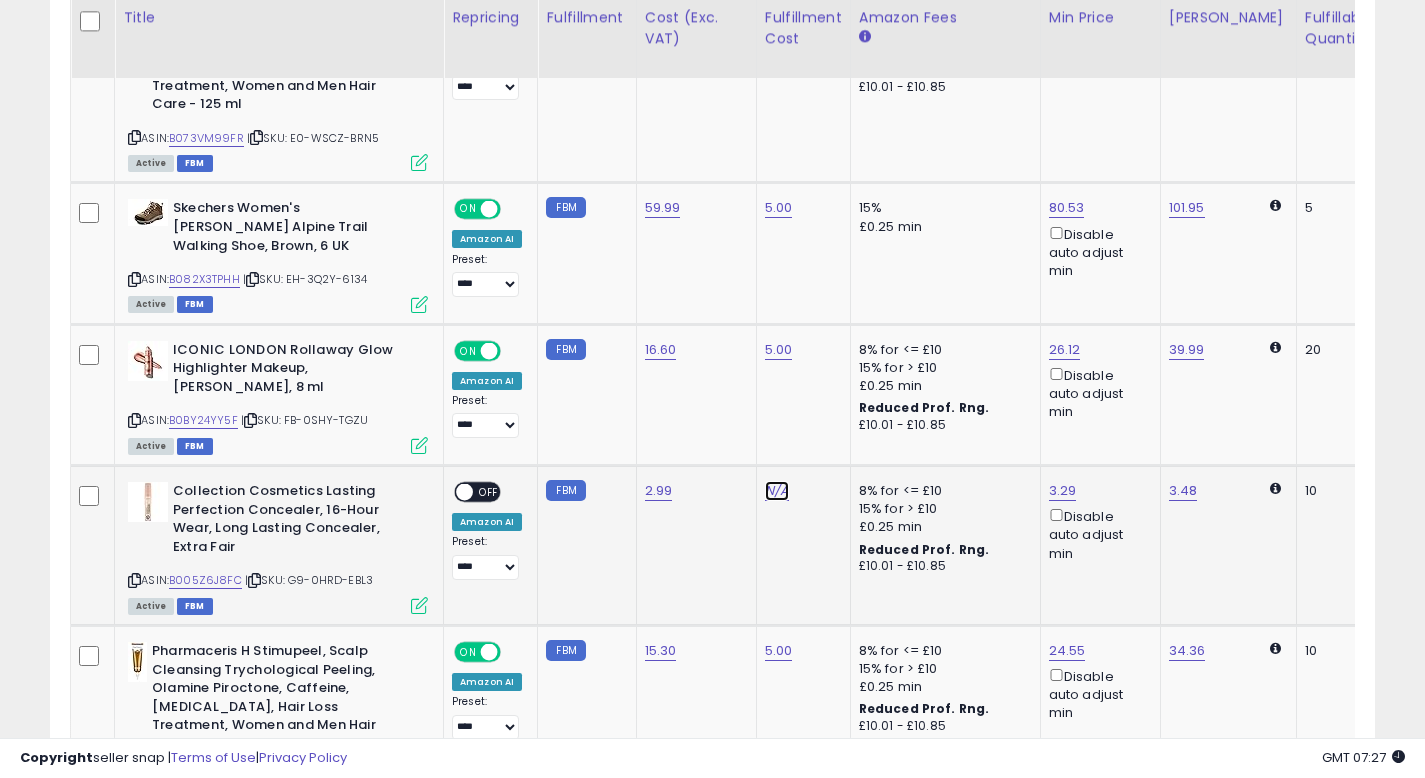 click on "N/A" at bounding box center [777, 491] 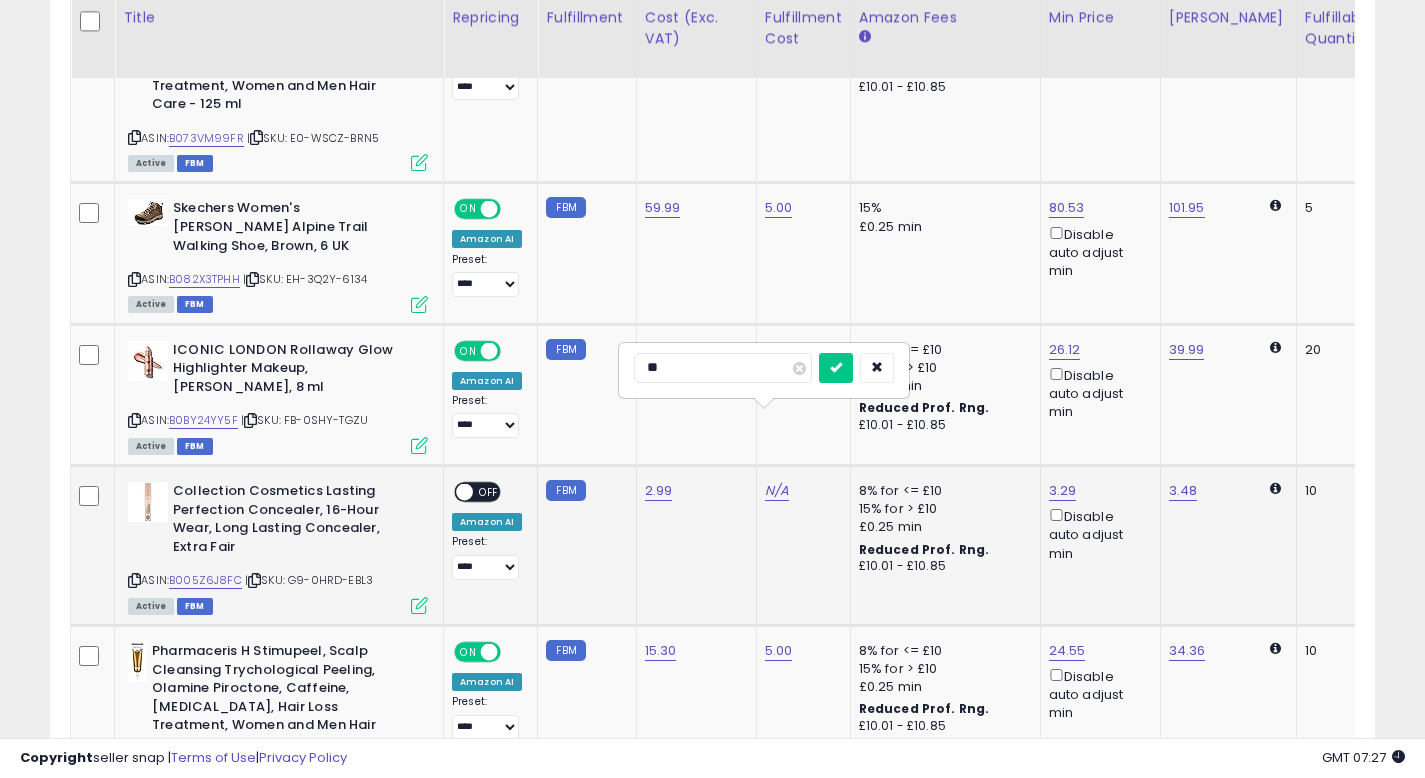 type on "*" 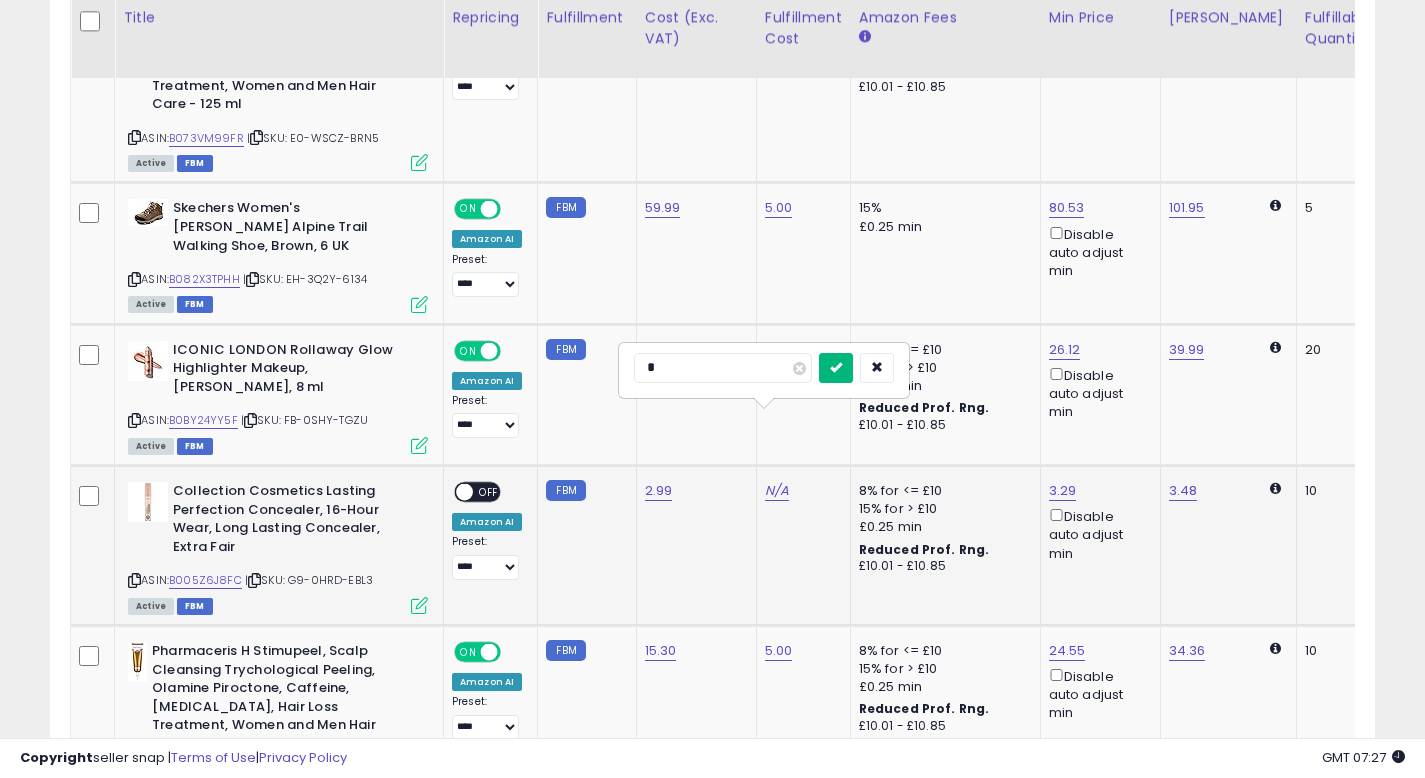 type on "*" 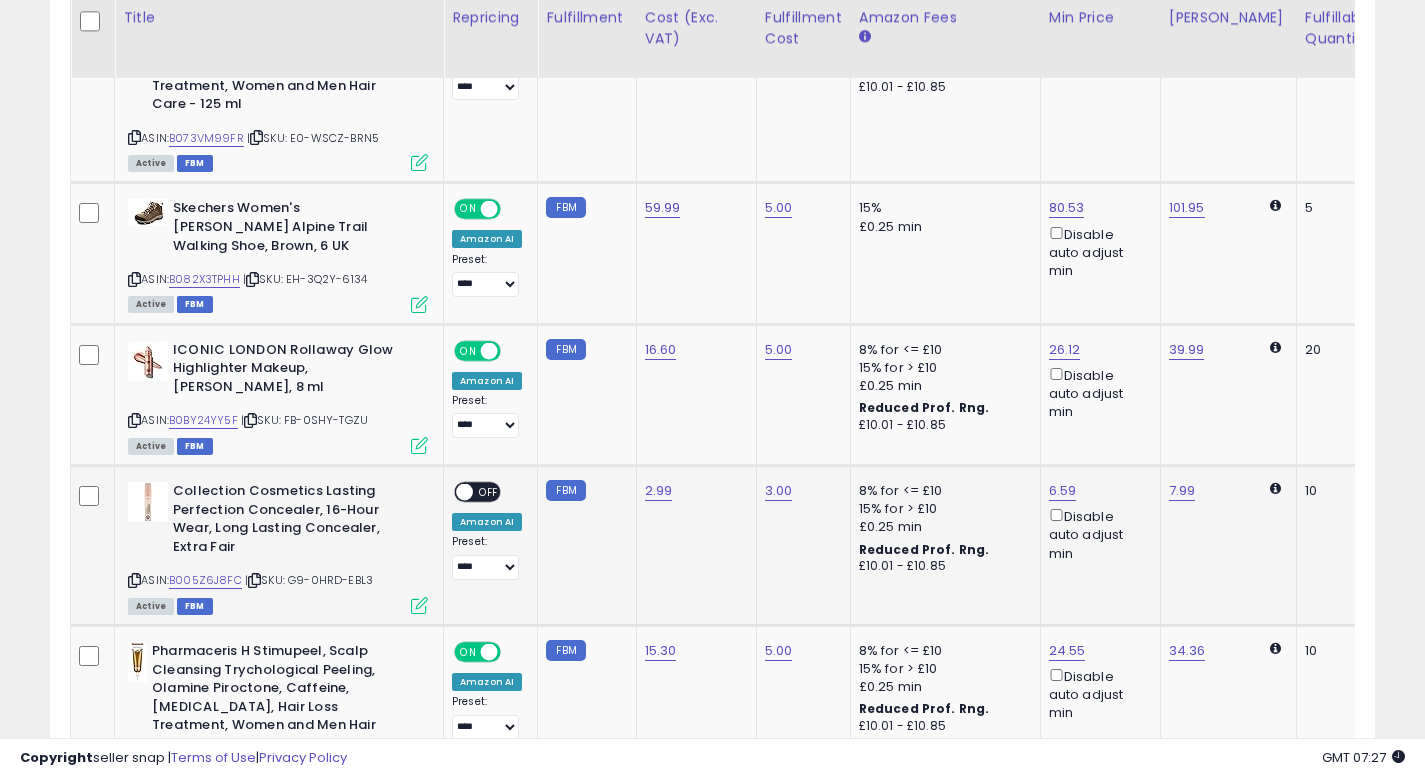 click on "**********" at bounding box center [487, 531] 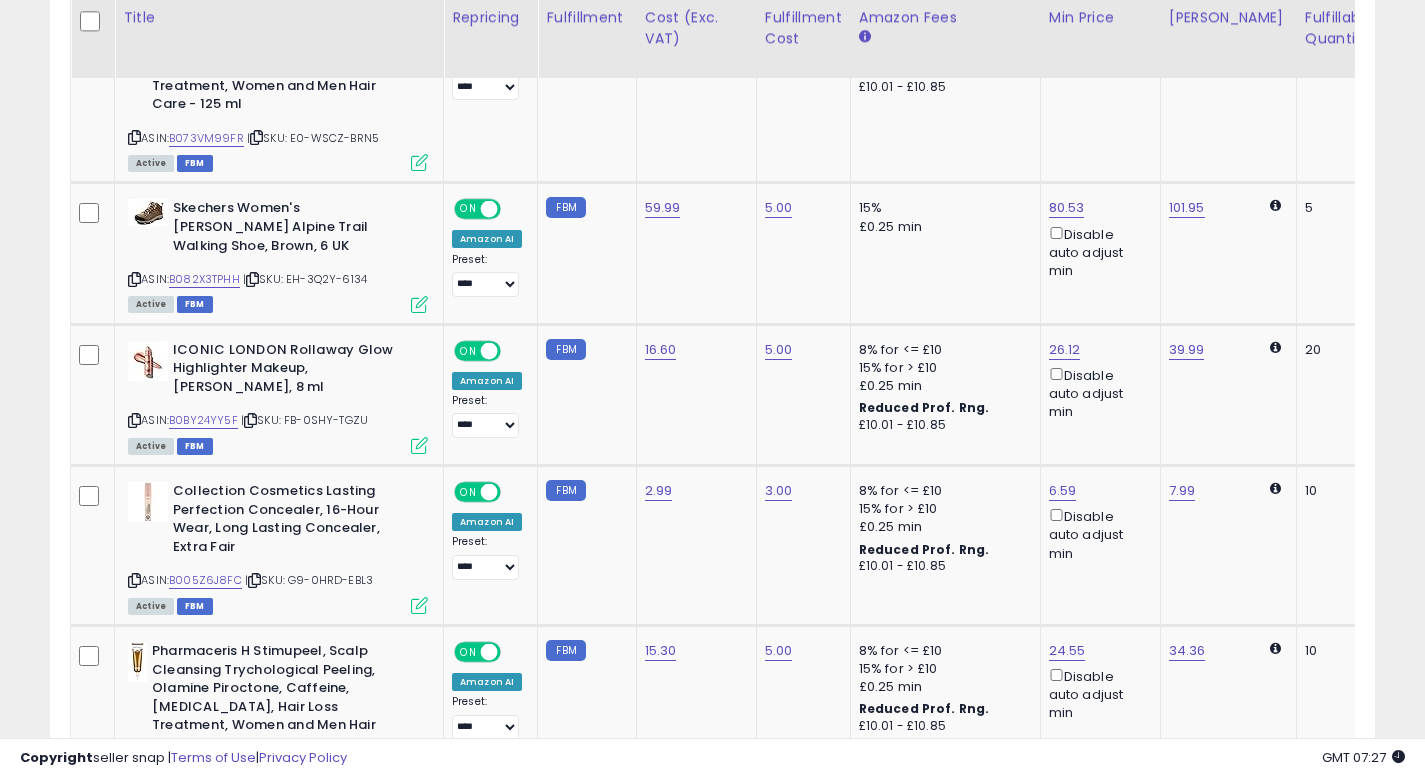click on "2.99" 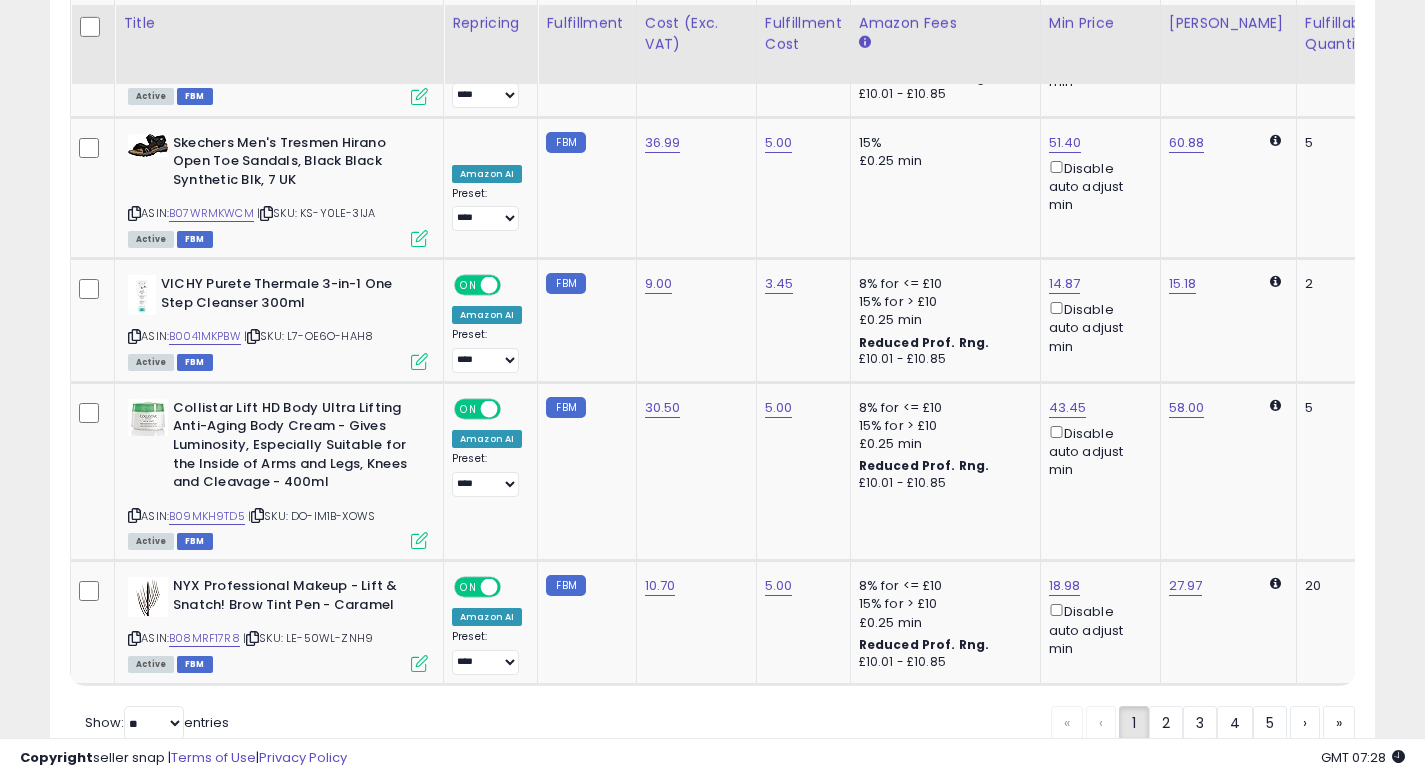 scroll, scrollTop: 4019, scrollLeft: 0, axis: vertical 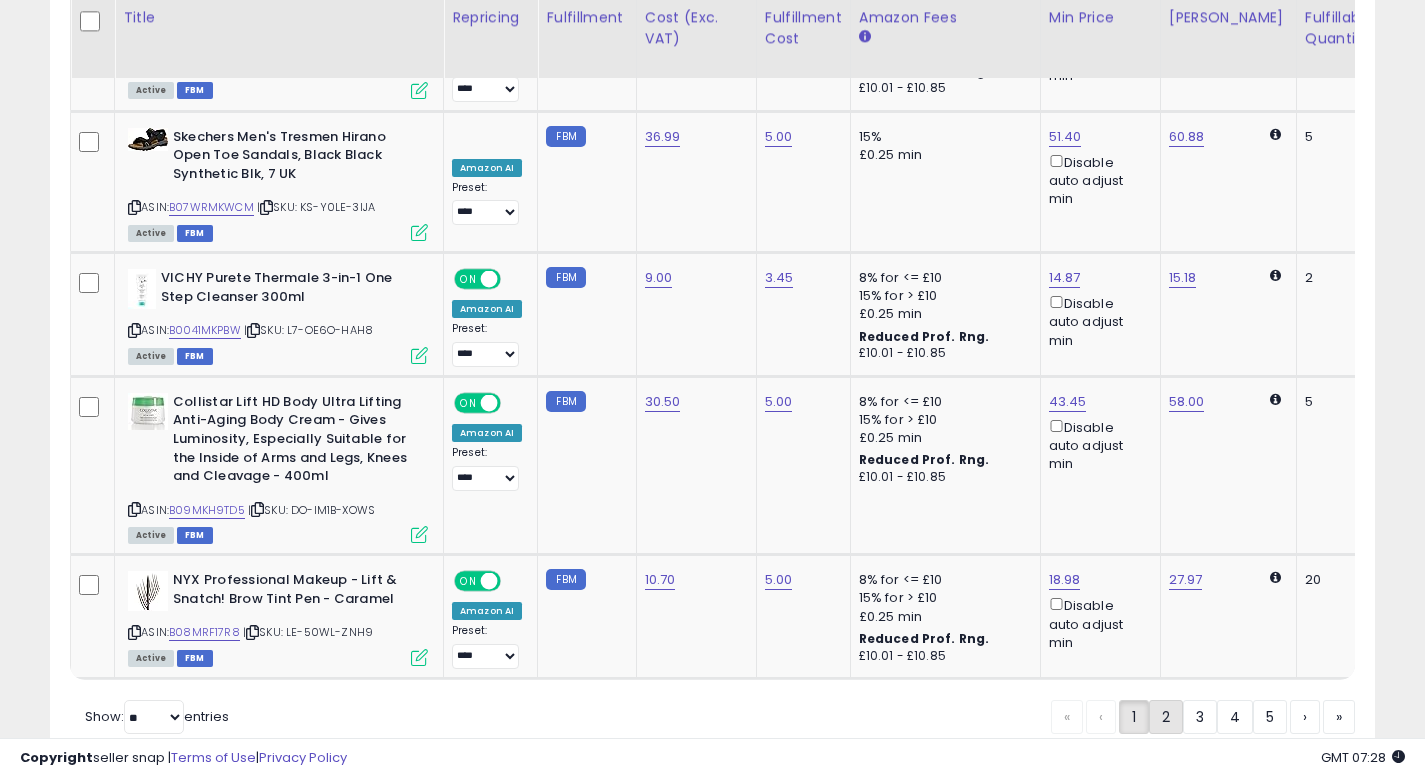 click on "2" 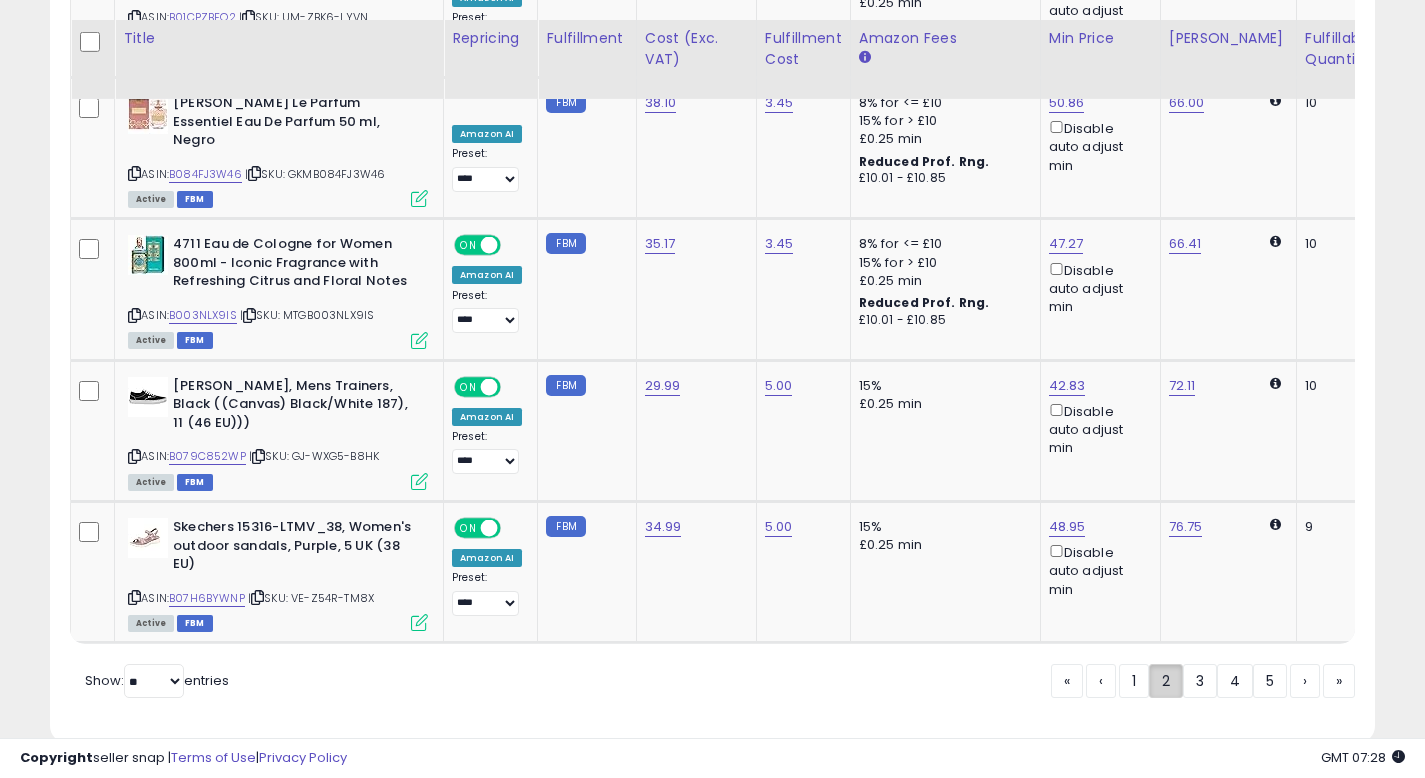 scroll, scrollTop: 3718, scrollLeft: 0, axis: vertical 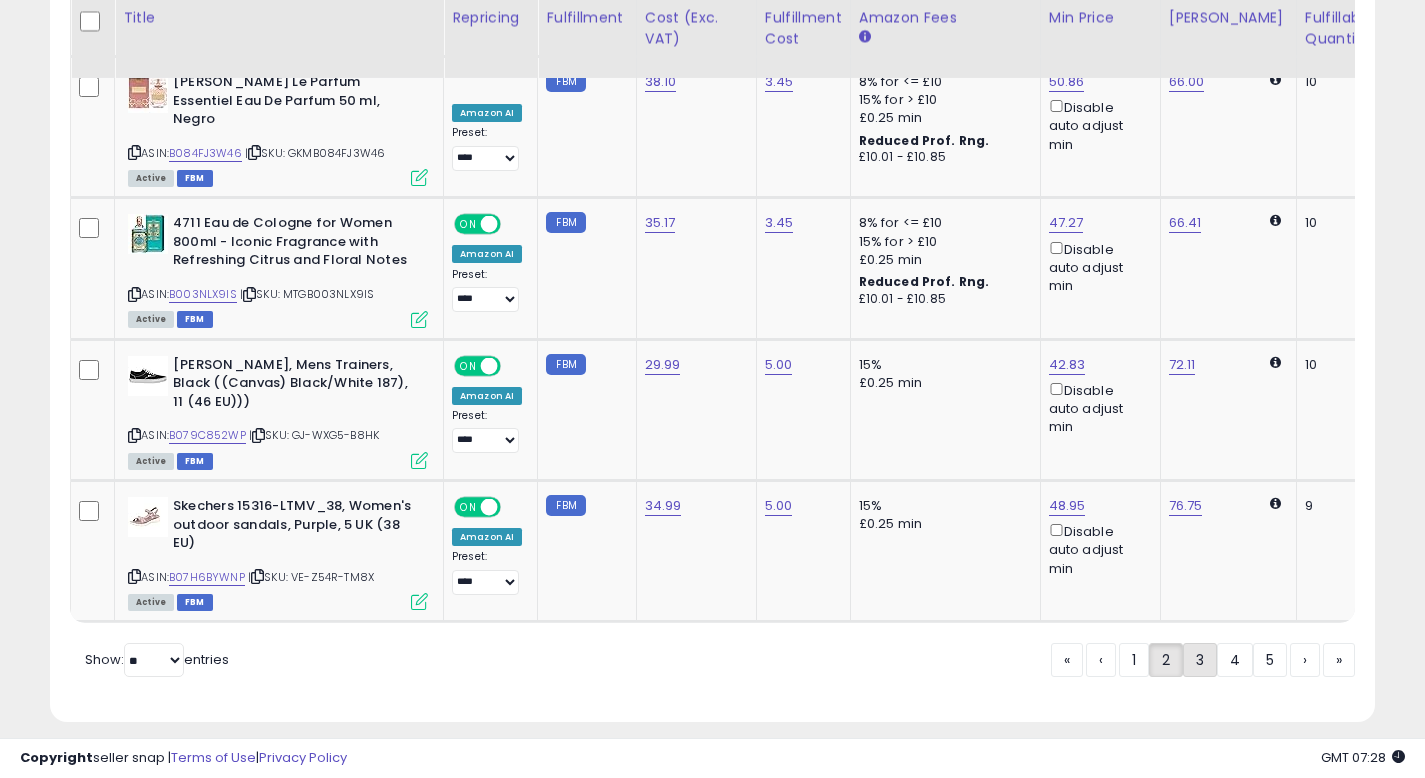 click on "3" 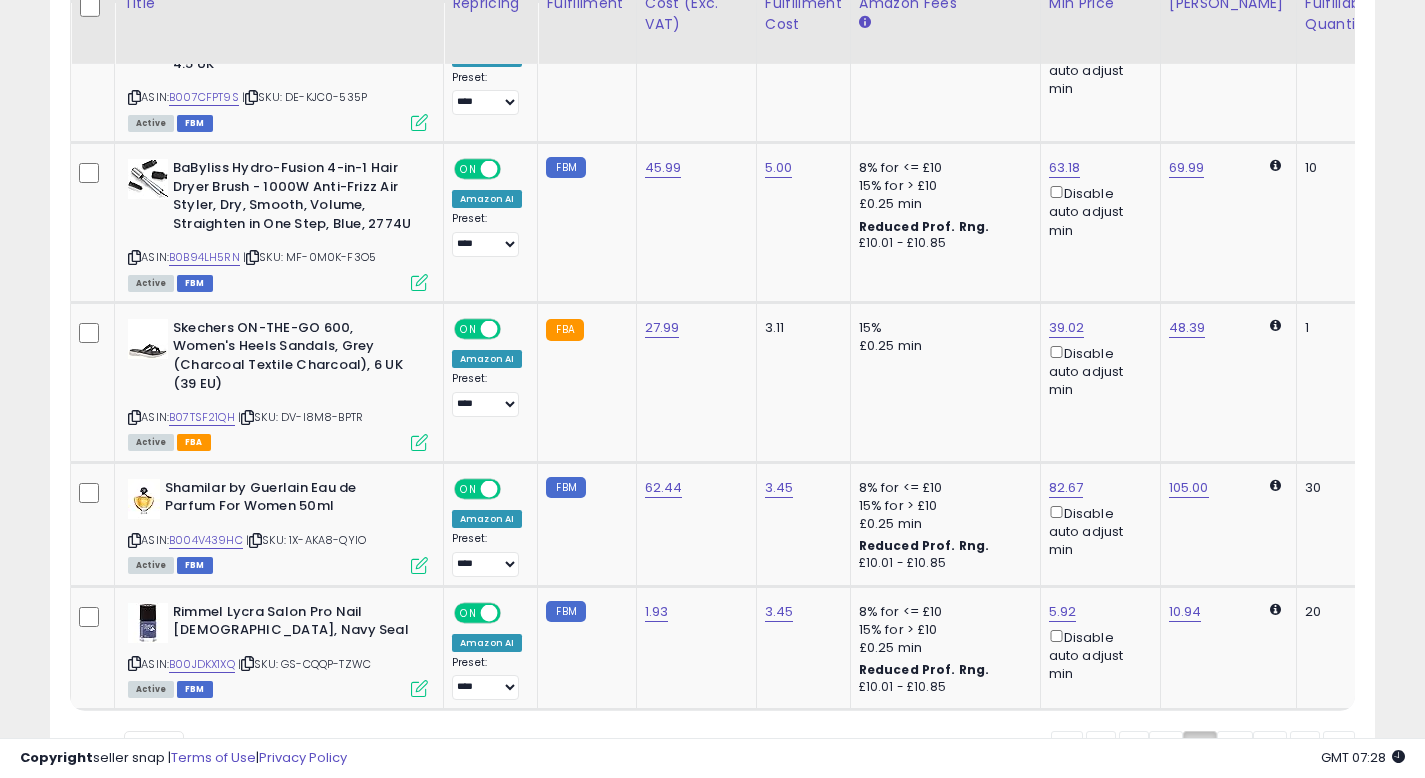 scroll, scrollTop: 3946, scrollLeft: 0, axis: vertical 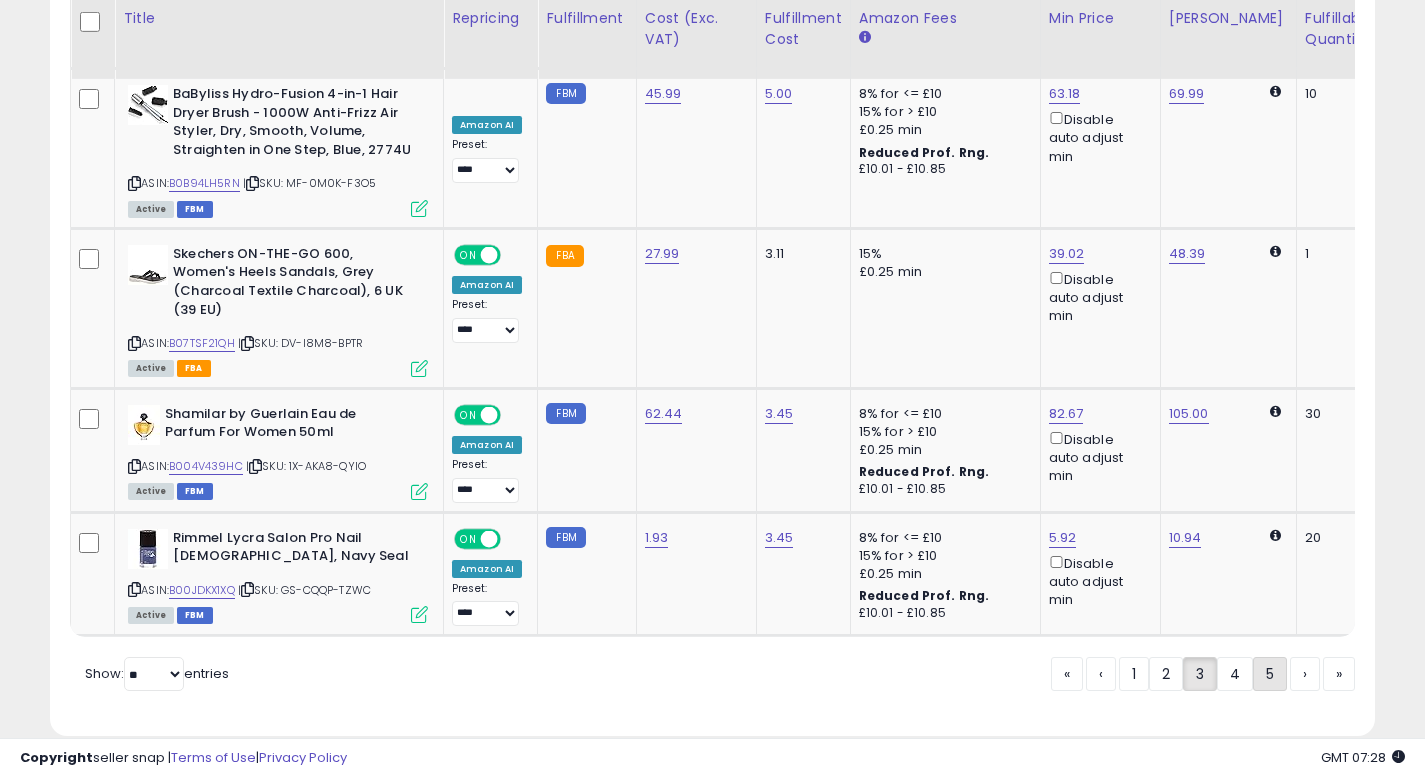 click on "5" 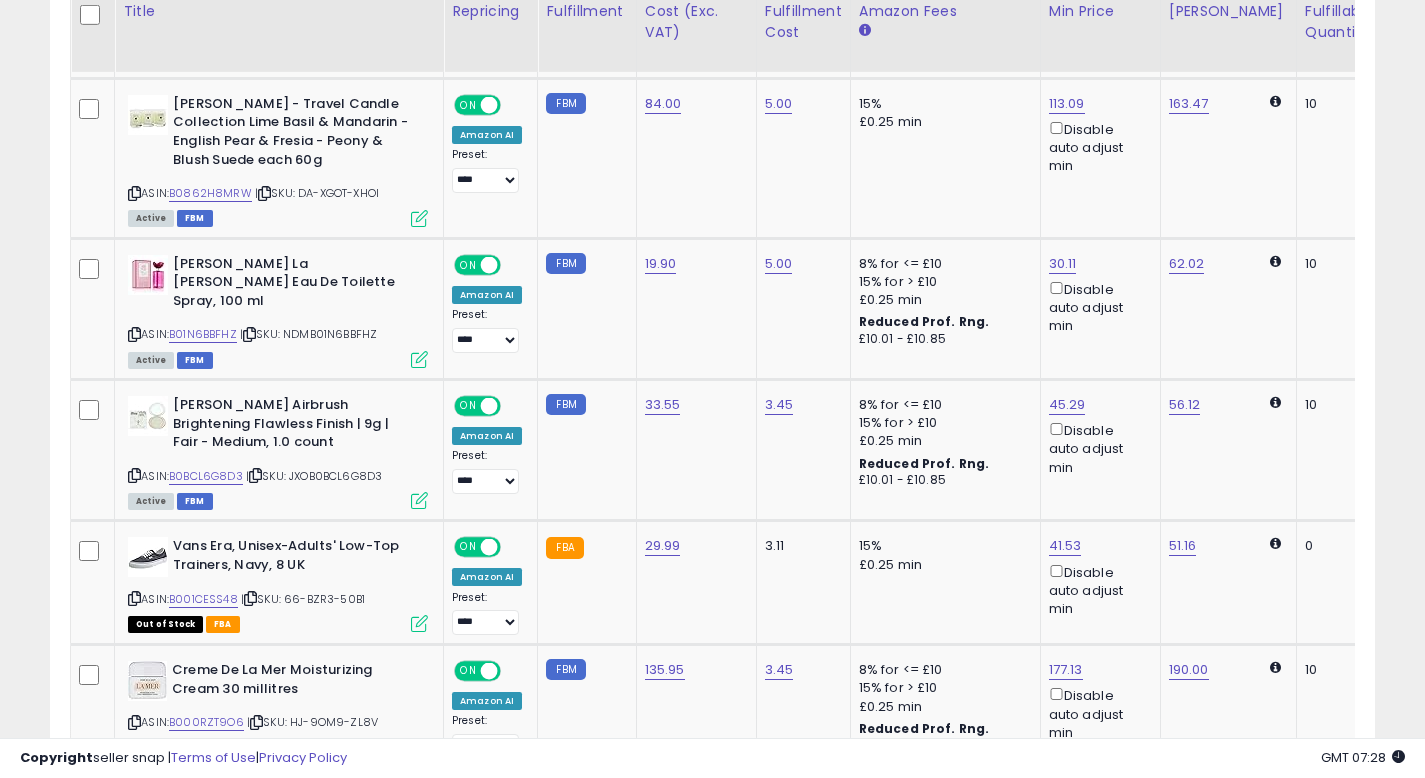 scroll, scrollTop: 1152, scrollLeft: 0, axis: vertical 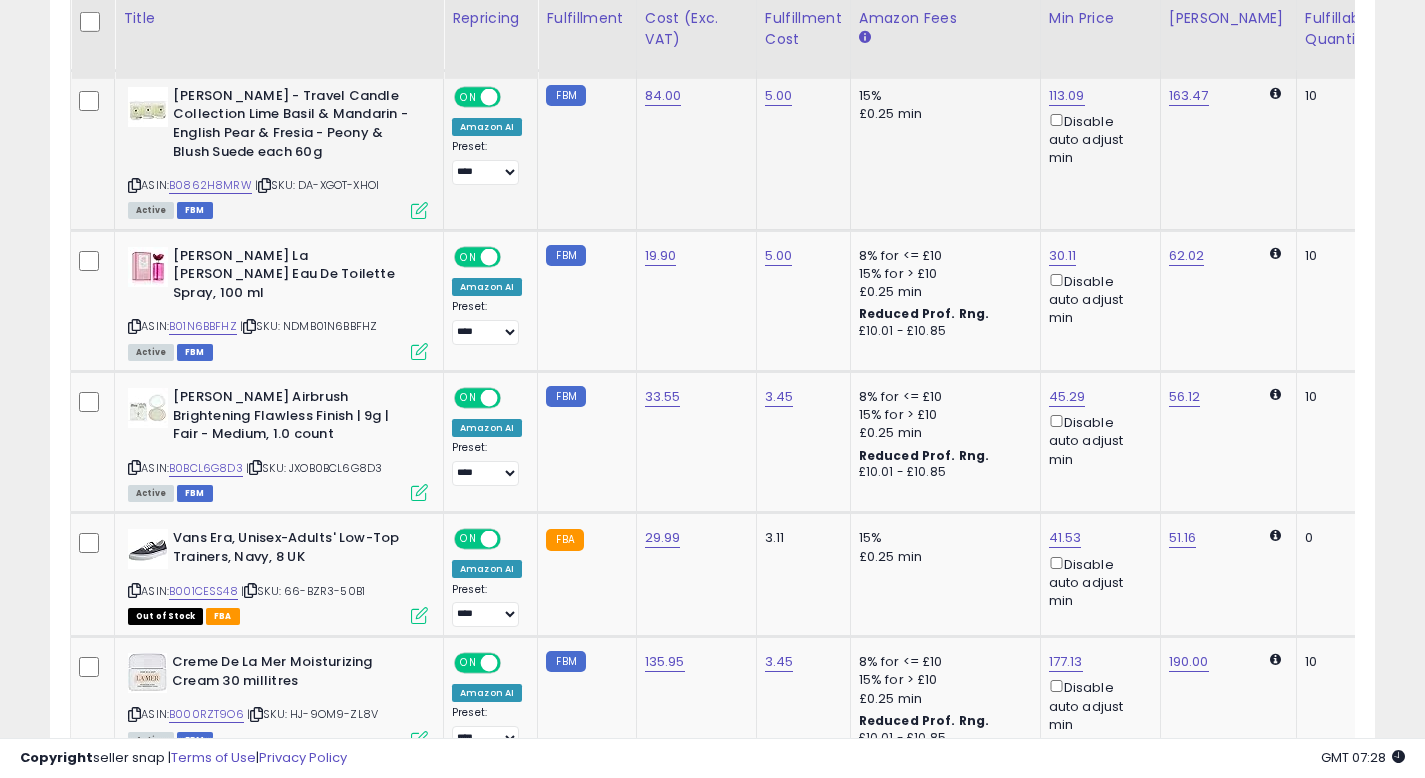 click on "163.47" 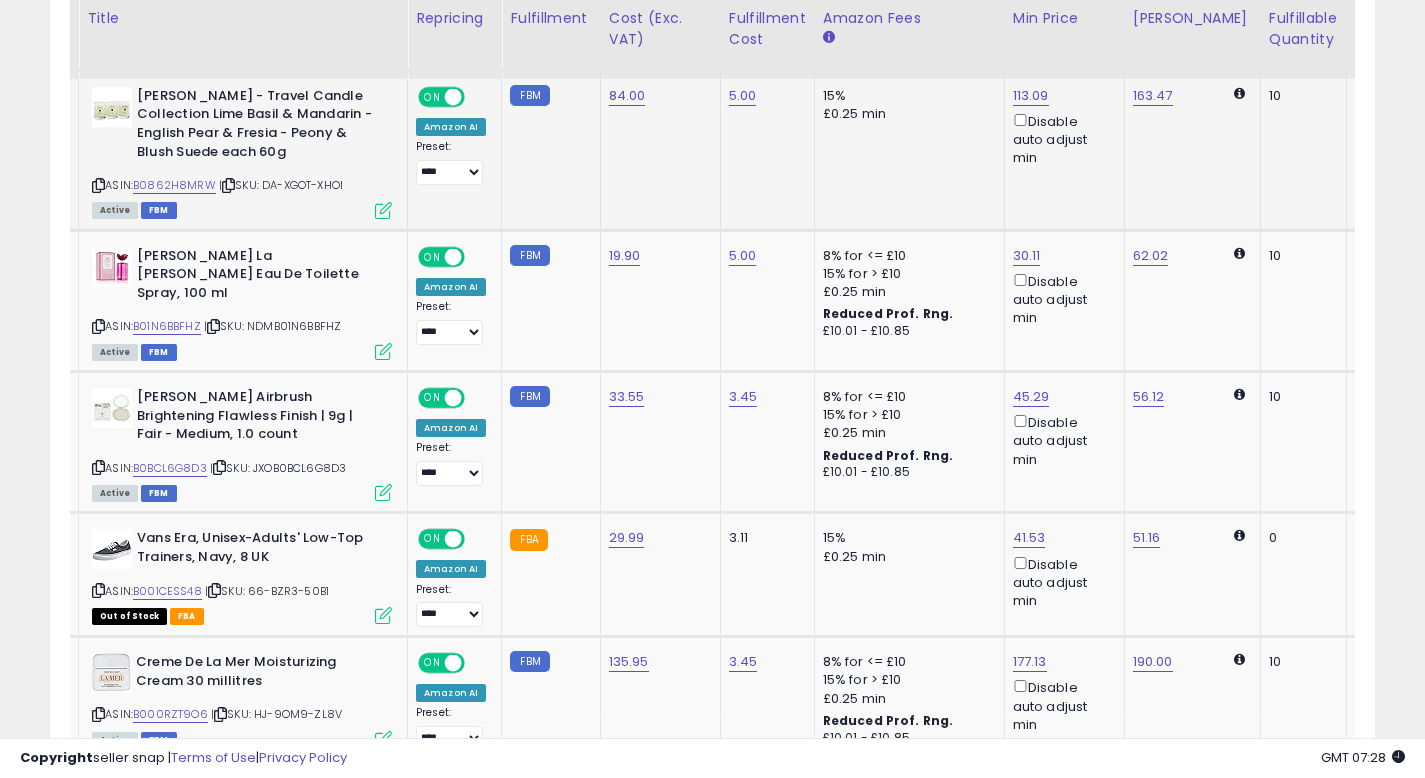 scroll, scrollTop: 0, scrollLeft: 40, axis: horizontal 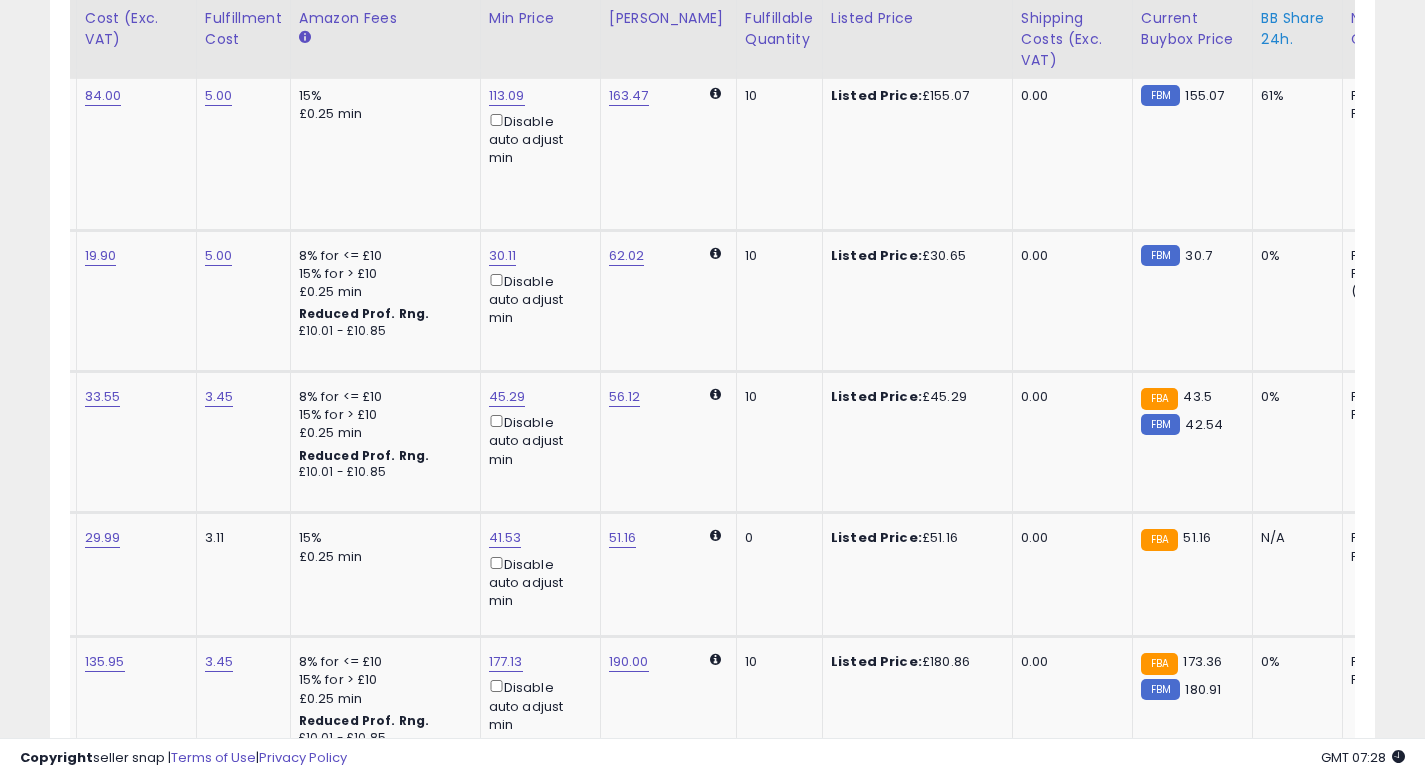 click on "BB Share 24h." 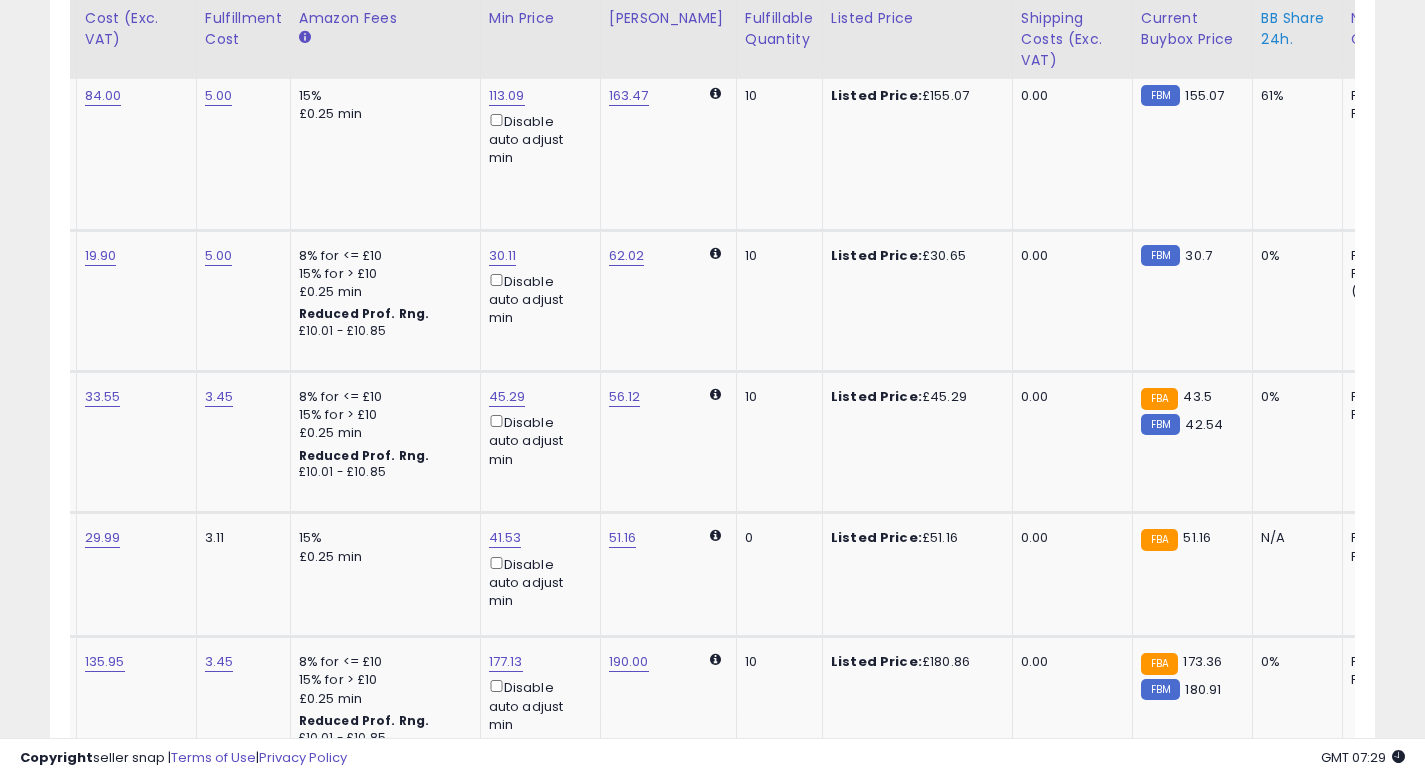 click on "BB Share 24h." at bounding box center [1297, 29] 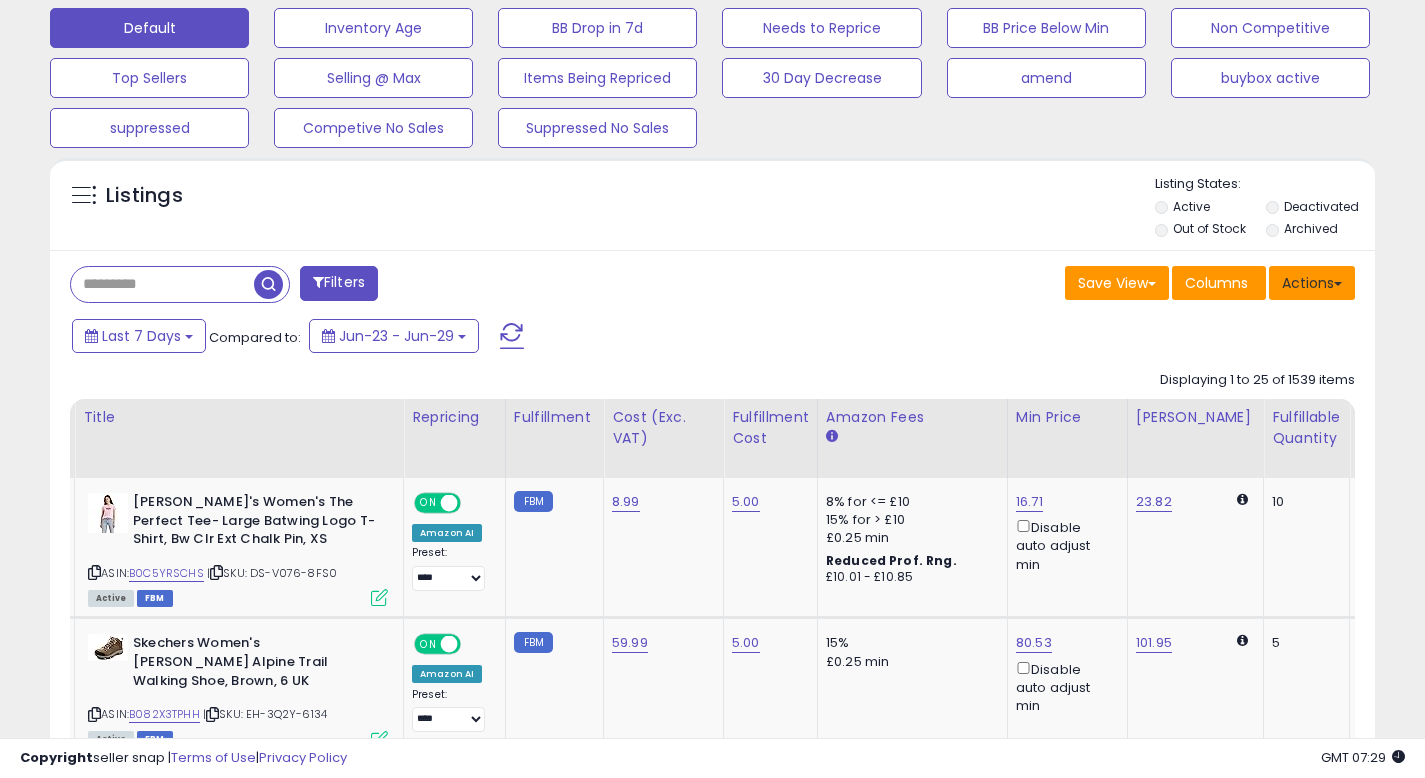 click on "Actions" at bounding box center (1312, 283) 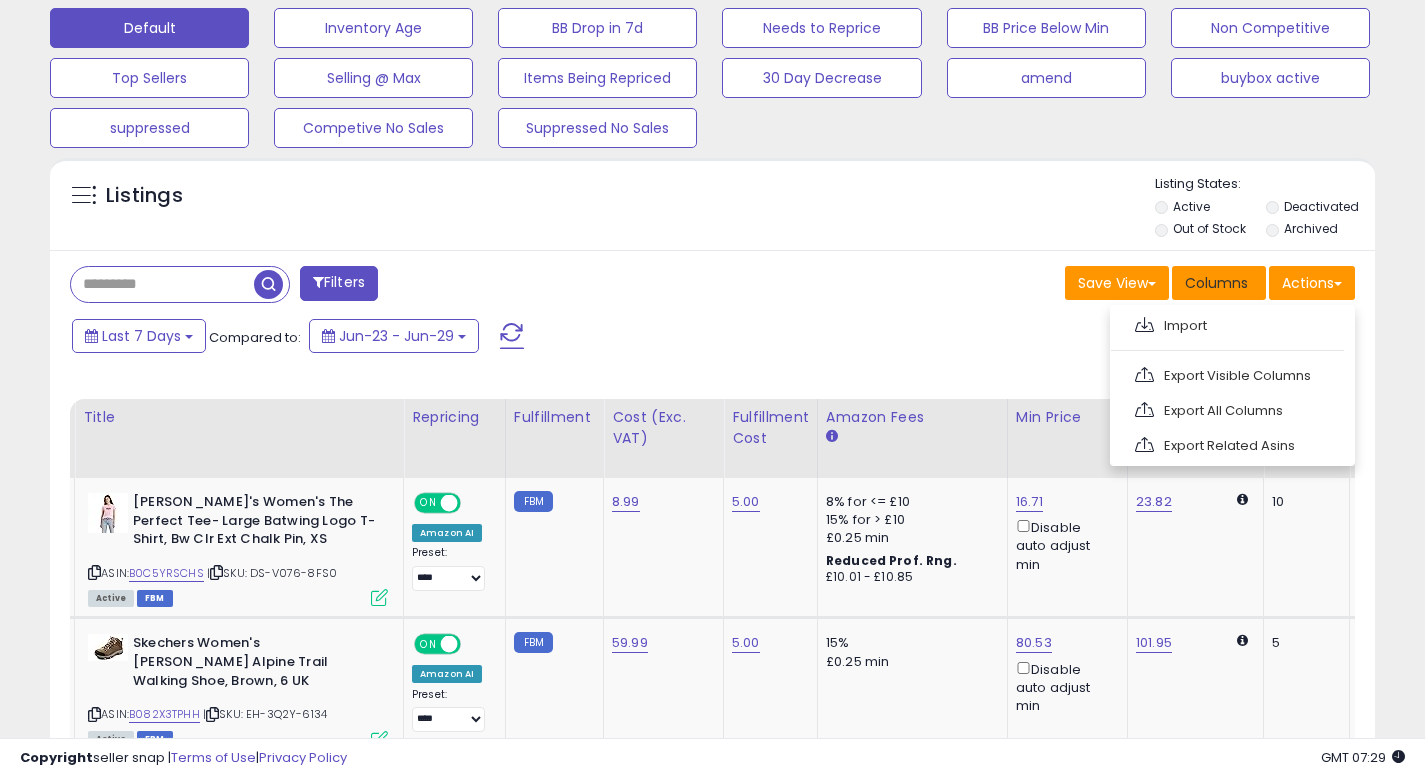 click on "Columns" at bounding box center (1216, 283) 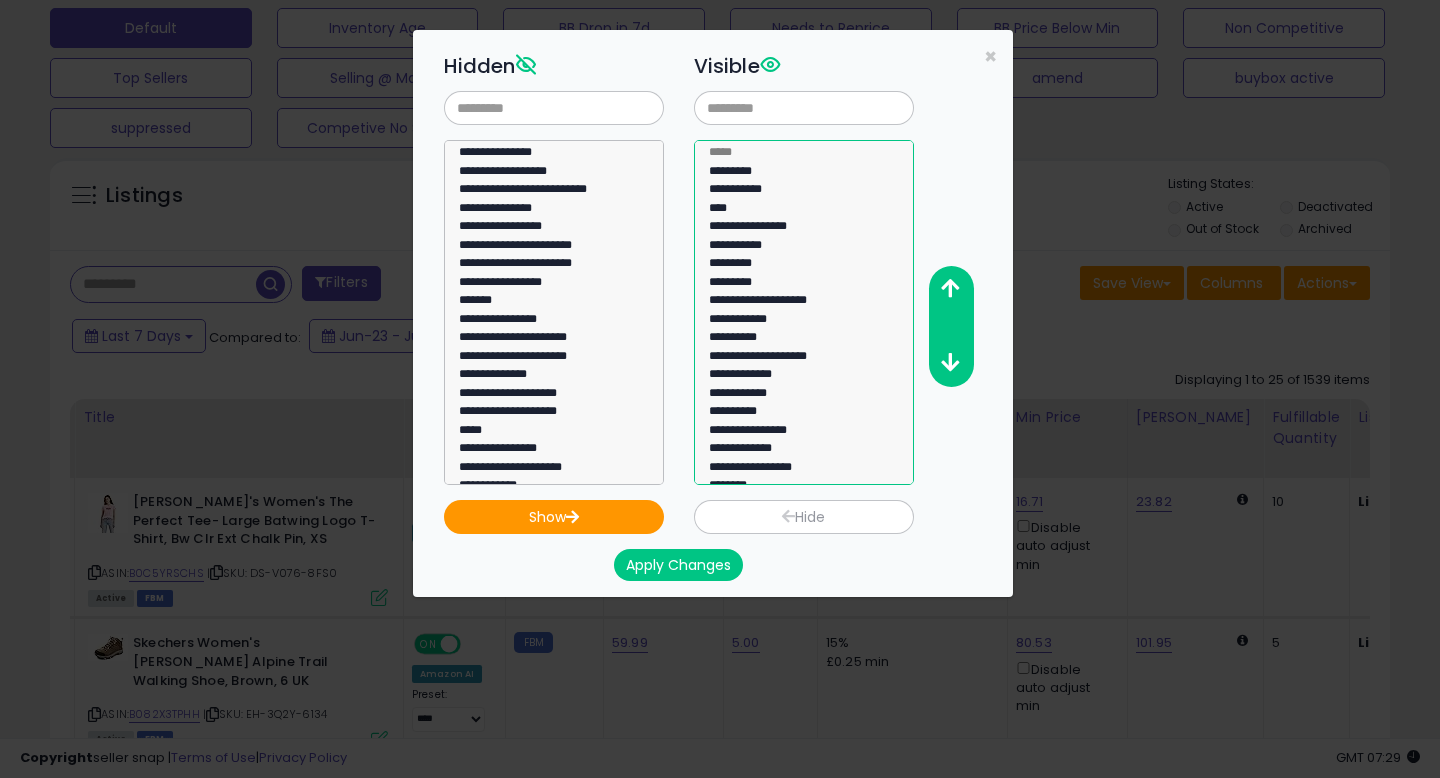 click on "**********" 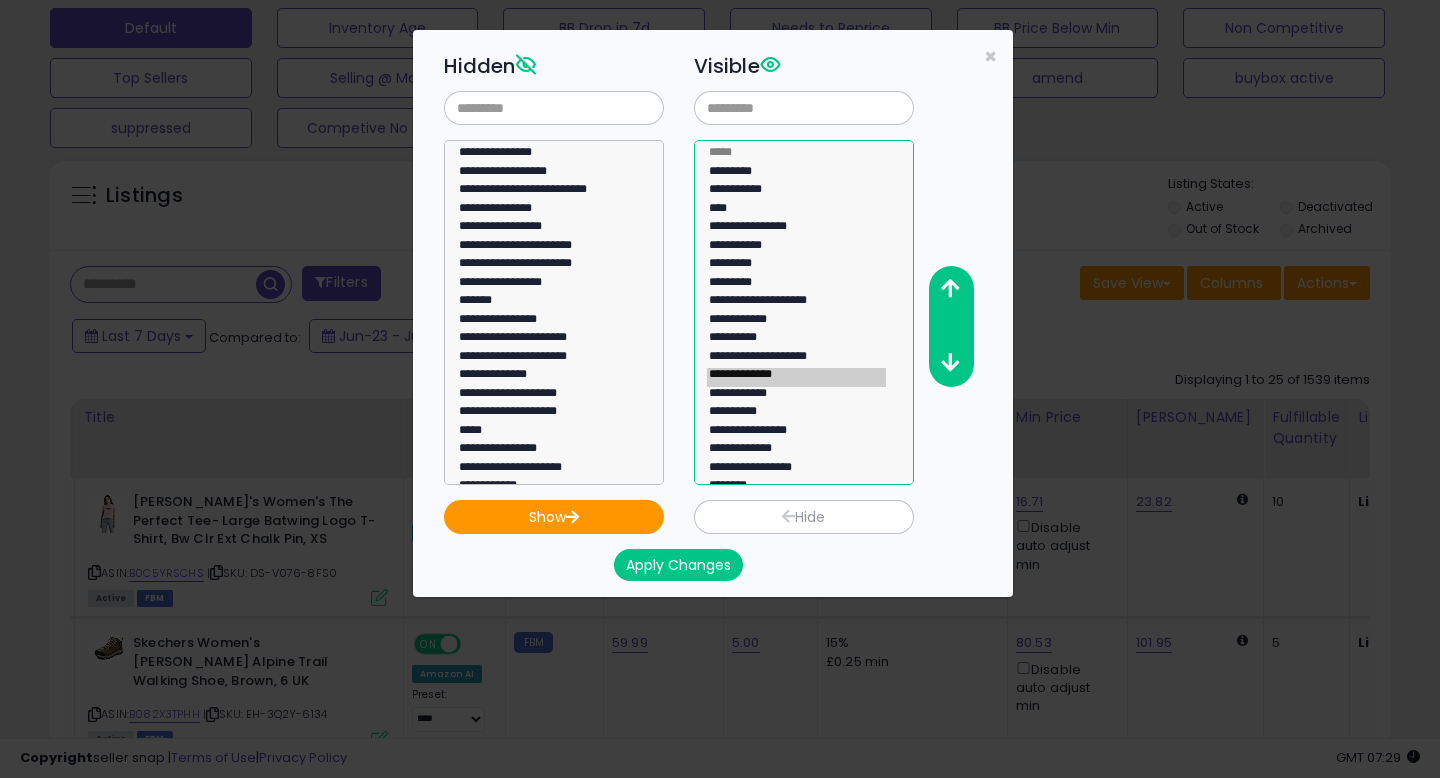 drag, startPoint x: 775, startPoint y: 376, endPoint x: 770, endPoint y: 270, distance: 106.11786 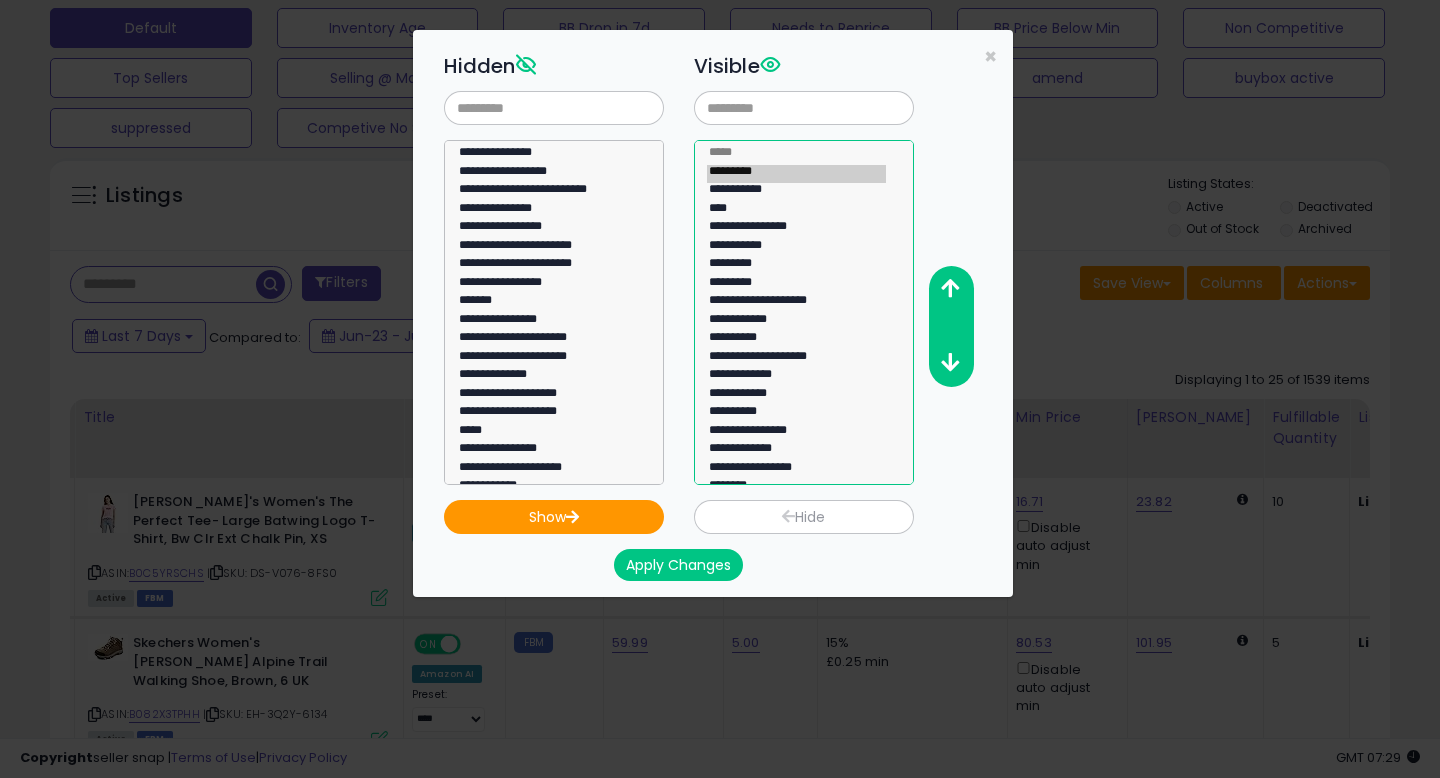 click on "**********" 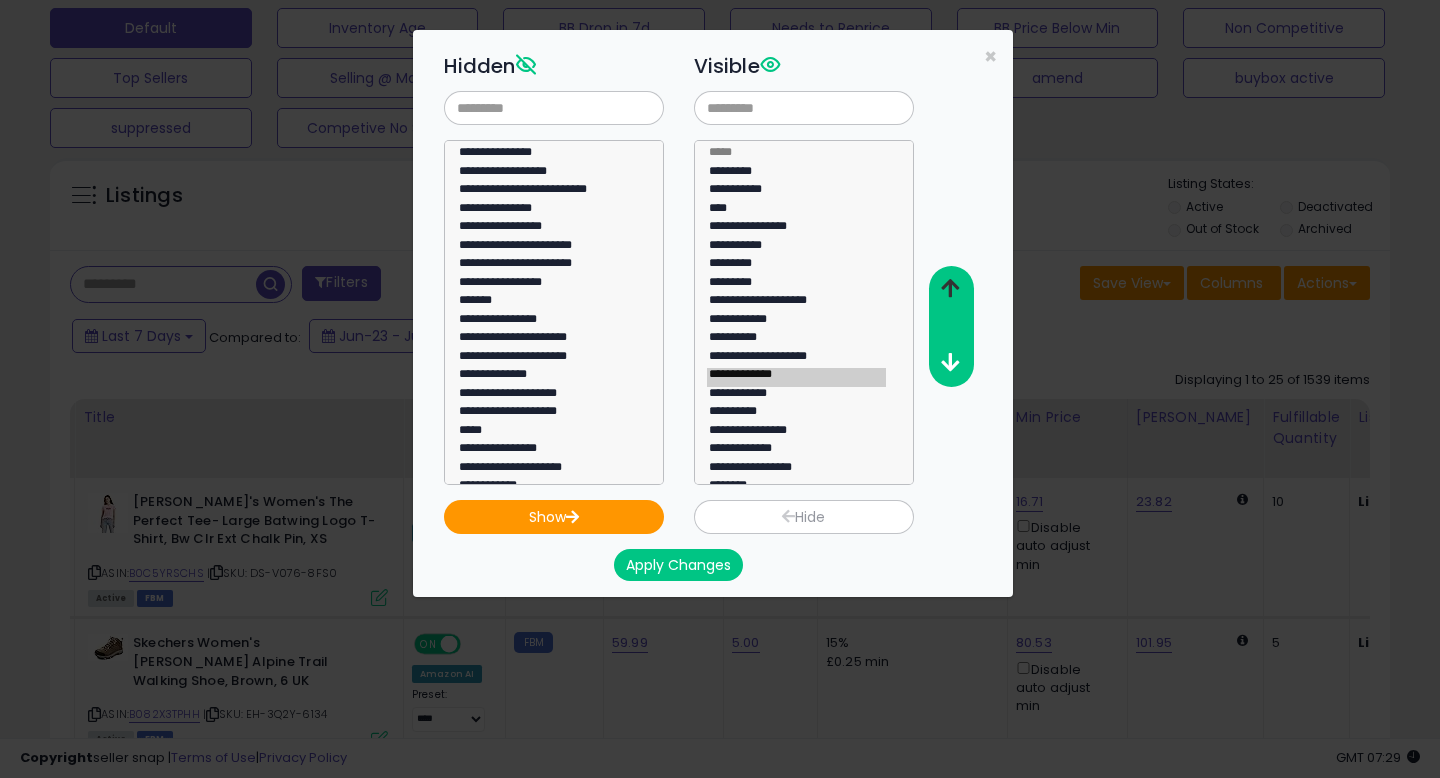 click at bounding box center [950, 288] 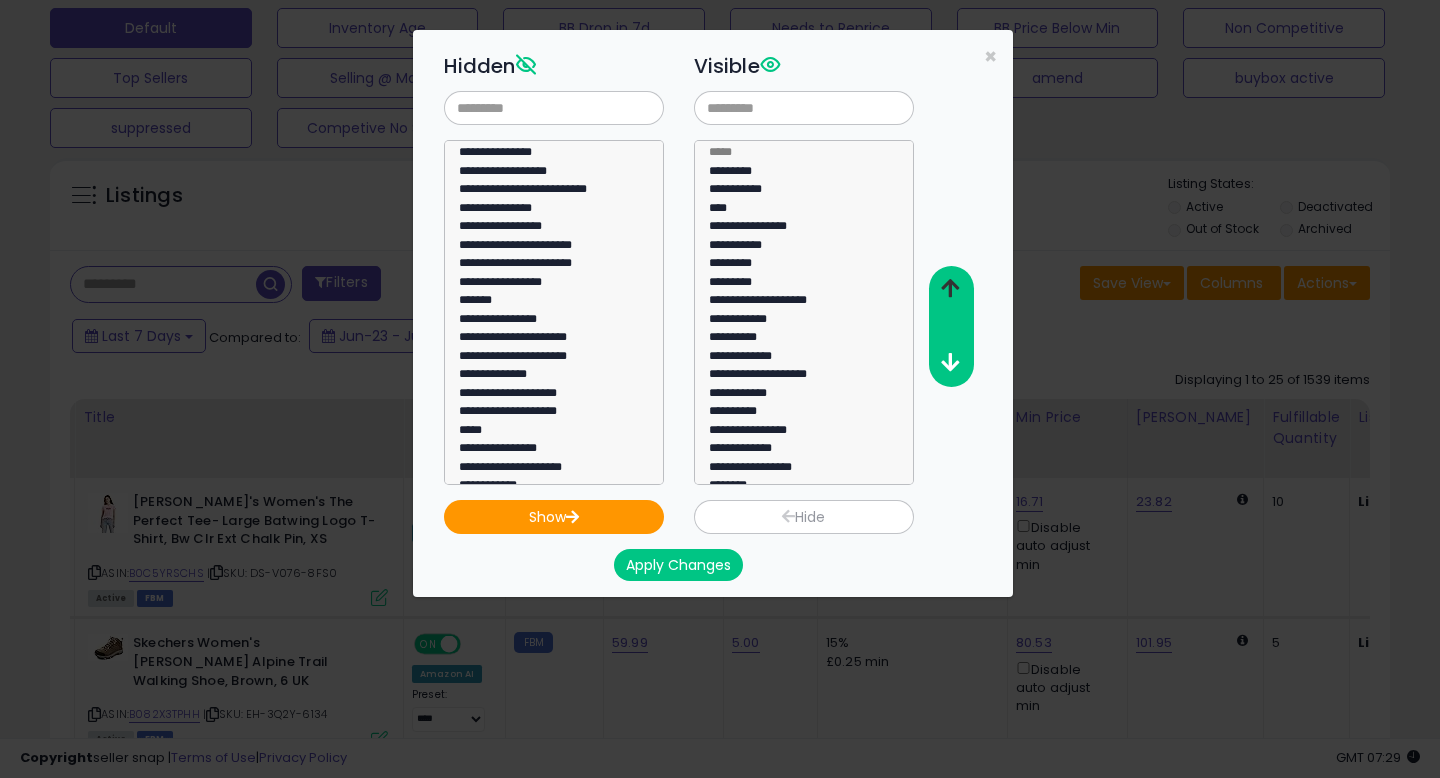 click at bounding box center (950, 288) 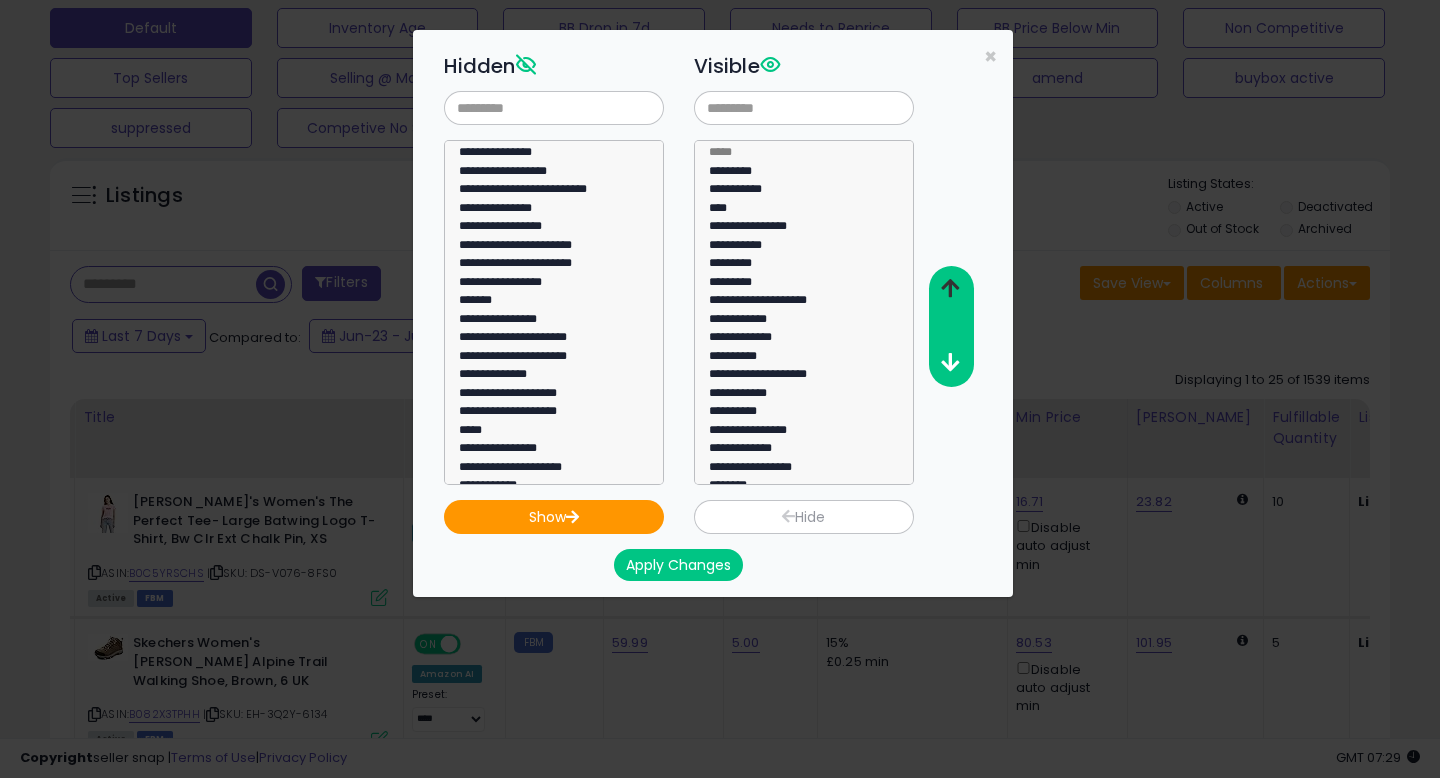 click at bounding box center [950, 288] 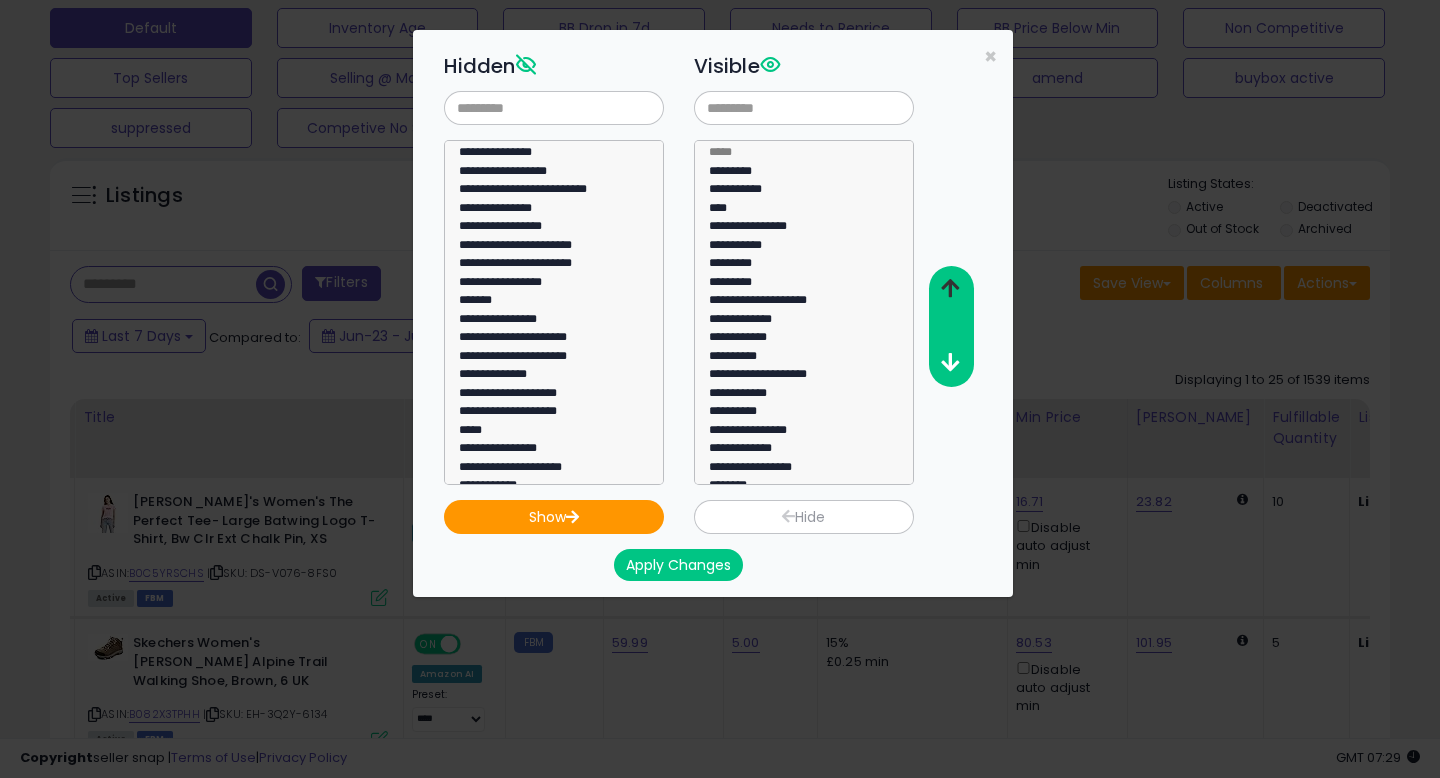 click at bounding box center (950, 288) 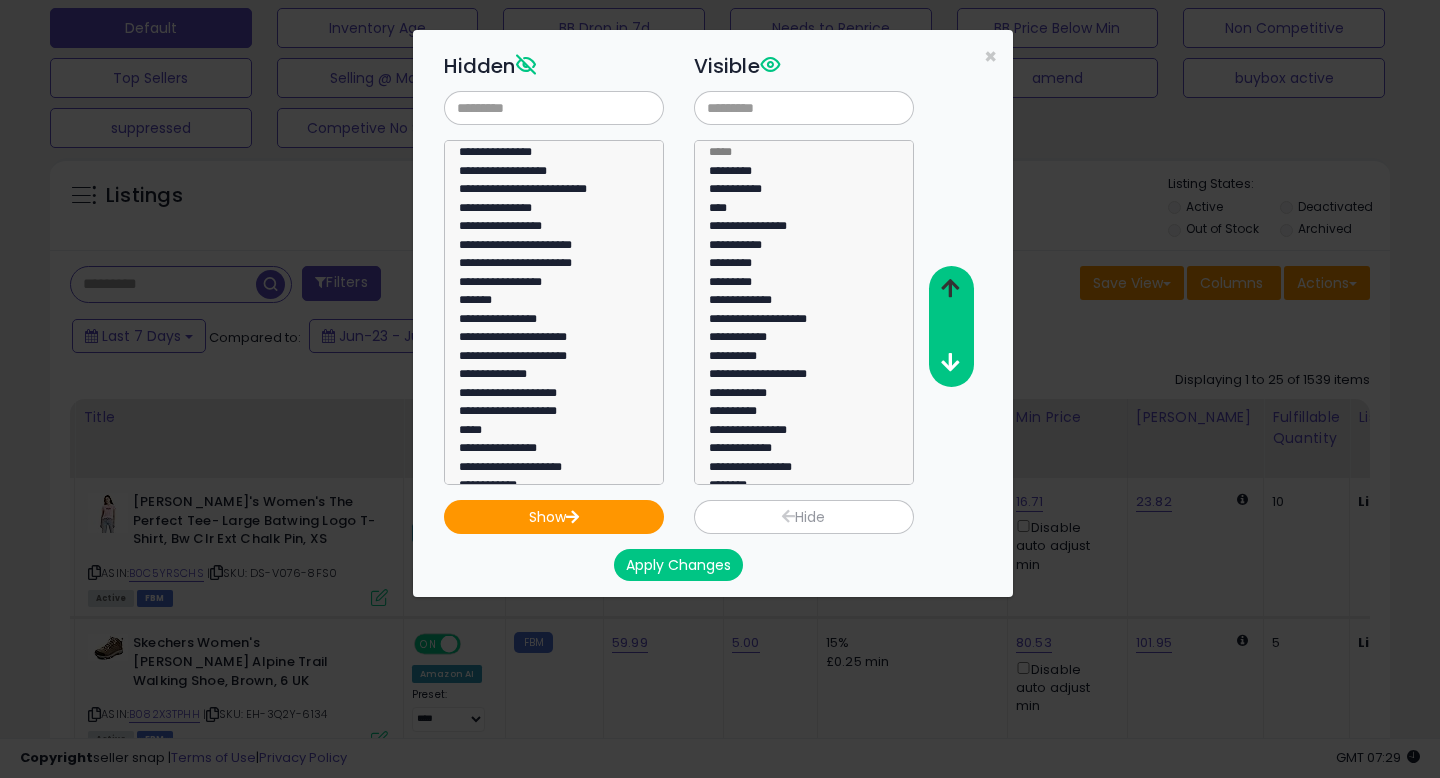 click at bounding box center (950, 288) 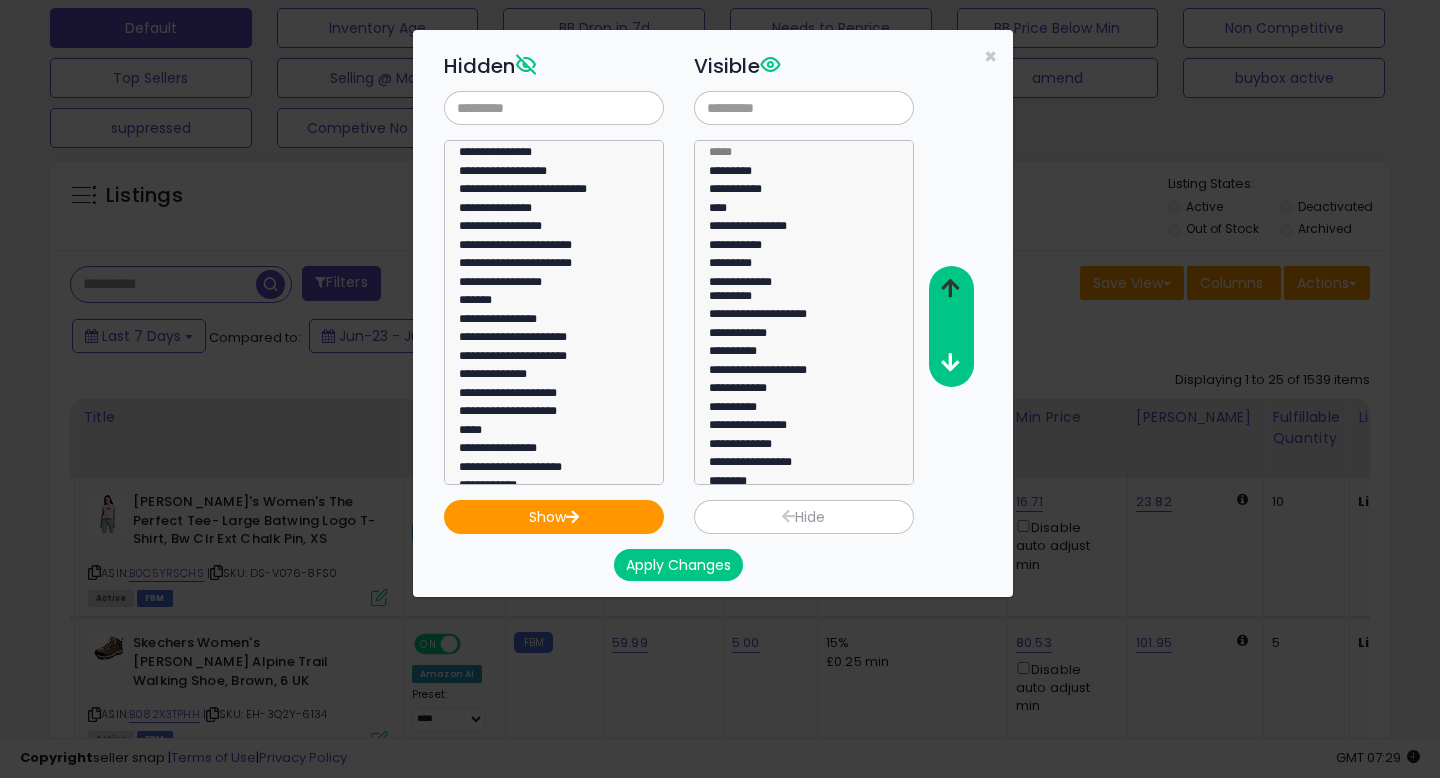 click at bounding box center (950, 288) 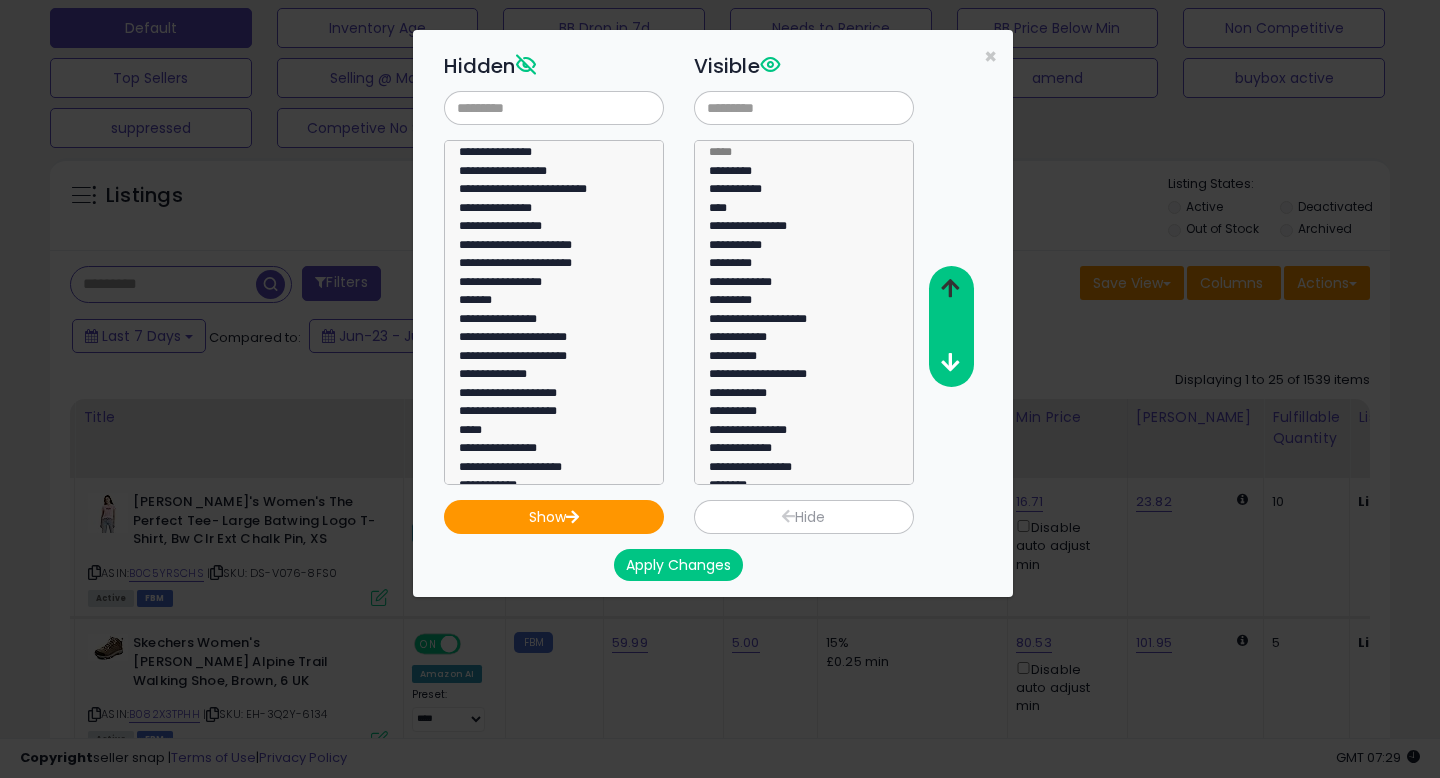click at bounding box center (950, 288) 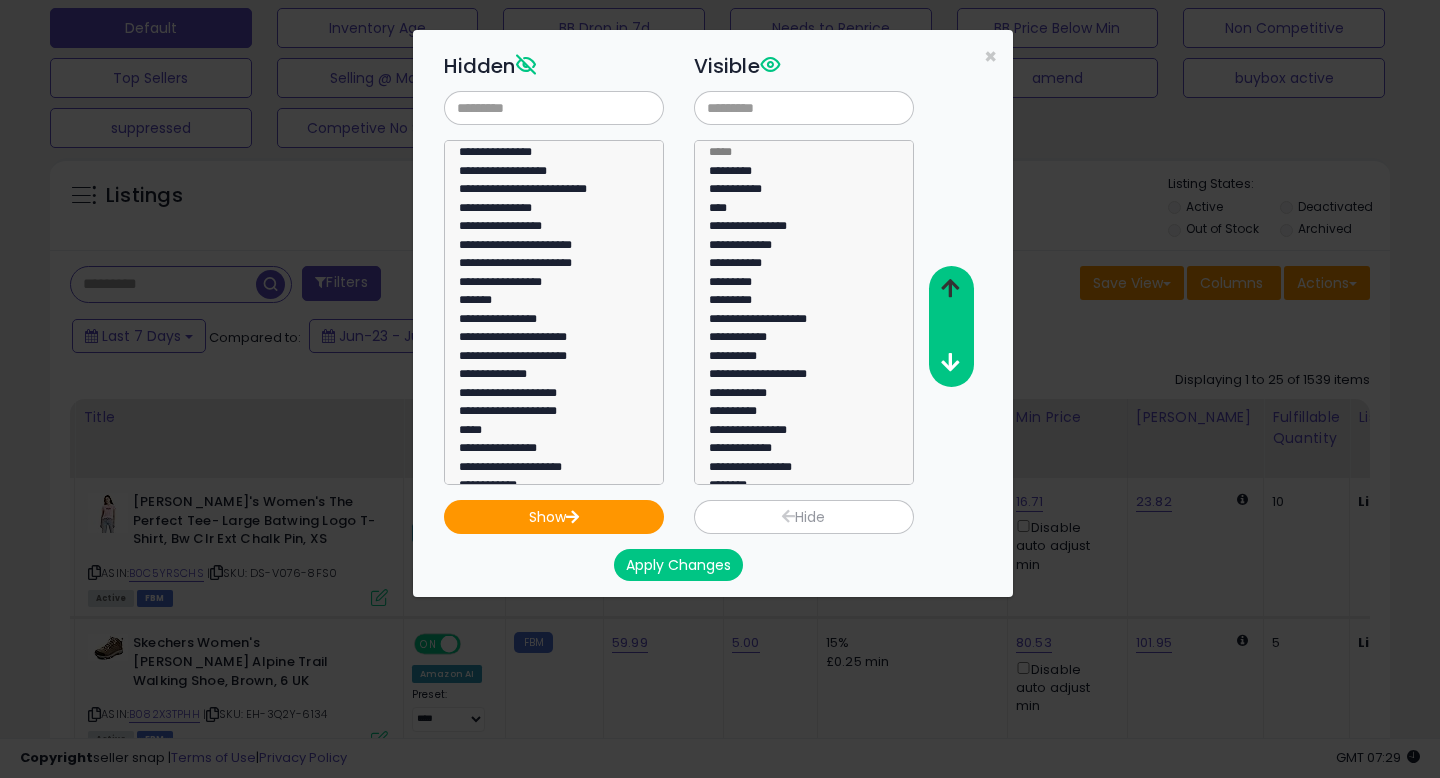 click at bounding box center (950, 288) 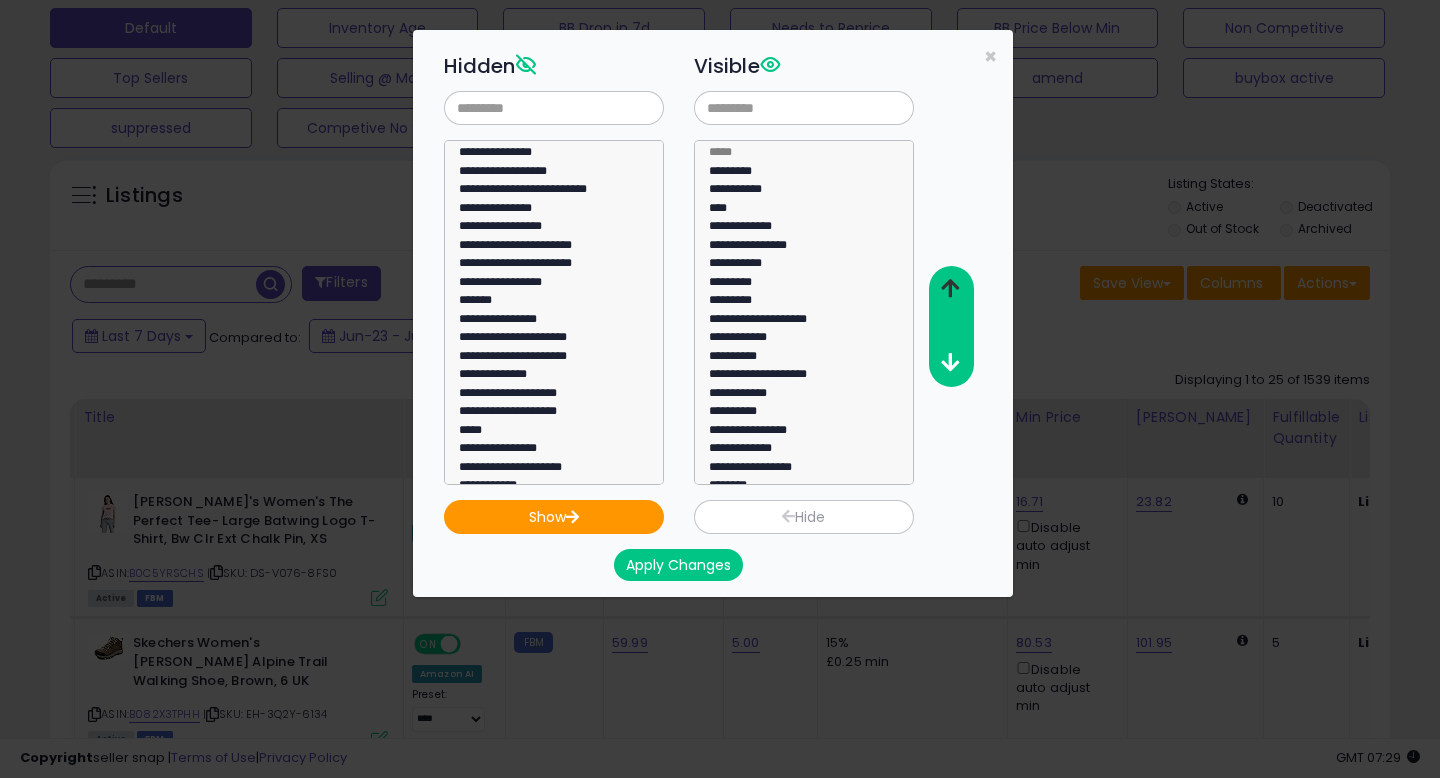 click at bounding box center (950, 288) 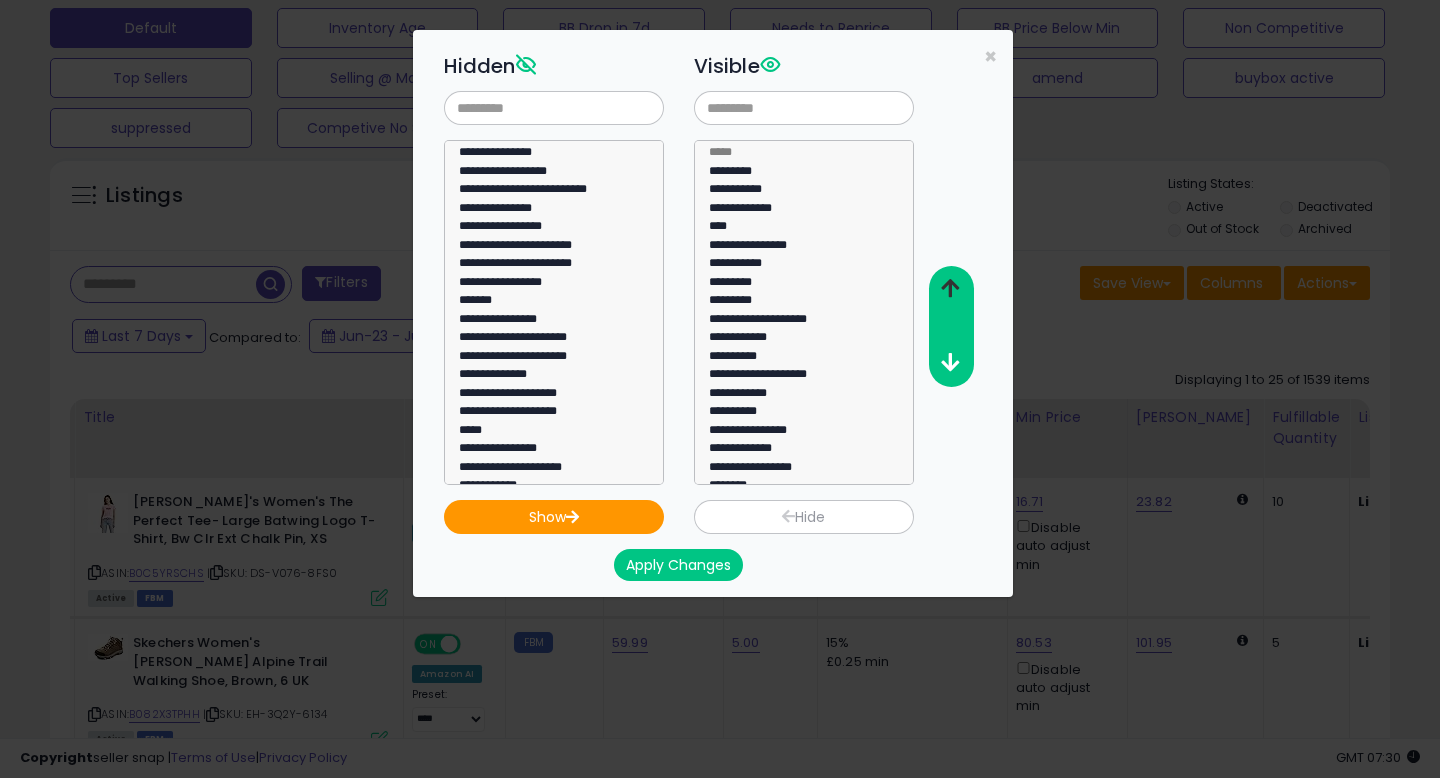 click at bounding box center (950, 288) 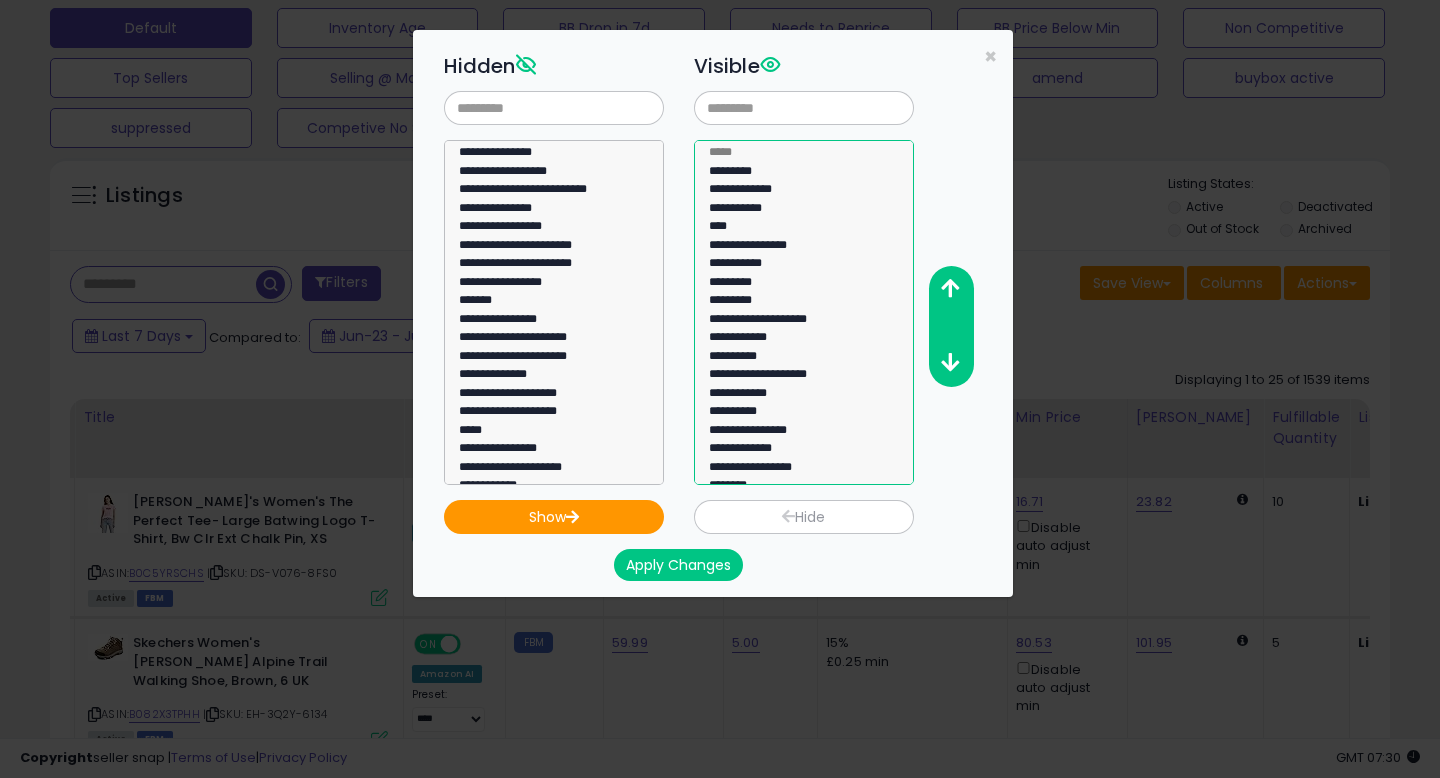 select on "**********" 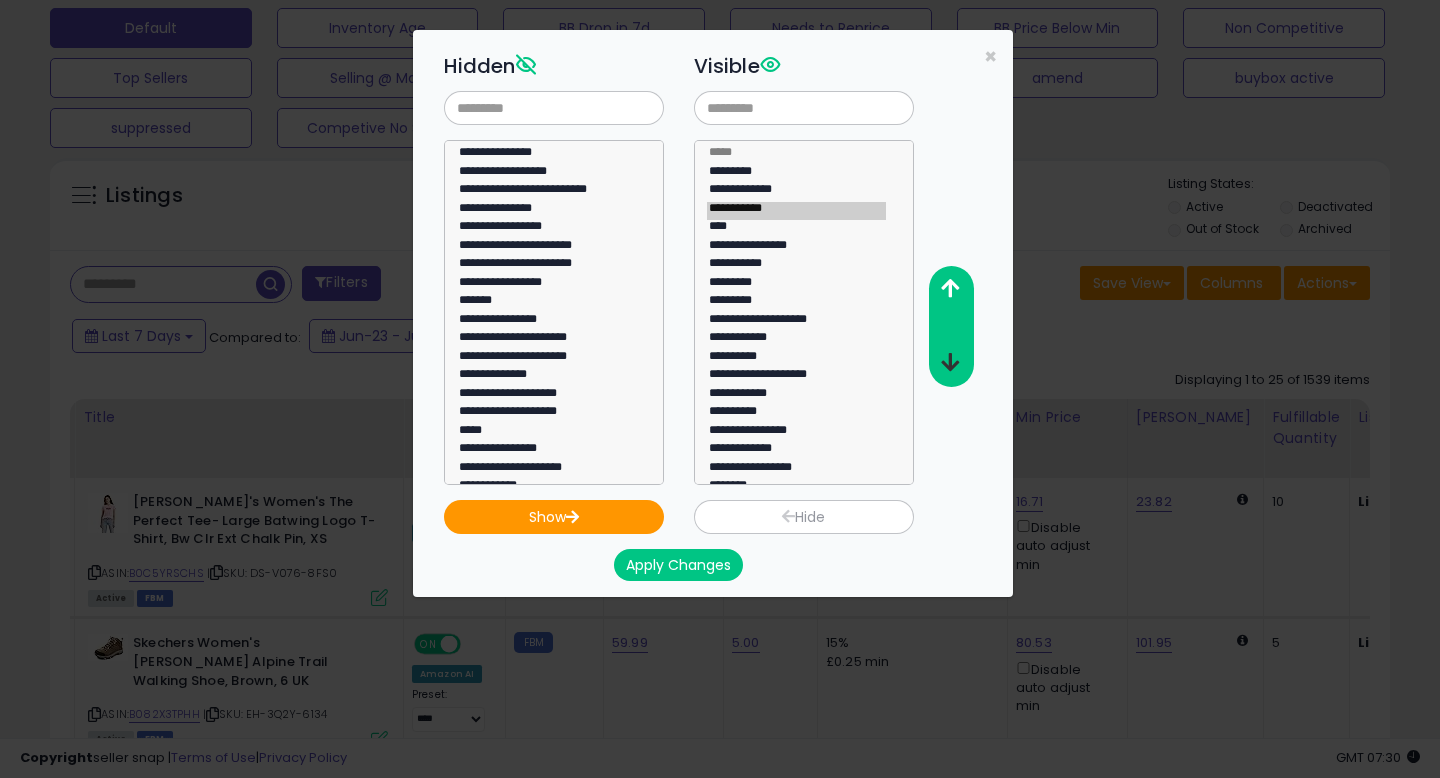 click at bounding box center (950, 363) 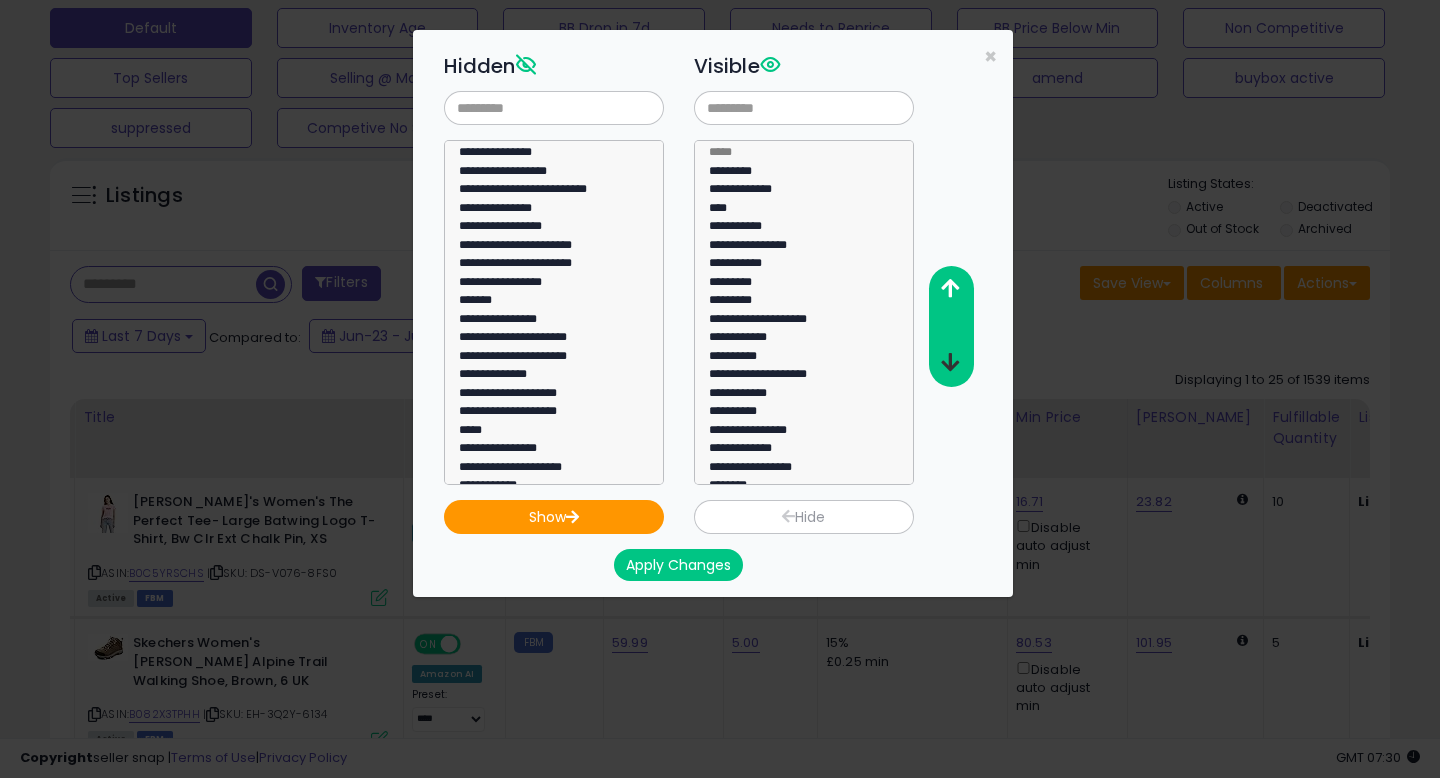 click at bounding box center (950, 363) 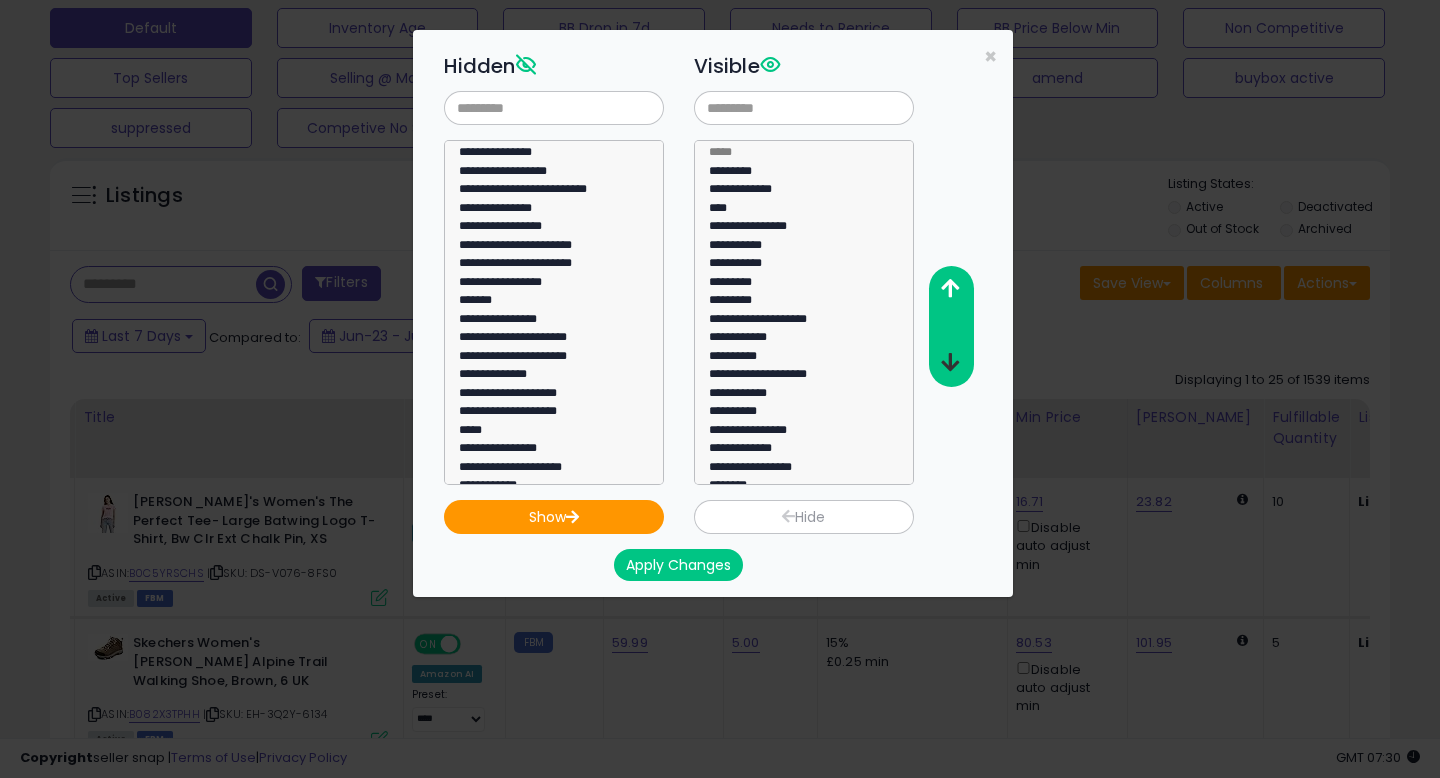 click at bounding box center (950, 363) 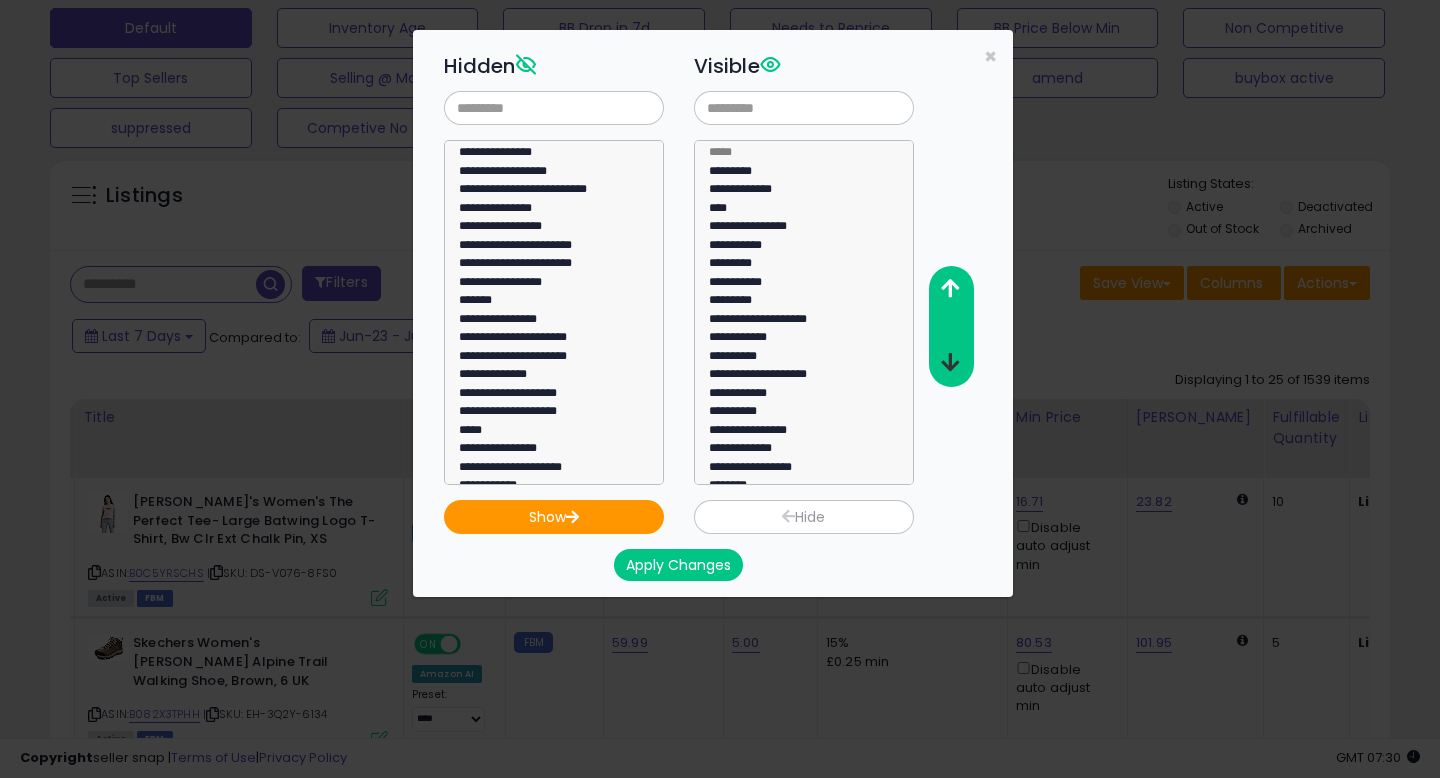 click at bounding box center [950, 363] 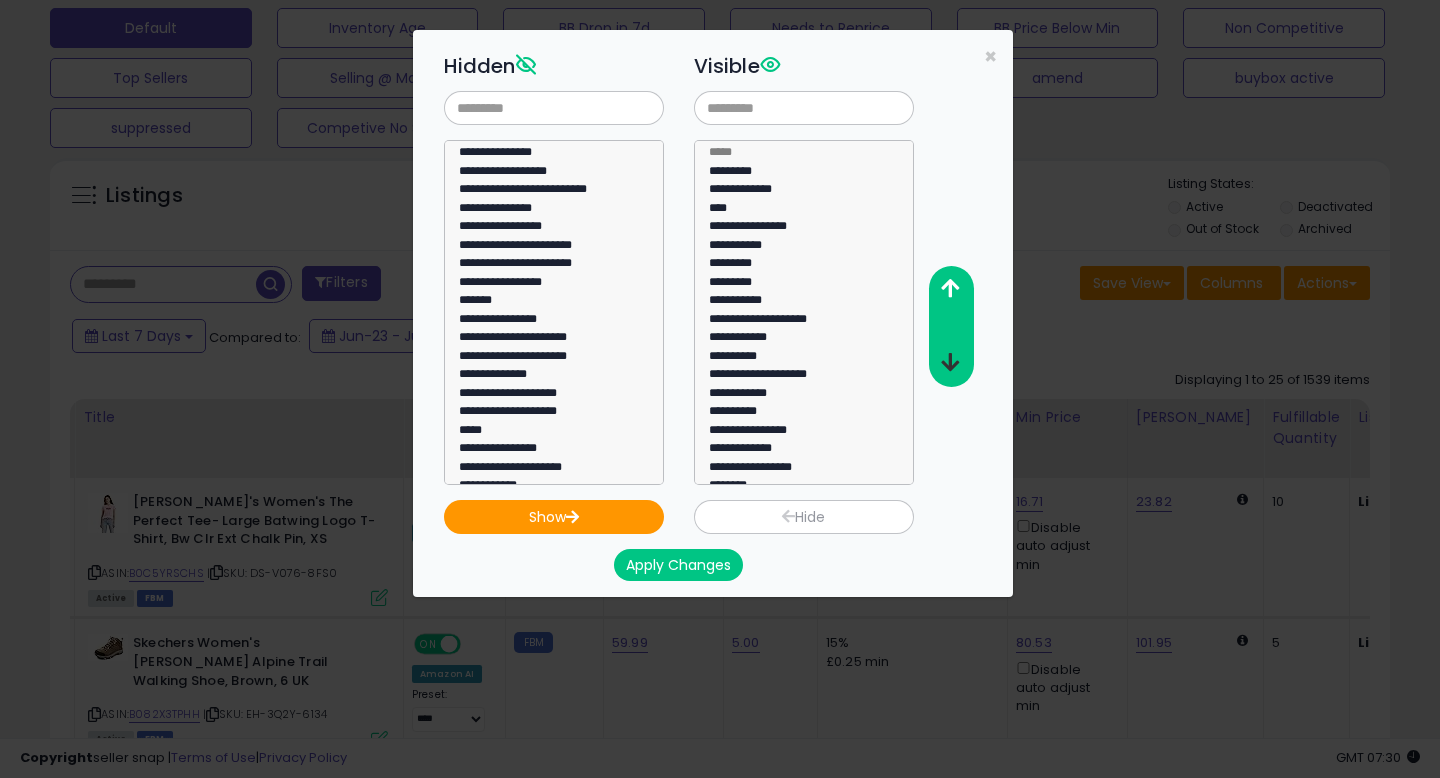 click at bounding box center [950, 363] 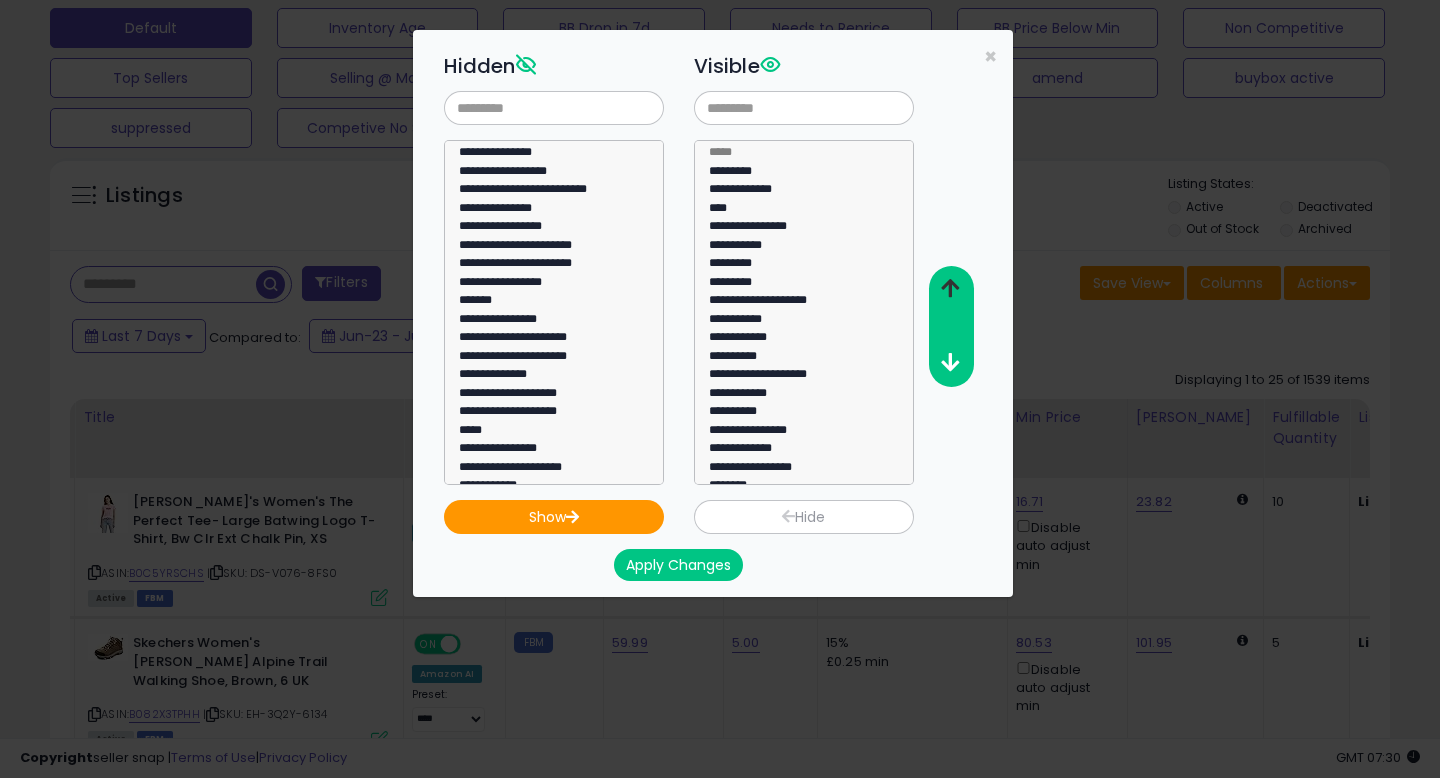 click at bounding box center [950, 288] 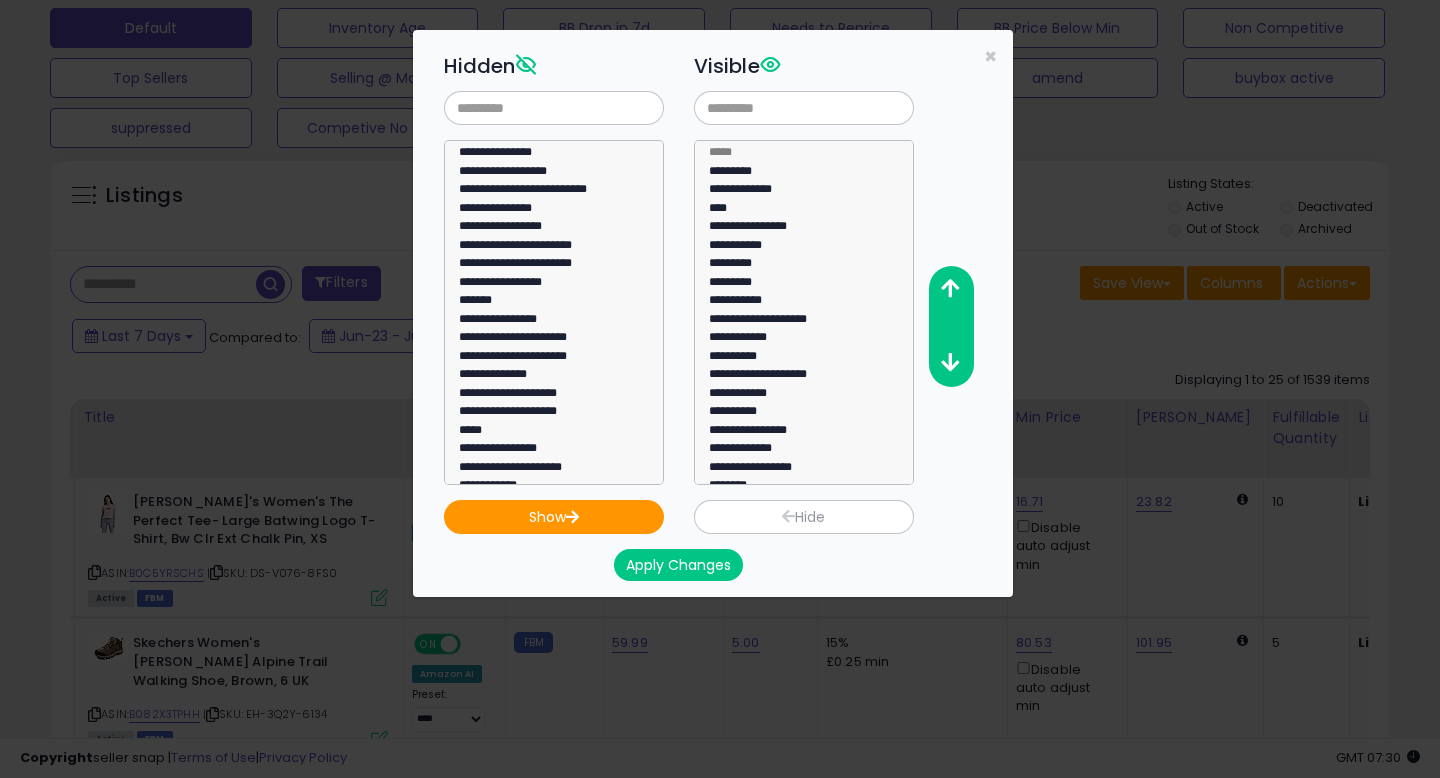 click on "Apply Changes" at bounding box center (678, 565) 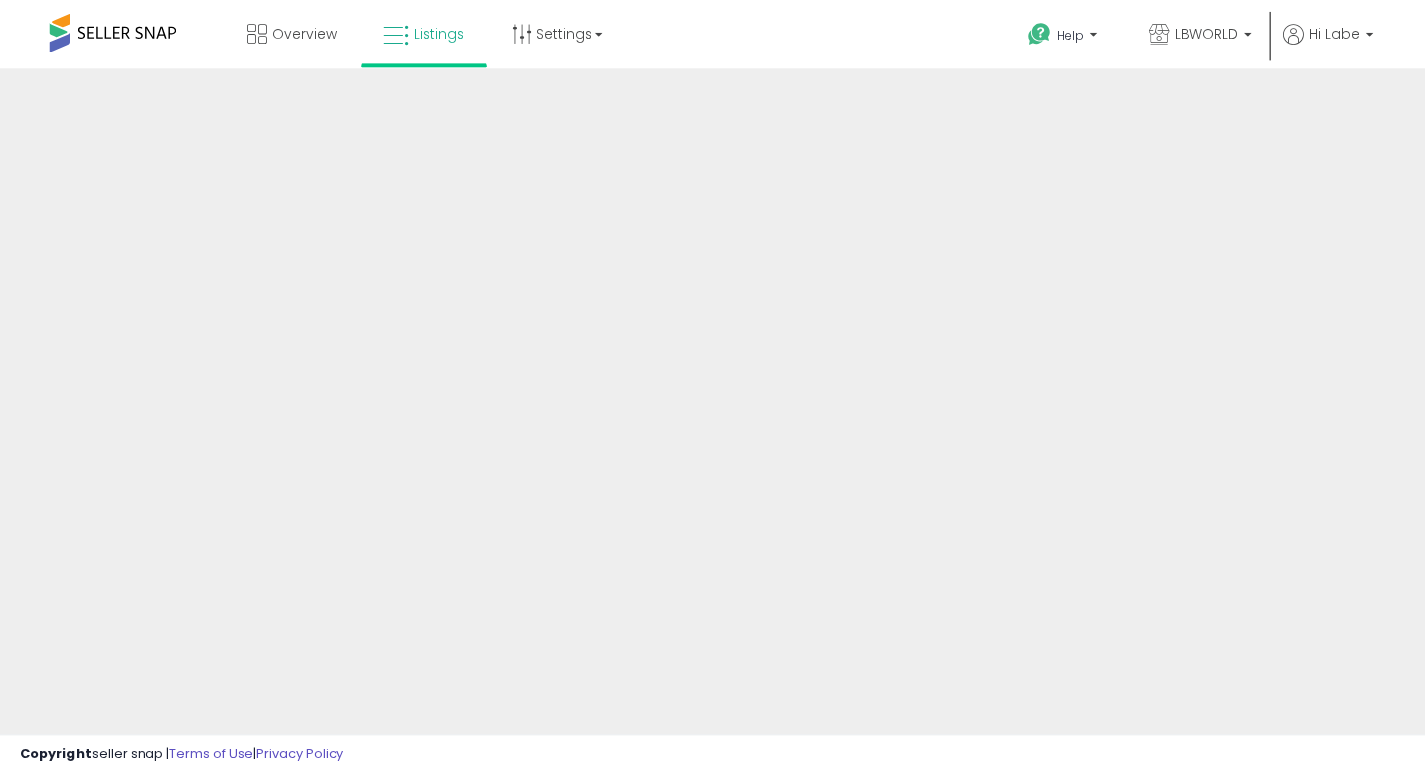 scroll, scrollTop: 0, scrollLeft: 0, axis: both 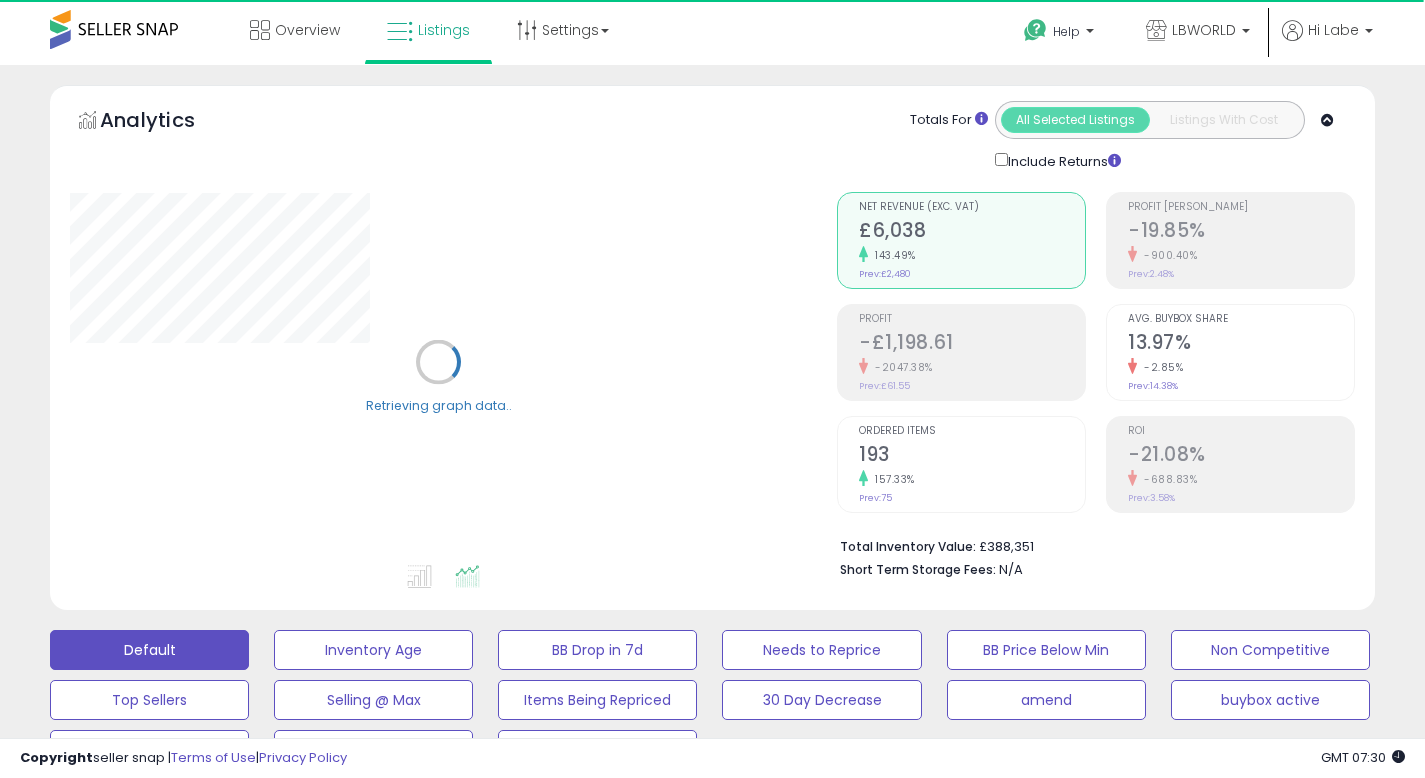 click on "Last 7 Days
Compared to:
Jun-23 - Jun-29" at bounding box center (549, 960) 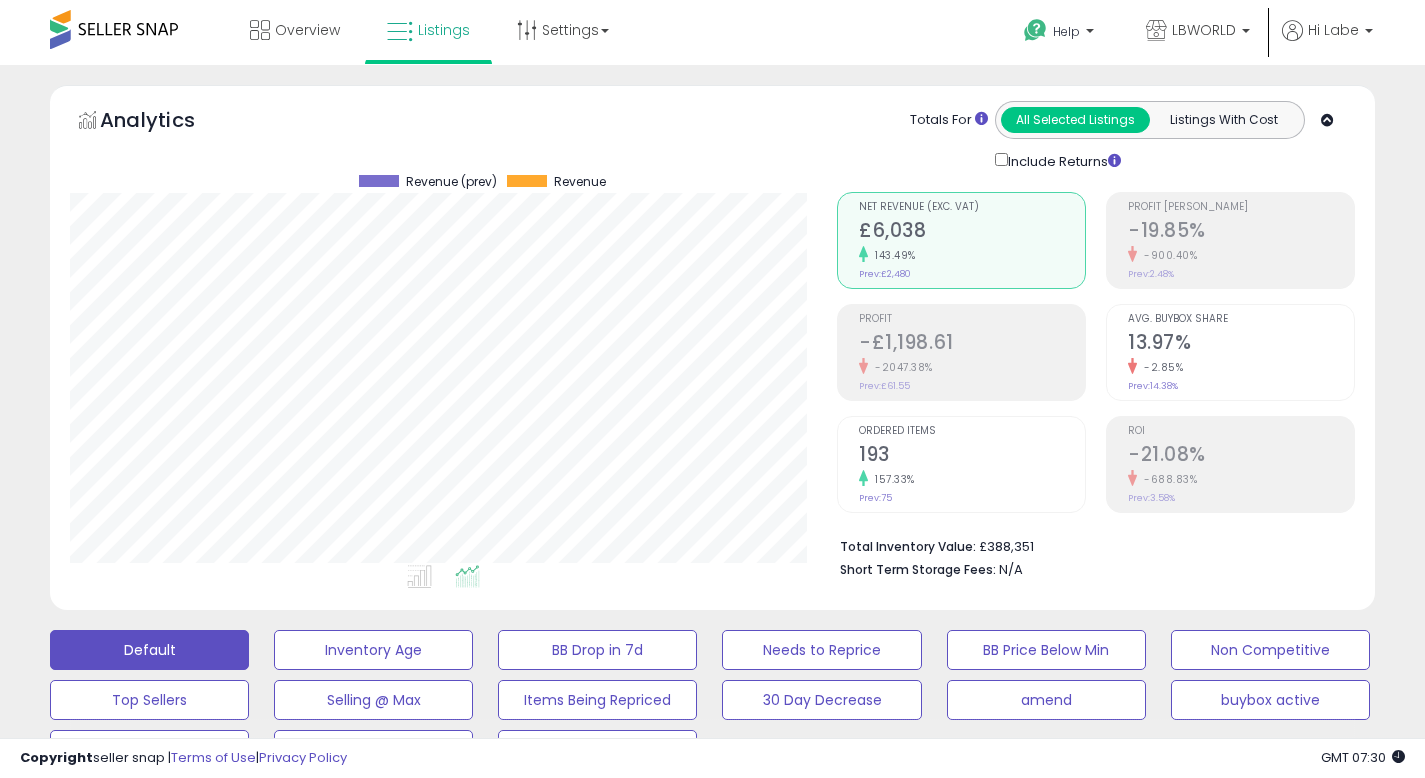 click on "Last 7 Days
Compared to:
Jun-23 - Jun-29" at bounding box center [549, 960] 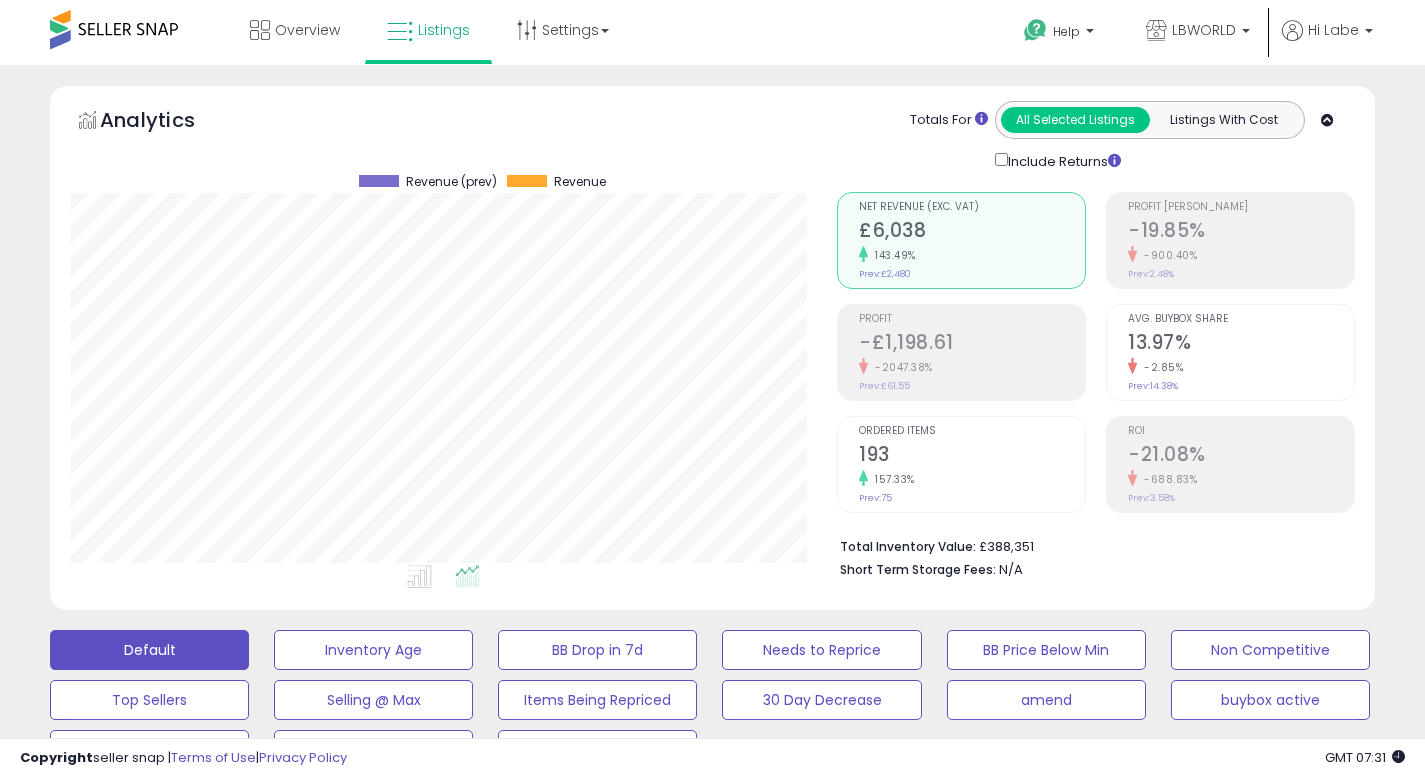click on "Columns" at bounding box center [1216, 905] 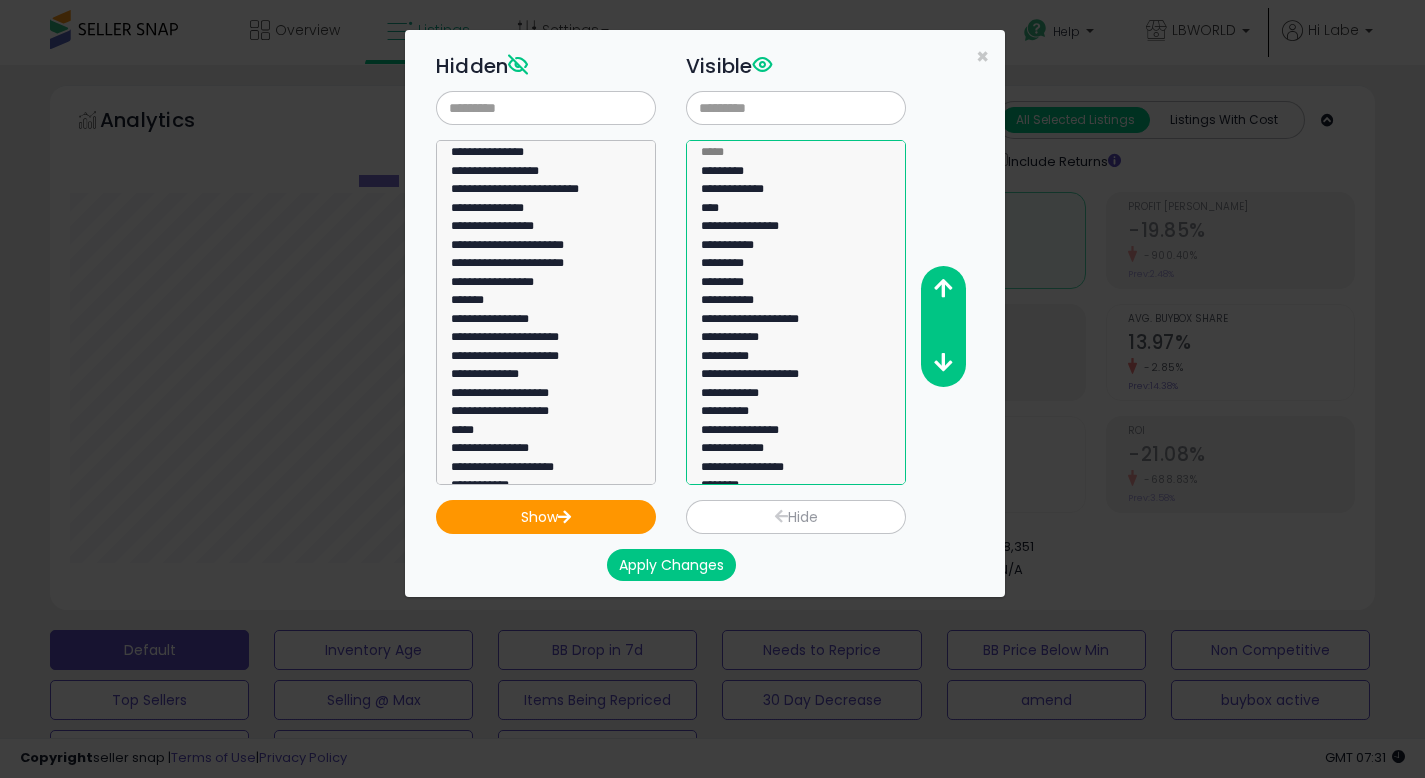 click on "**********" 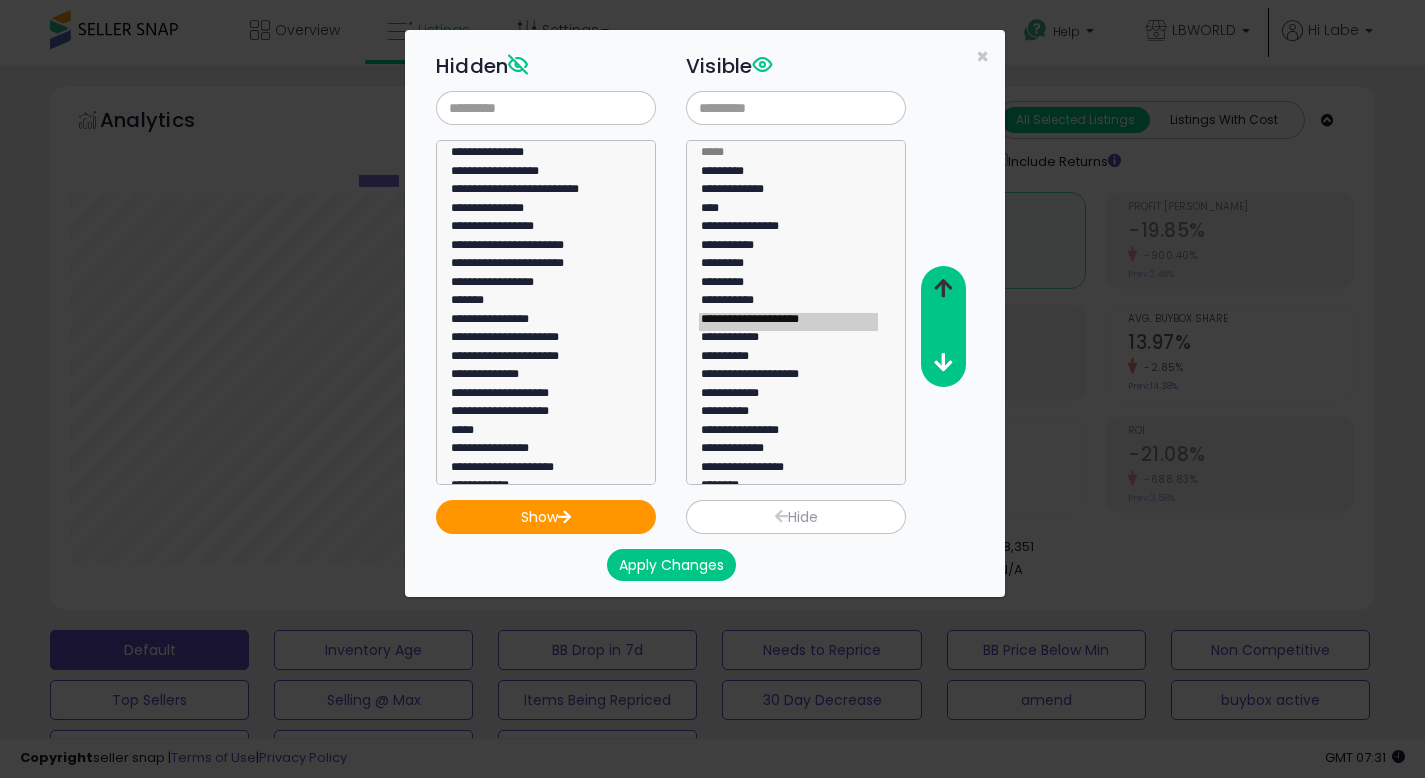 click at bounding box center [943, 288] 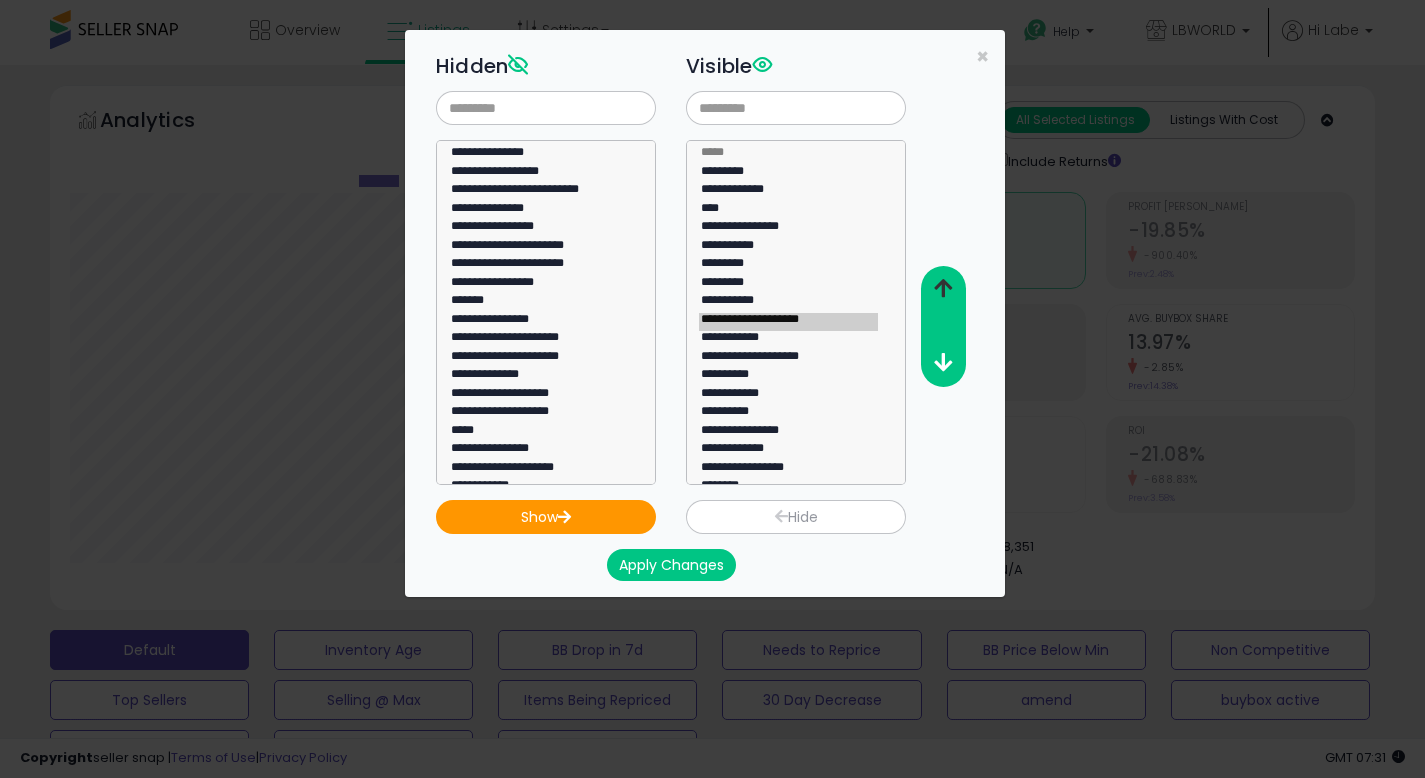 click at bounding box center [943, 288] 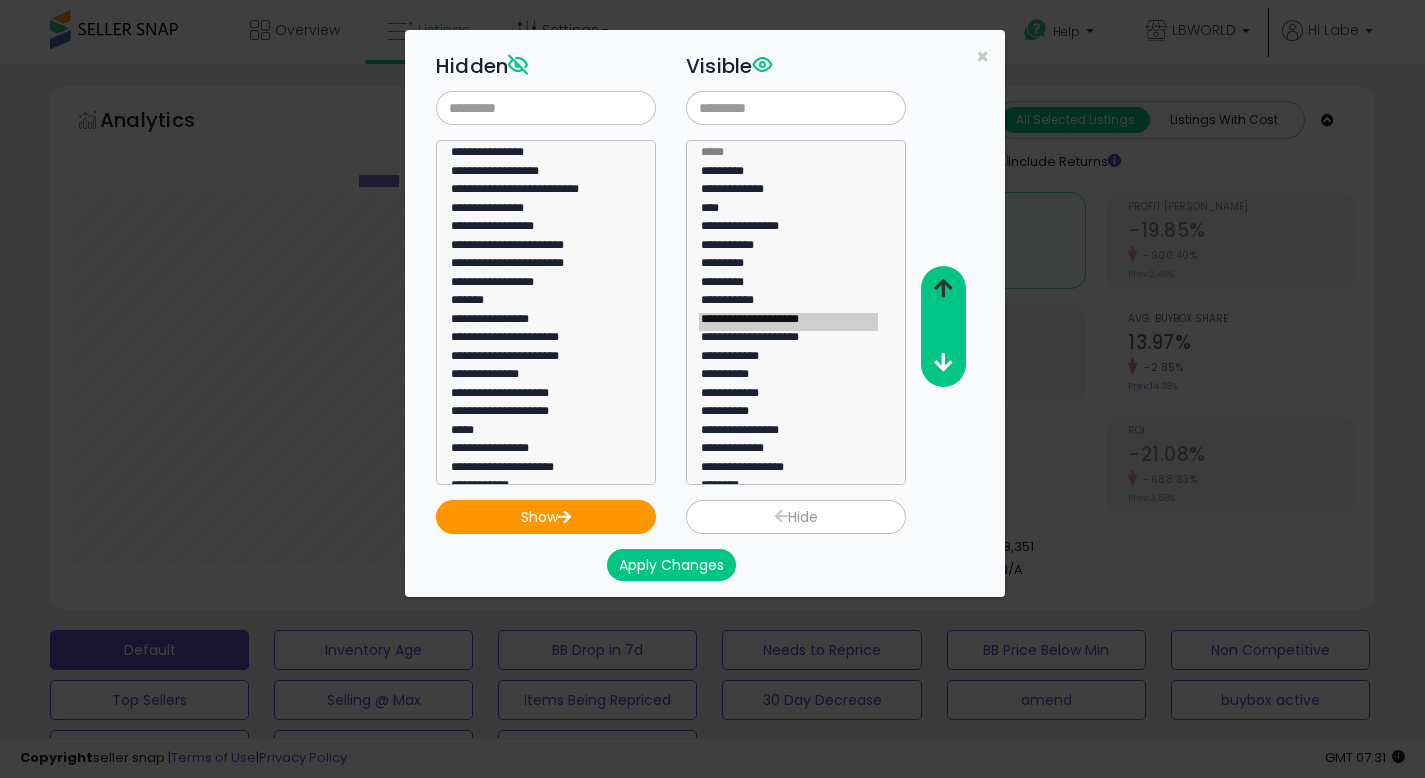click at bounding box center [943, 288] 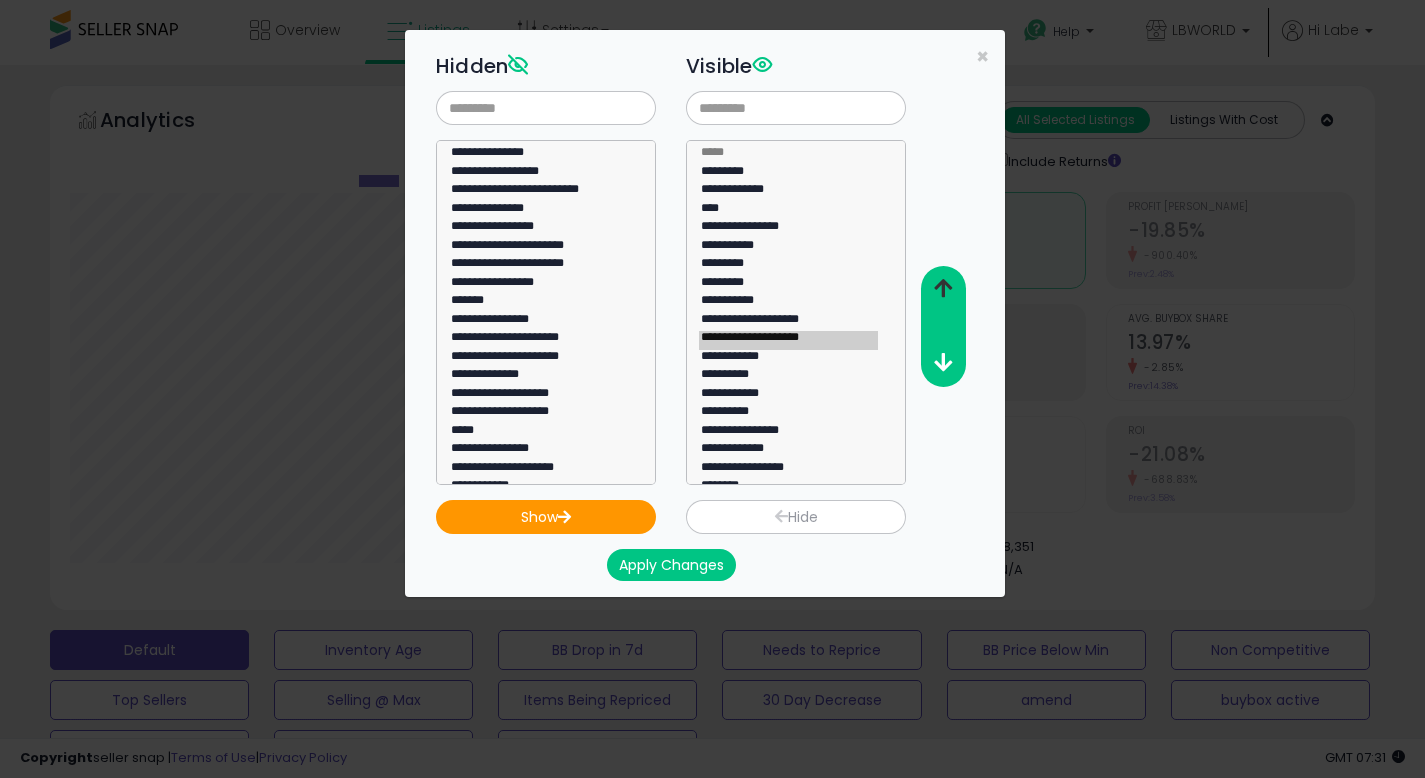 click at bounding box center [943, 288] 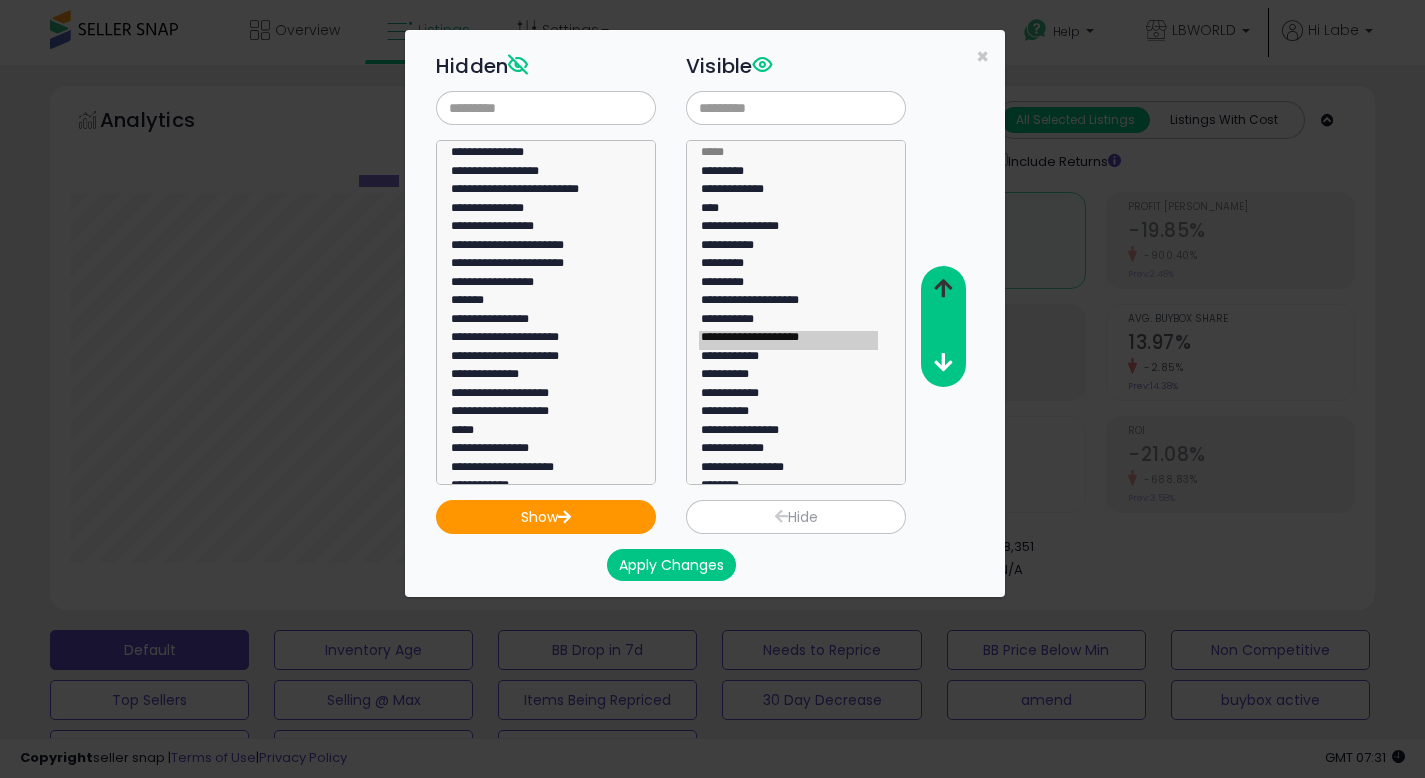 click at bounding box center (943, 288) 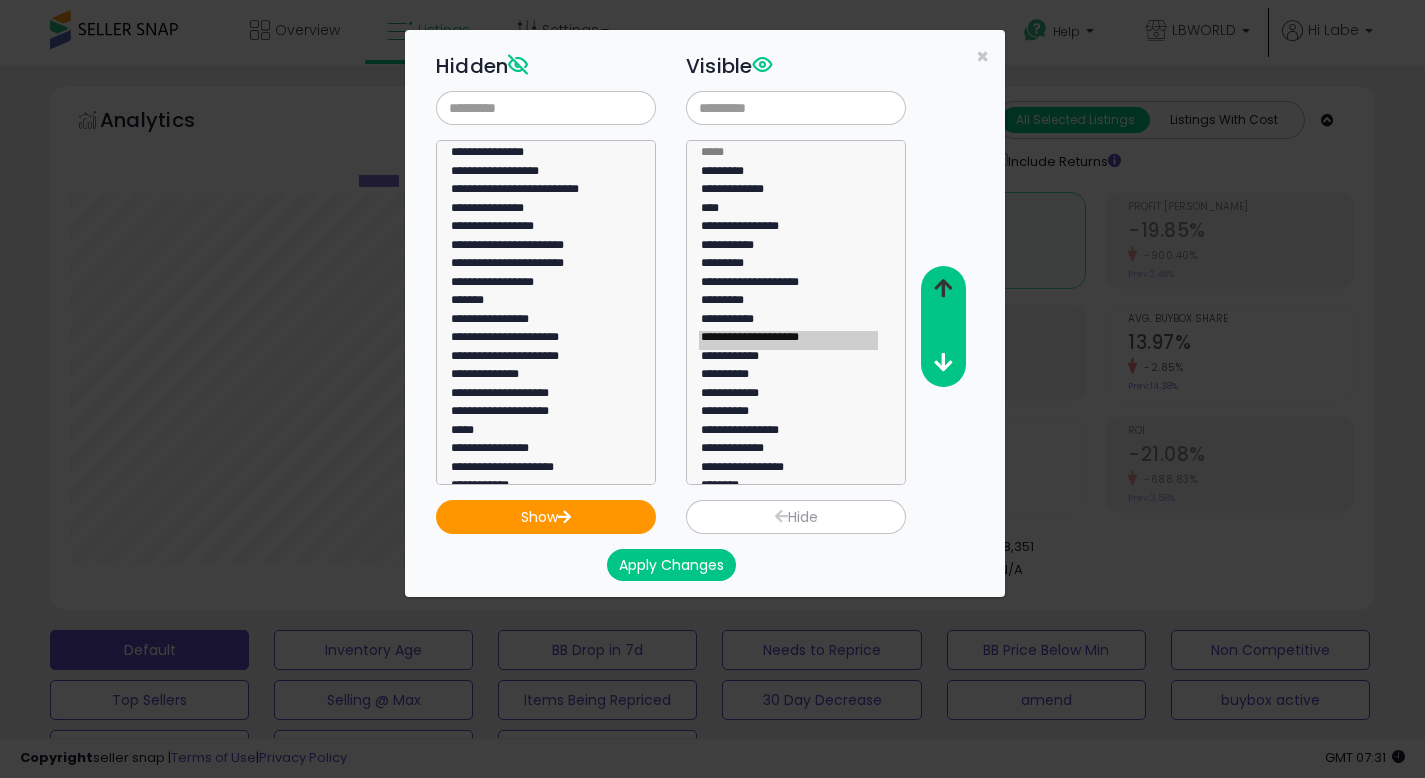 click at bounding box center [943, 288] 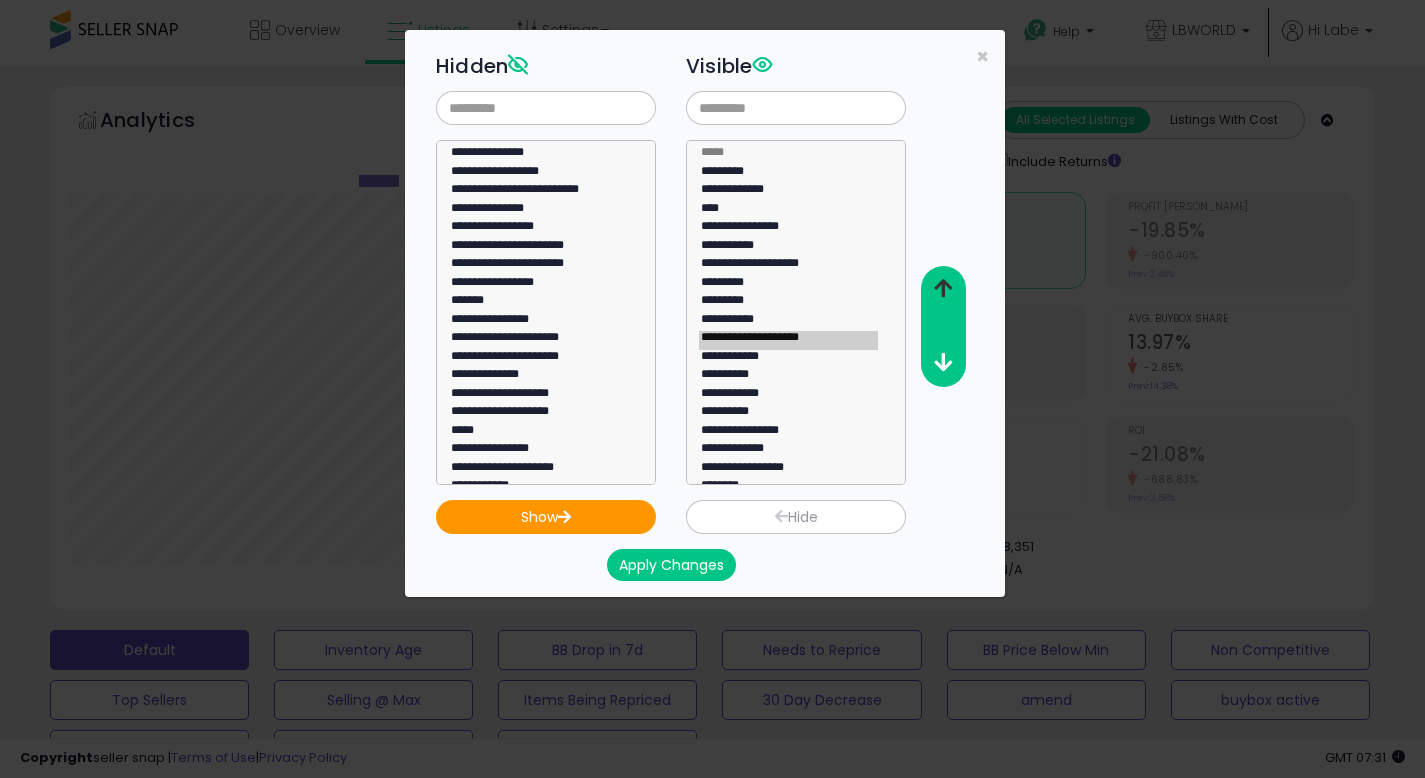 click at bounding box center [943, 288] 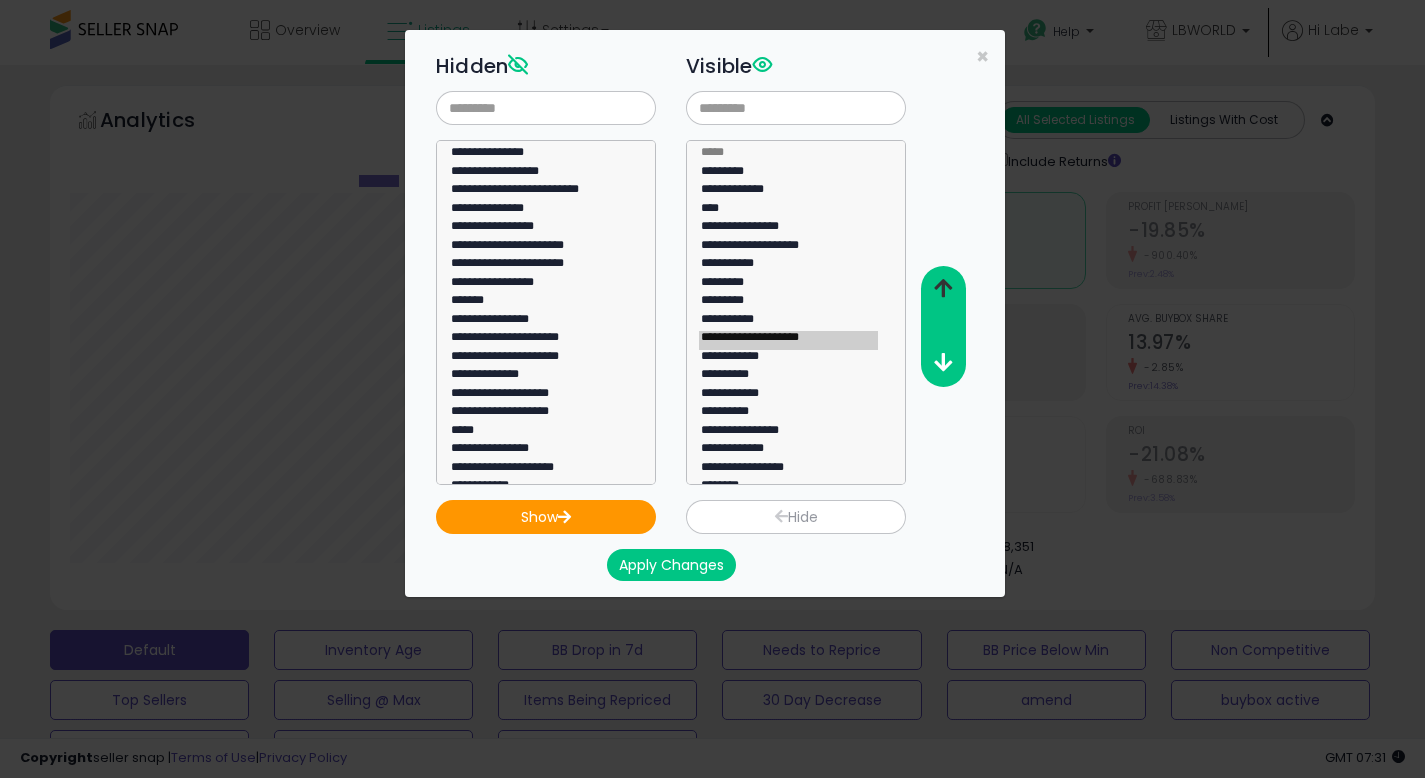 click at bounding box center (943, 288) 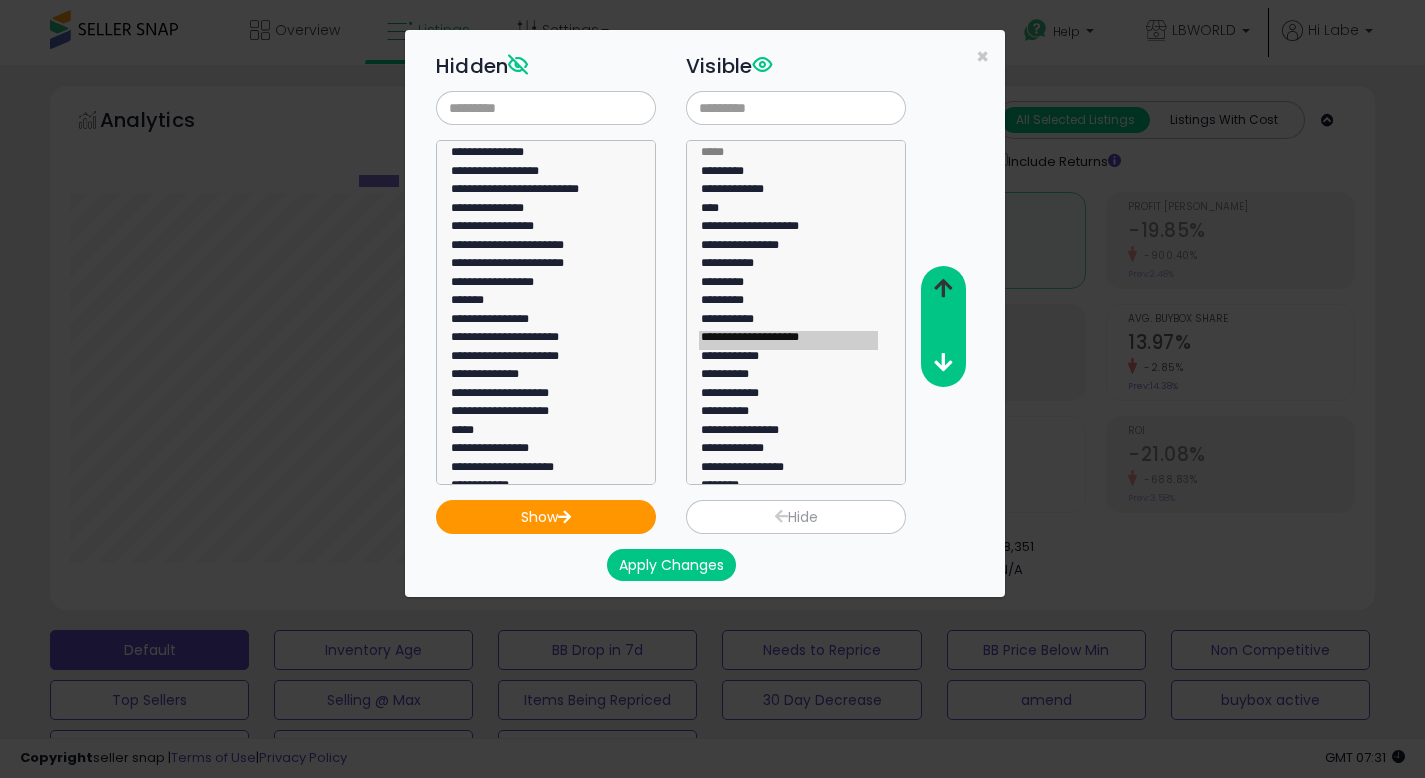 click at bounding box center (943, 288) 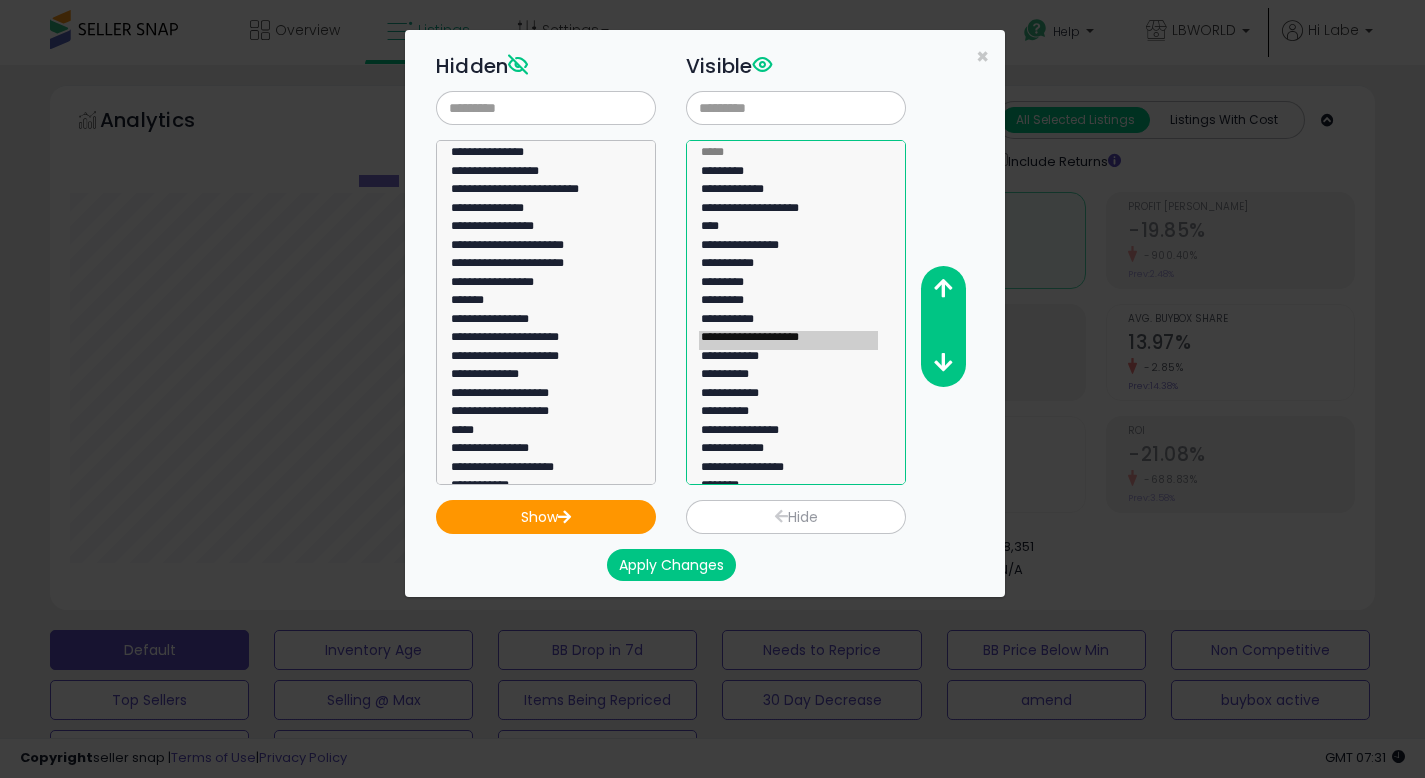 select on "**********" 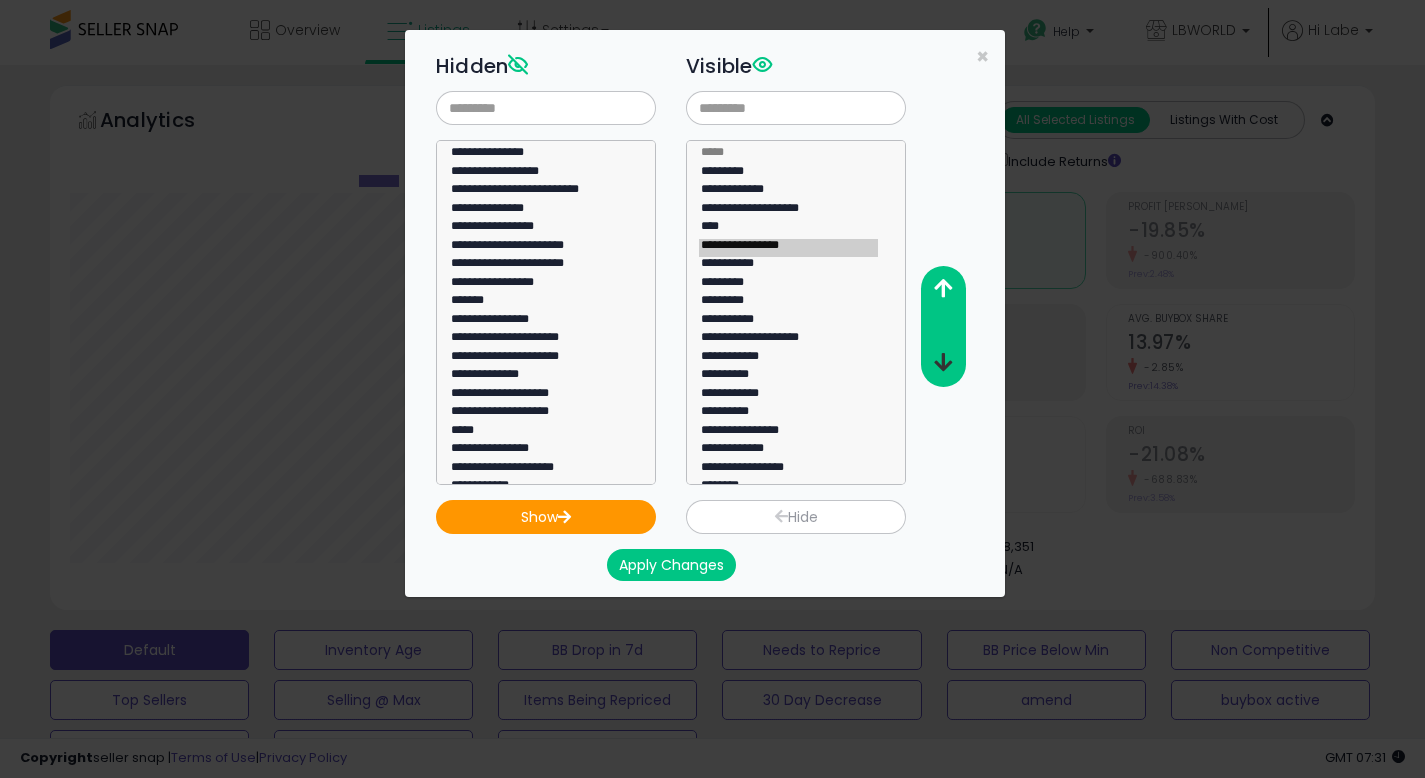 click at bounding box center (943, 362) 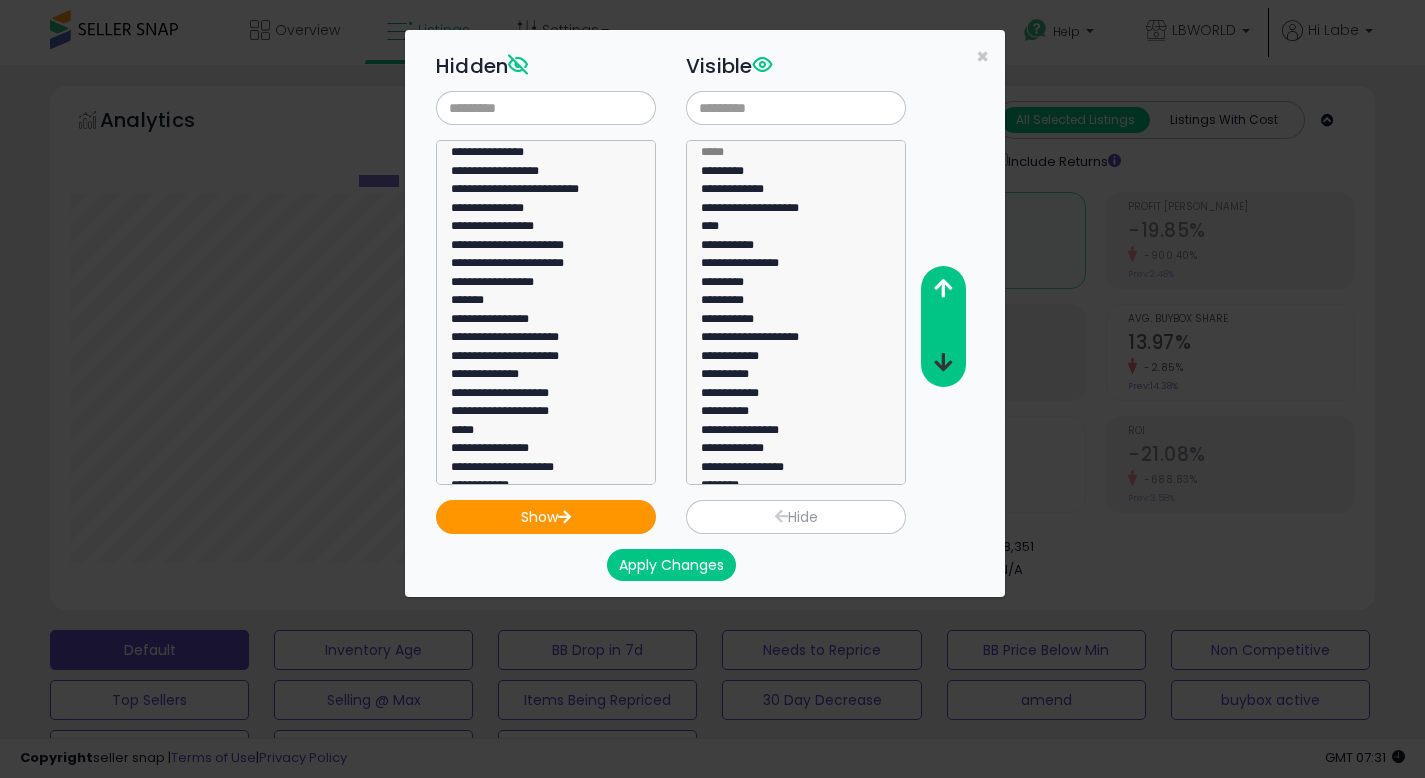 click at bounding box center [943, 362] 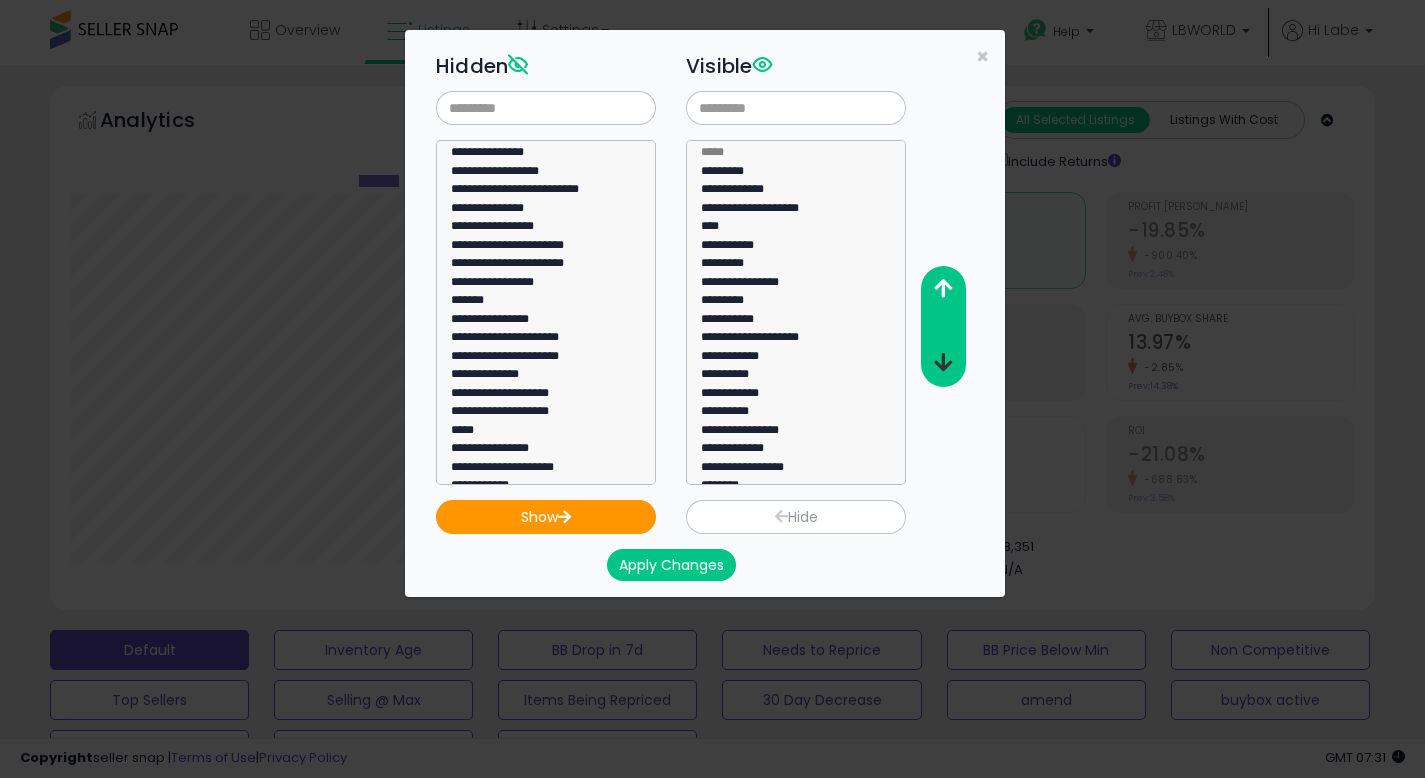 click at bounding box center (943, 362) 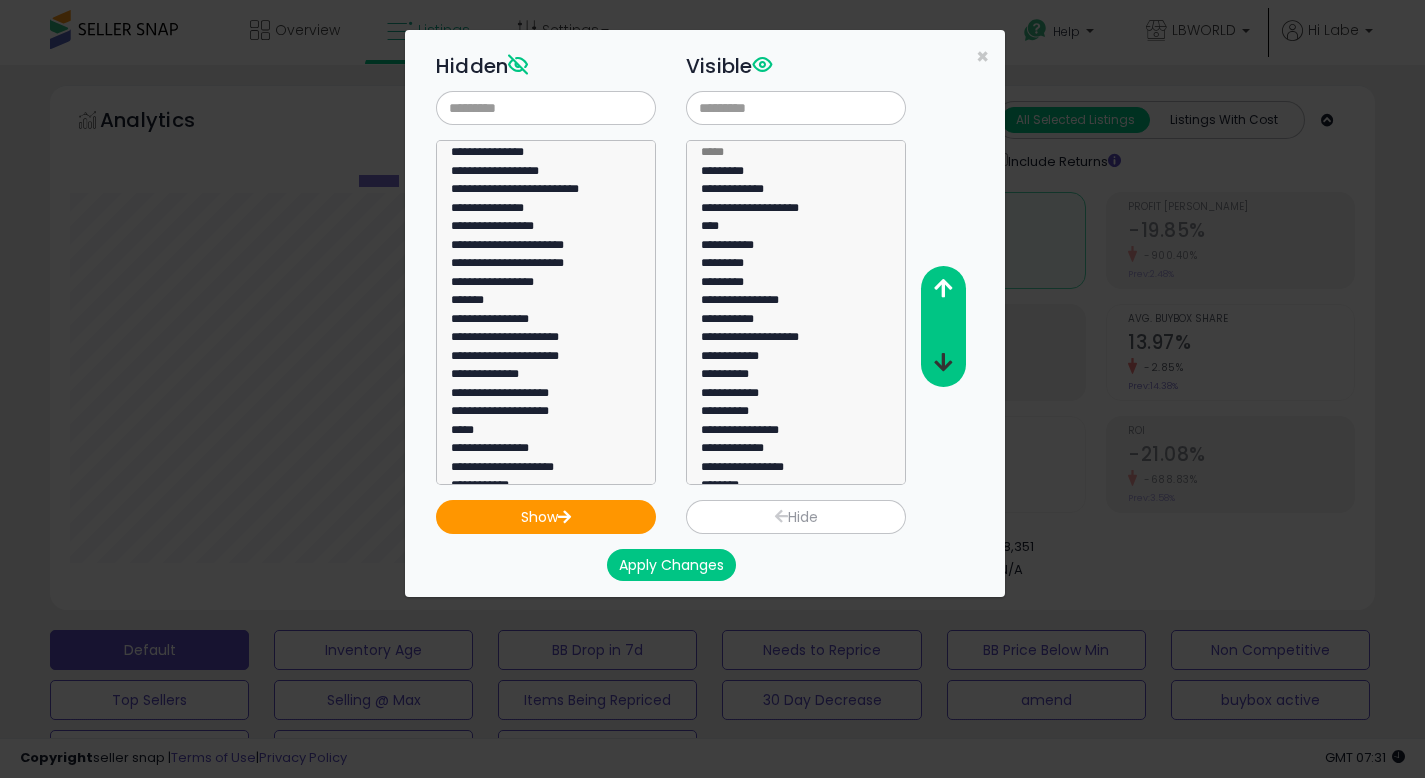 click at bounding box center [943, 362] 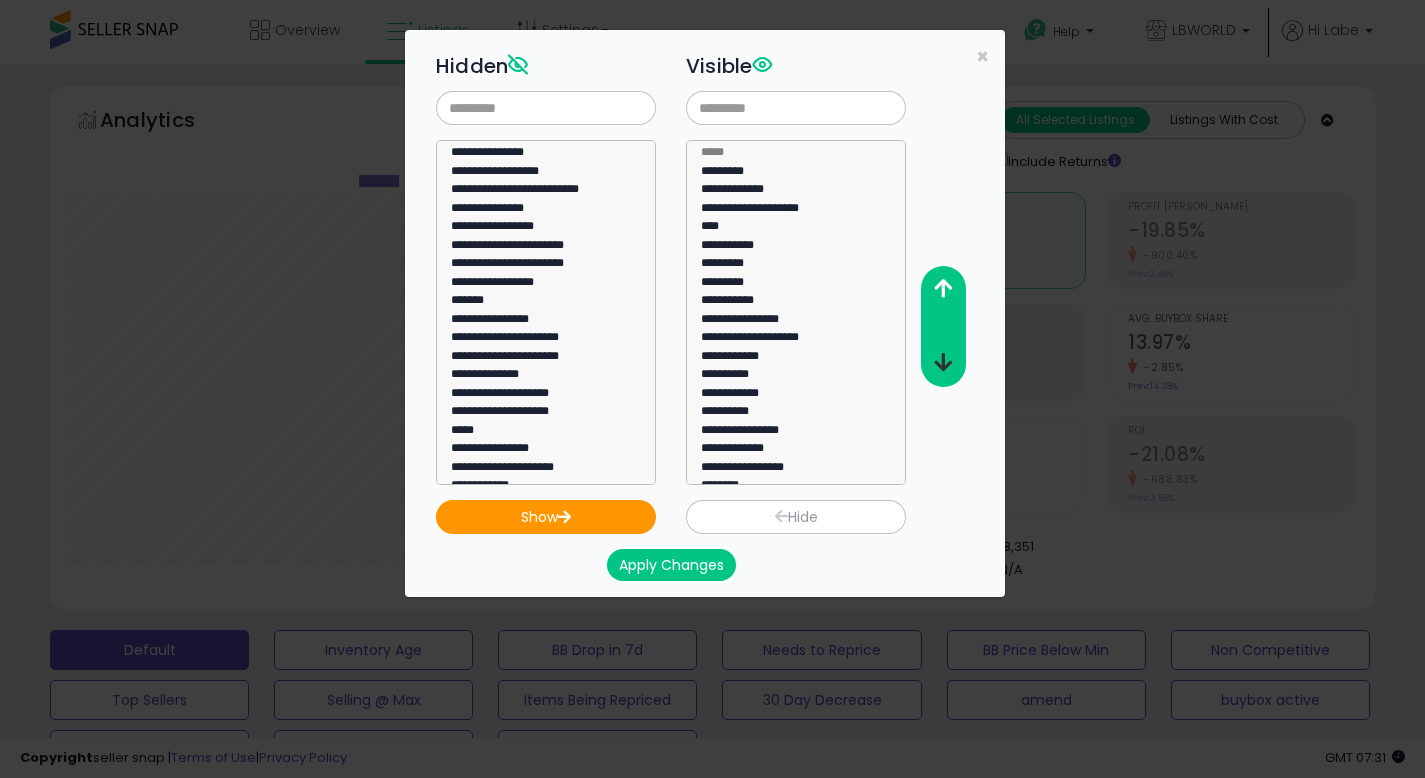 click at bounding box center [943, 362] 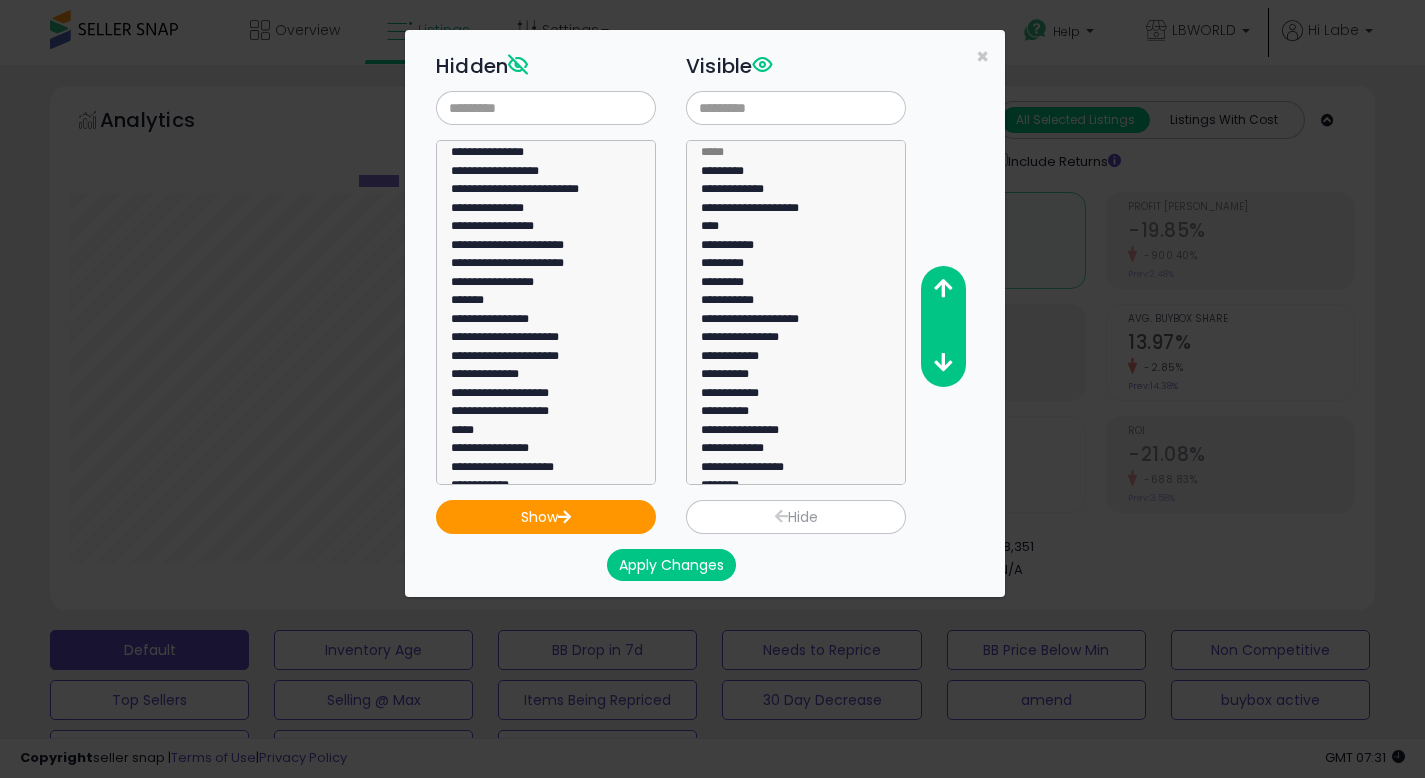 click on "Apply Changes" at bounding box center [671, 565] 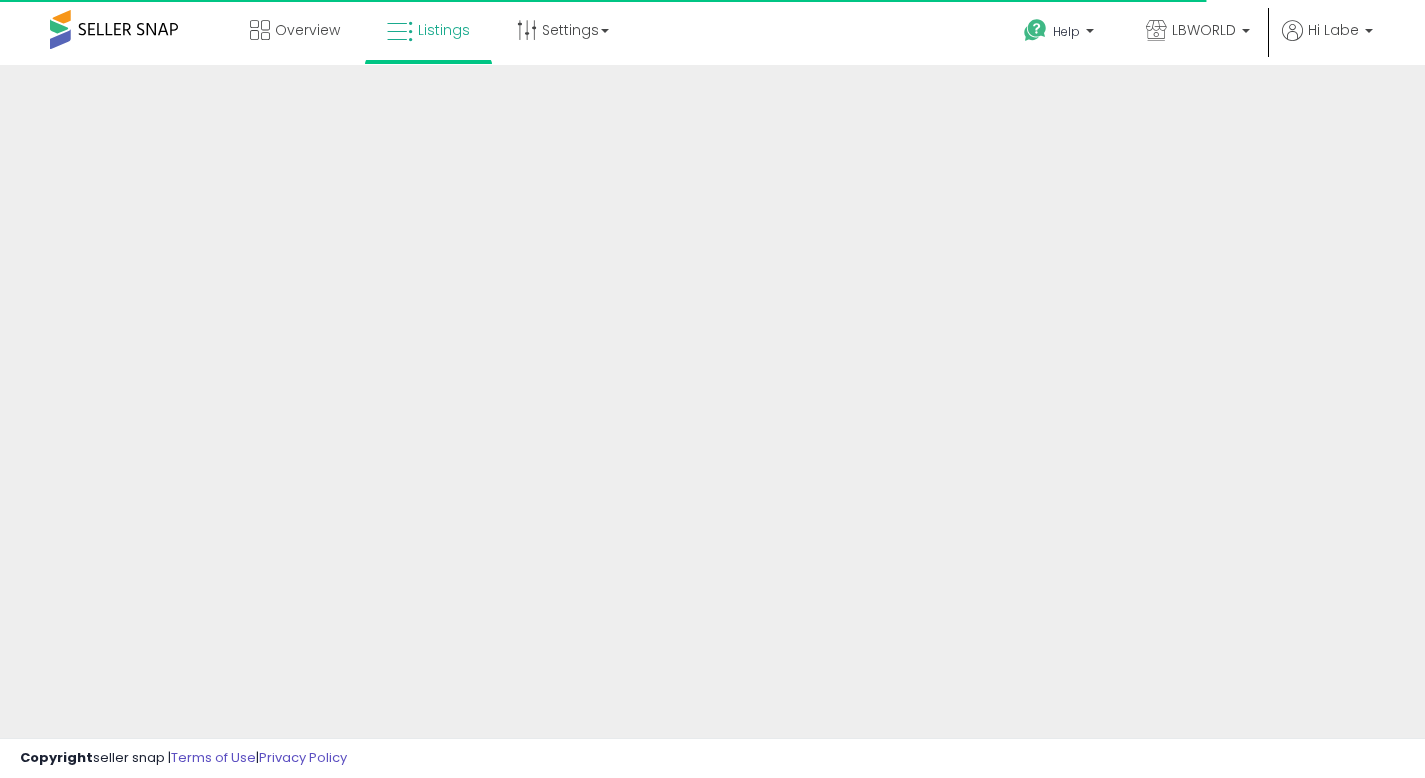 scroll, scrollTop: 480, scrollLeft: 0, axis: vertical 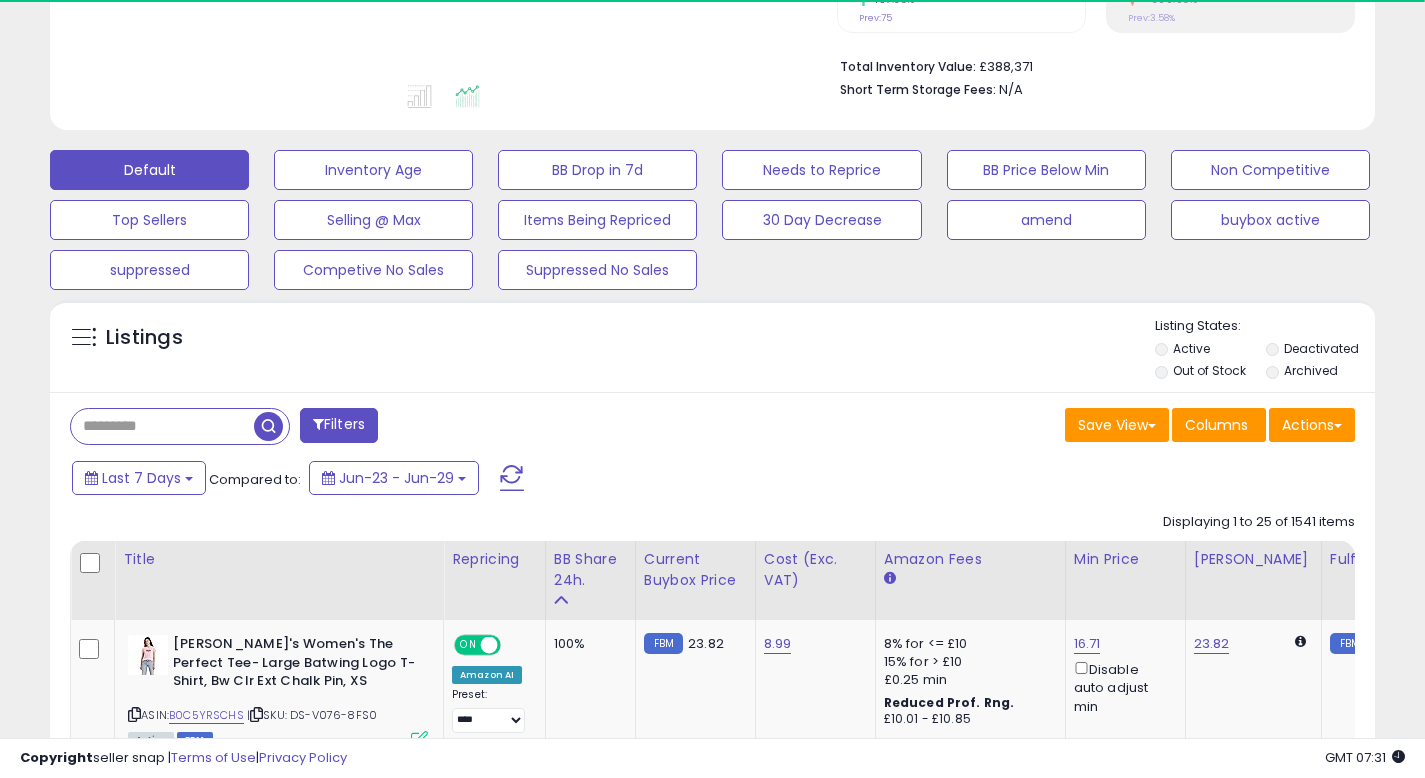 click on "Last 7 Days
Compared to:
Jun-23 - Jun-29" at bounding box center [549, 480] 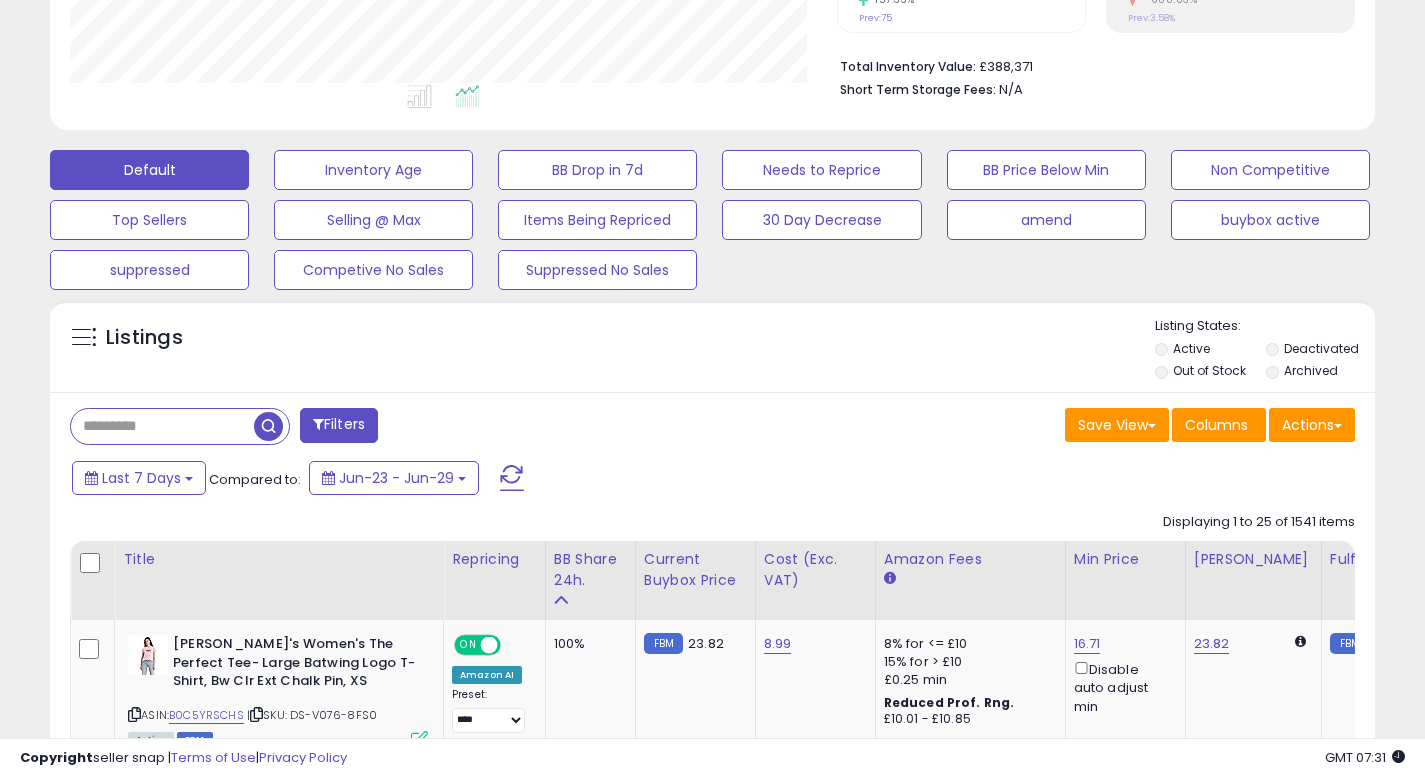 scroll, scrollTop: 999590, scrollLeft: 999233, axis: both 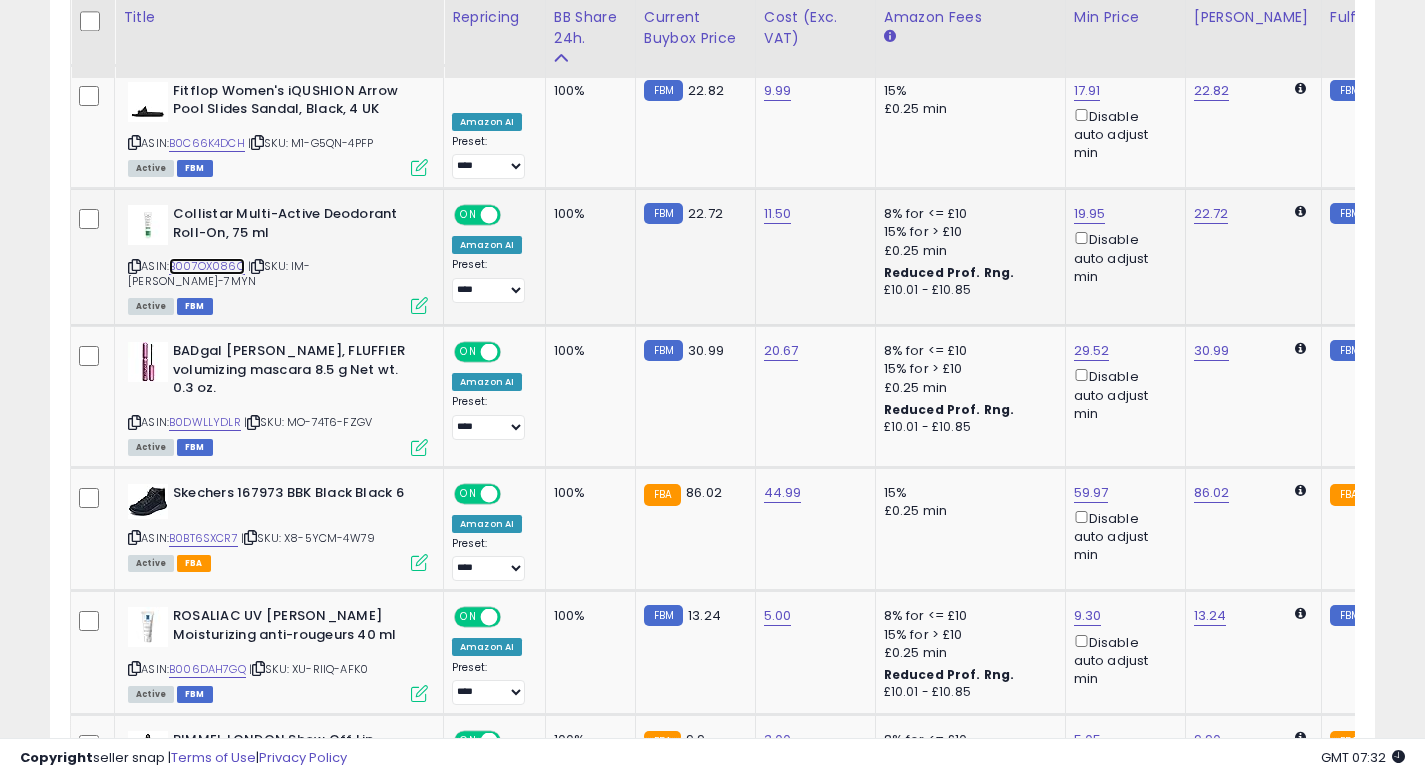 click on "B007OX086C" at bounding box center (207, 266) 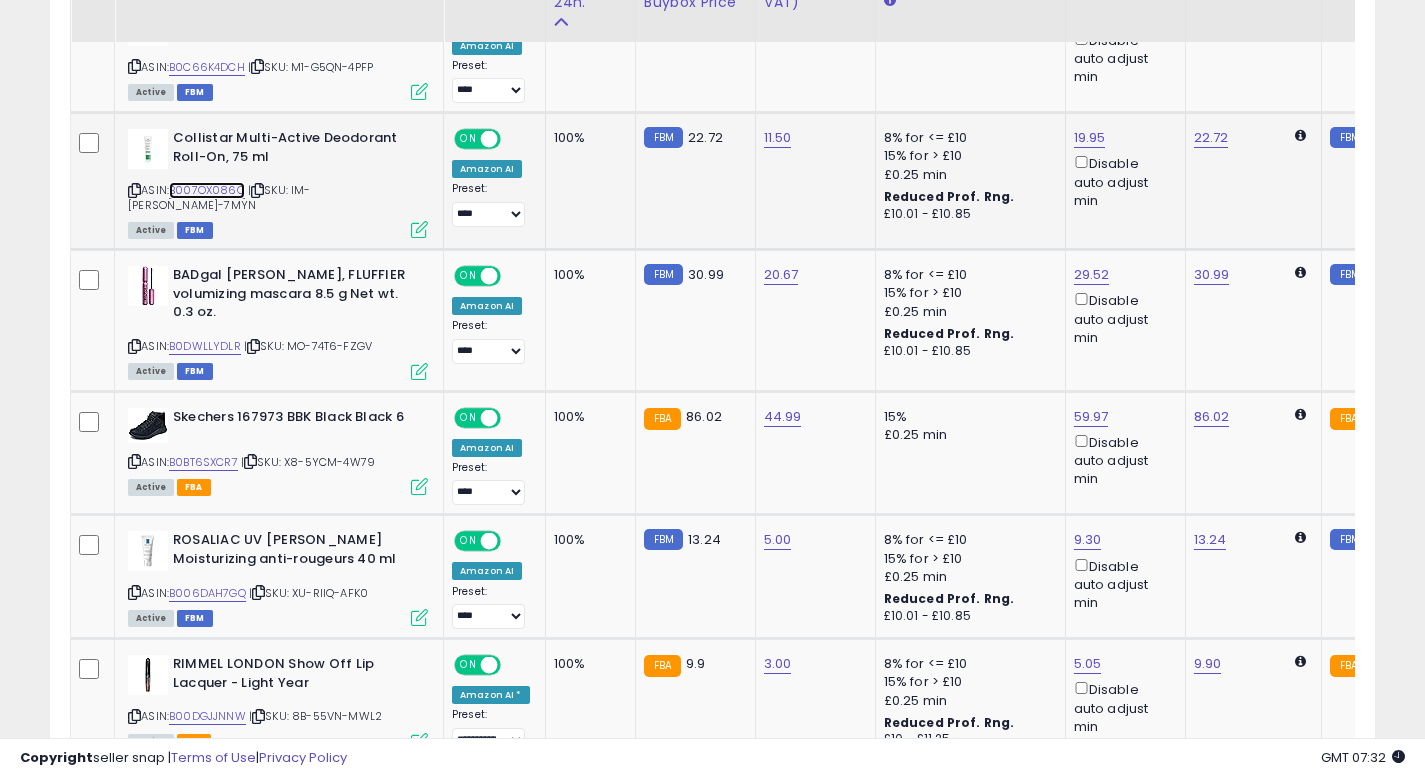scroll, scrollTop: 1520, scrollLeft: 0, axis: vertical 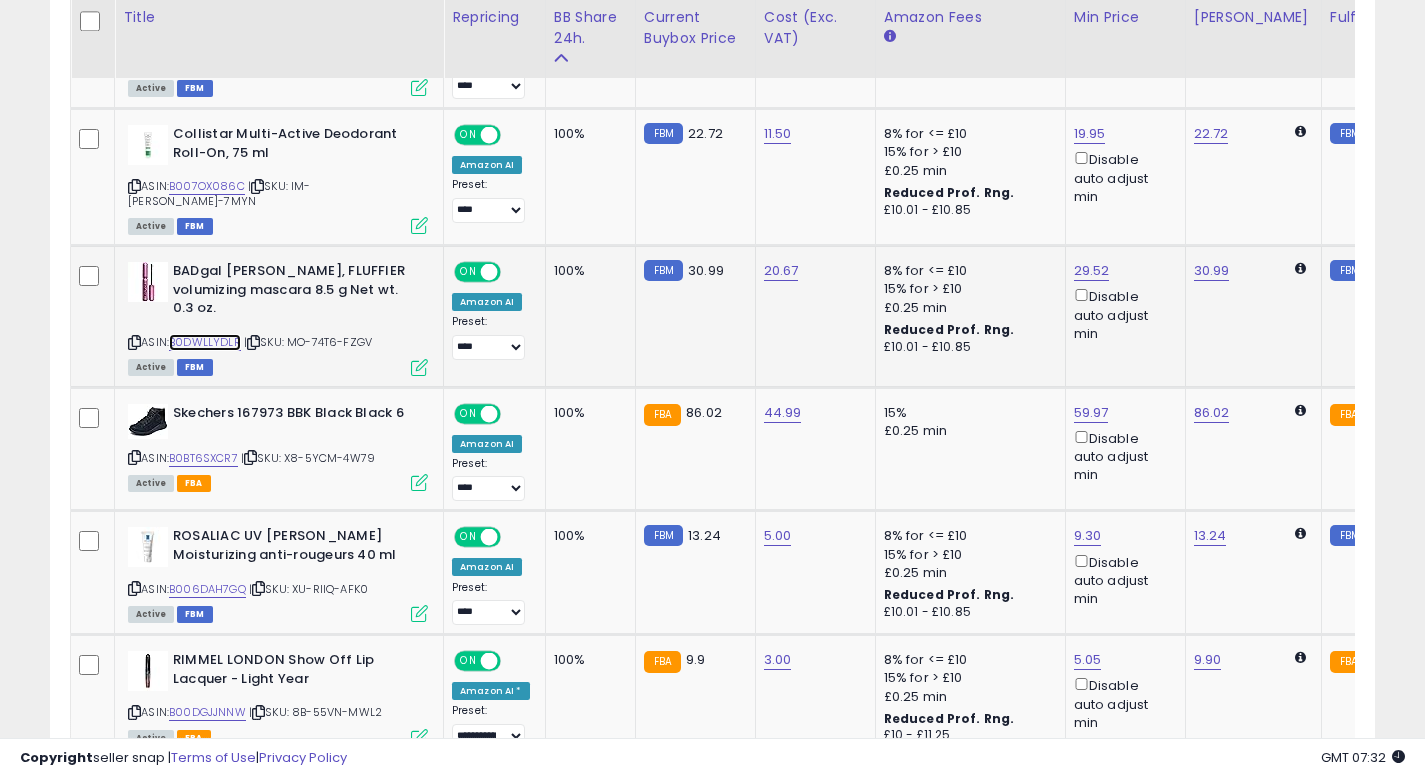 click on "B0DWLLYDLR" at bounding box center (205, 342) 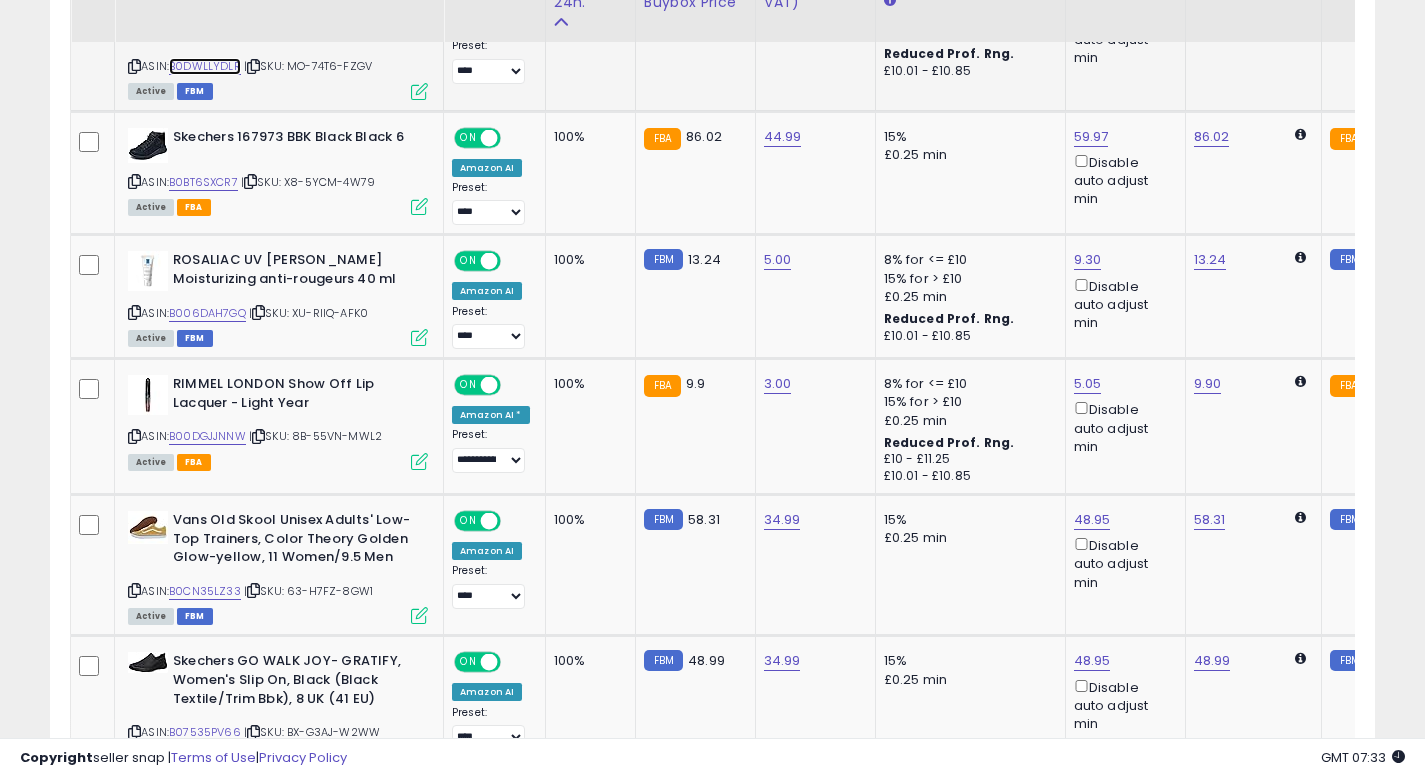 scroll, scrollTop: 1800, scrollLeft: 0, axis: vertical 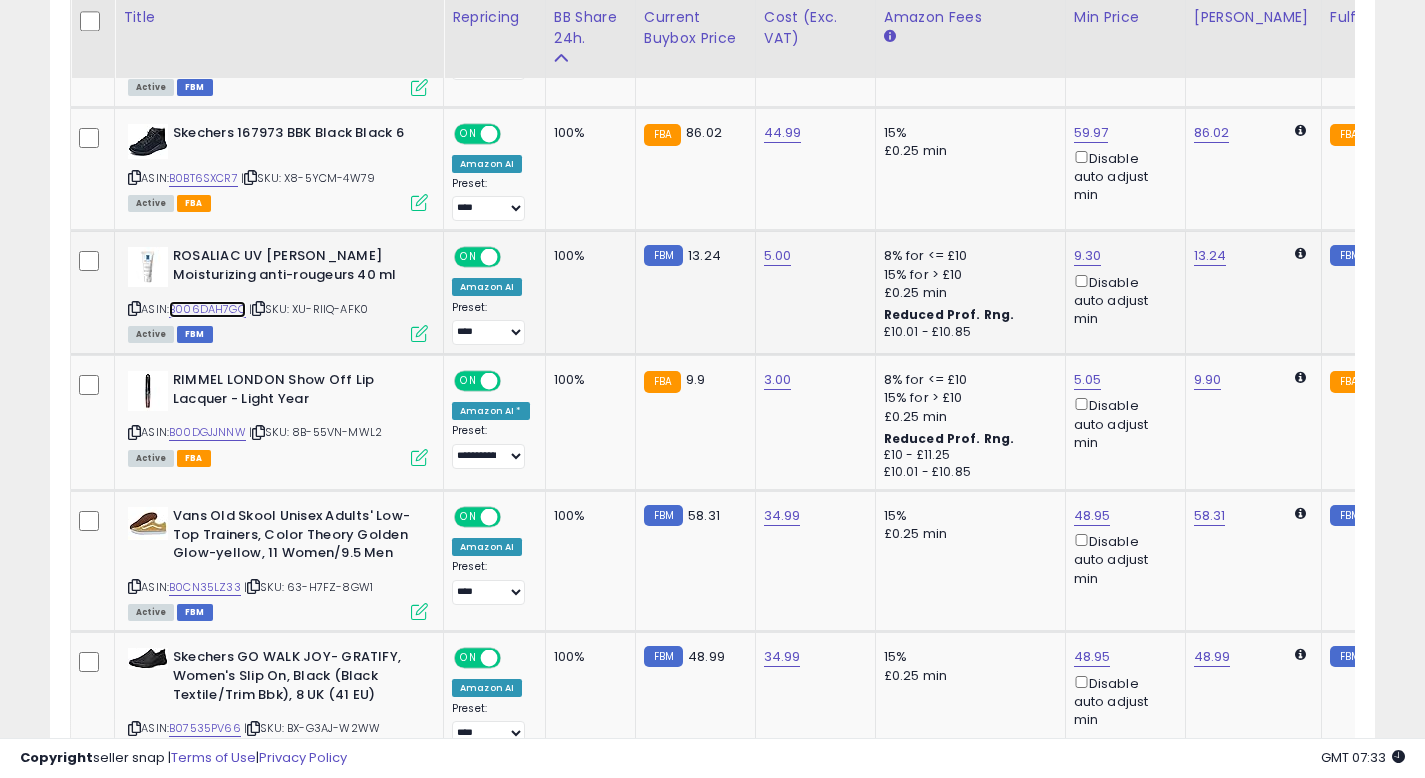 click on "B006DAH7GQ" at bounding box center [207, 309] 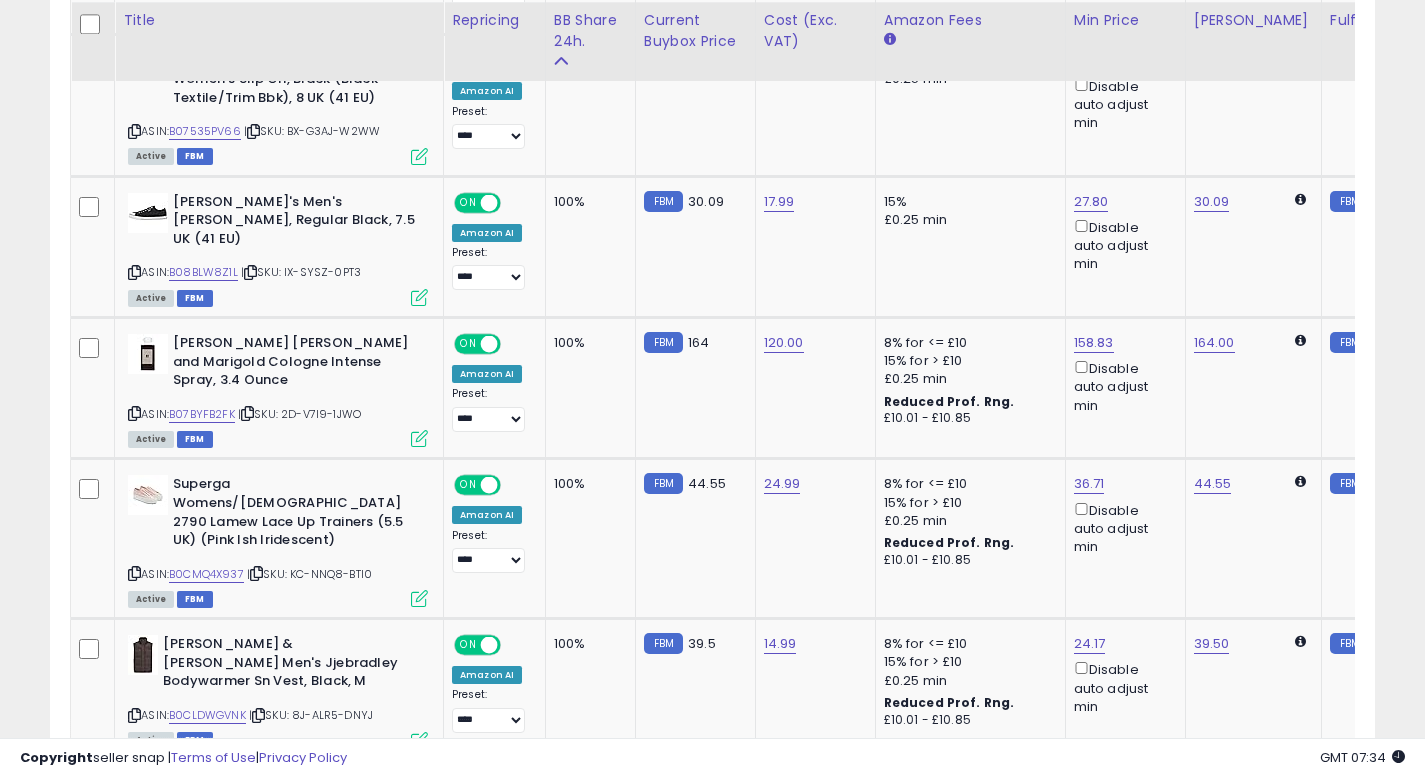 scroll, scrollTop: 2400, scrollLeft: 0, axis: vertical 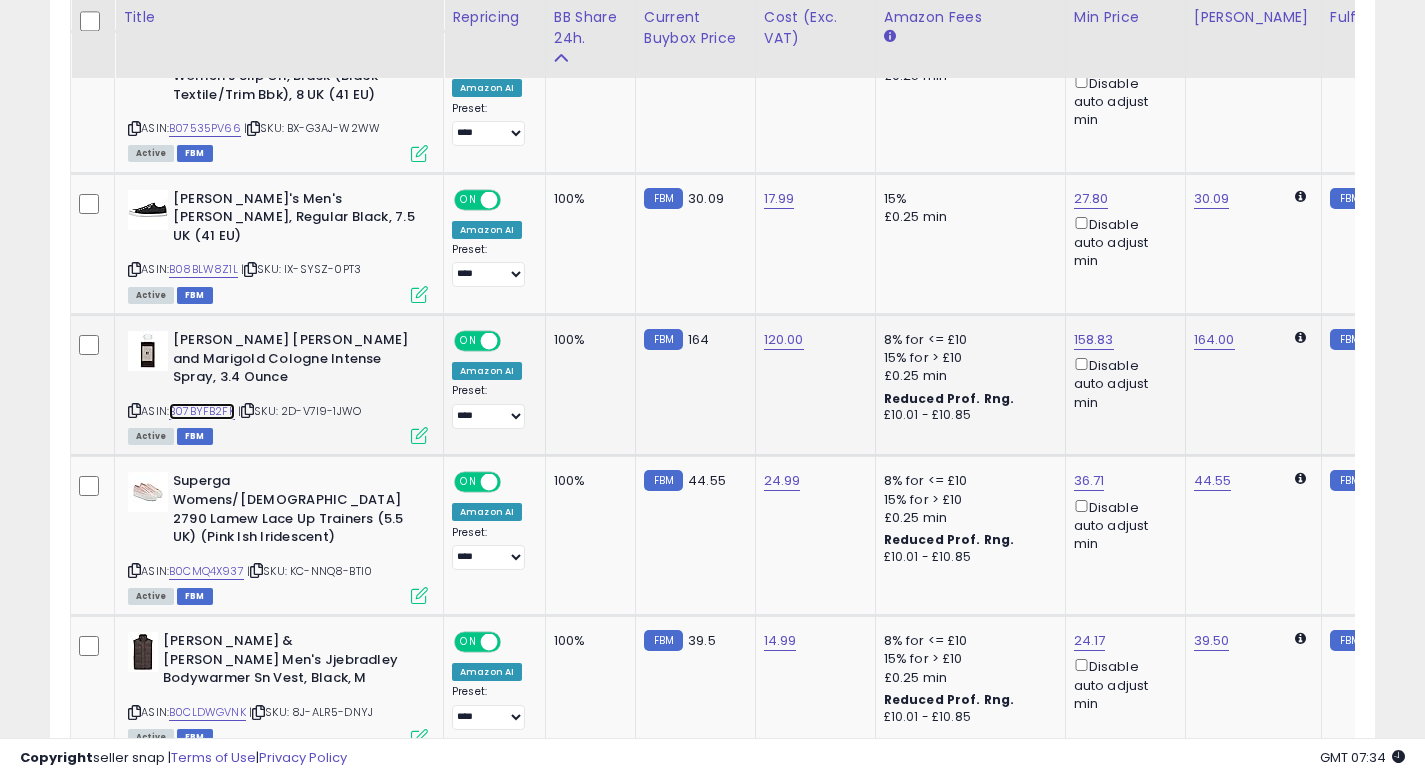 click on "B07BYFB2FK" at bounding box center (202, 411) 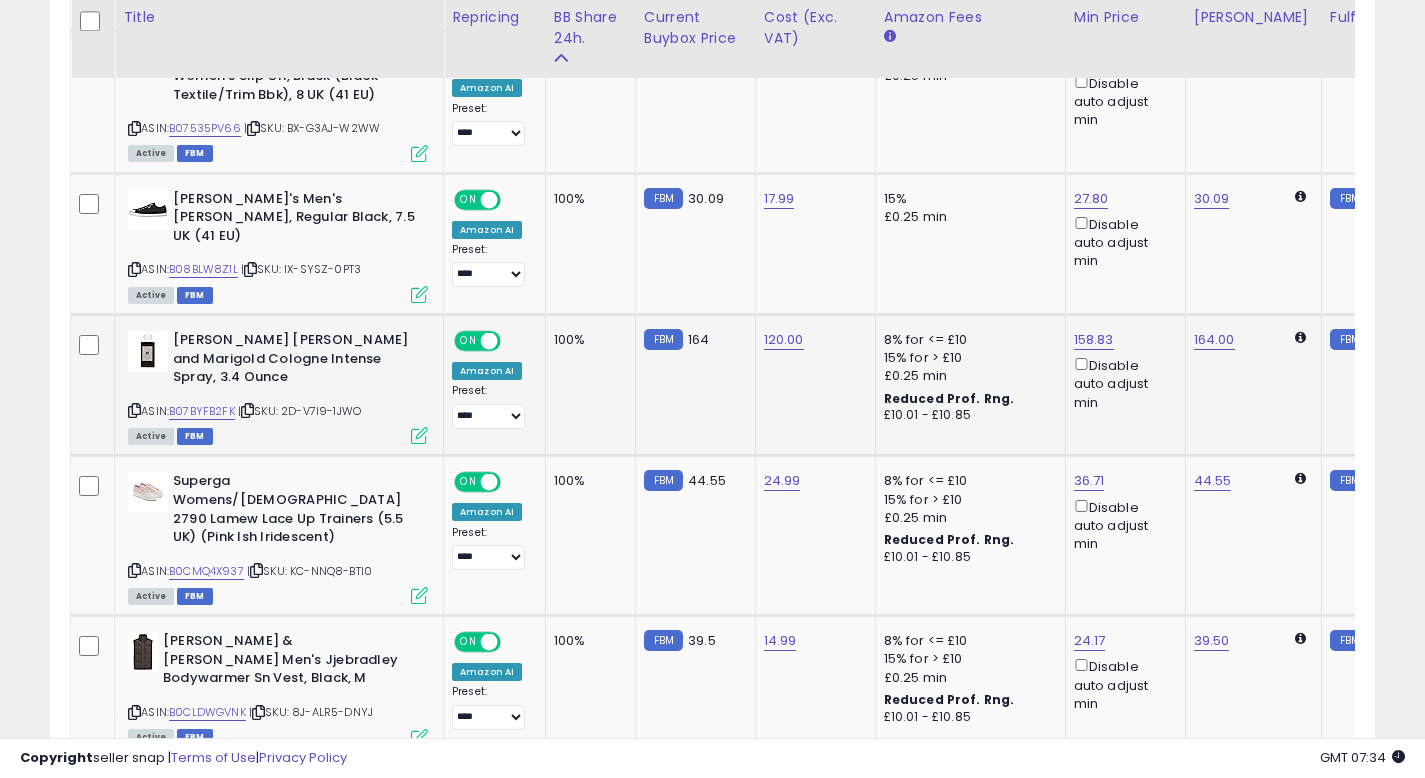 click on "FBM  164" 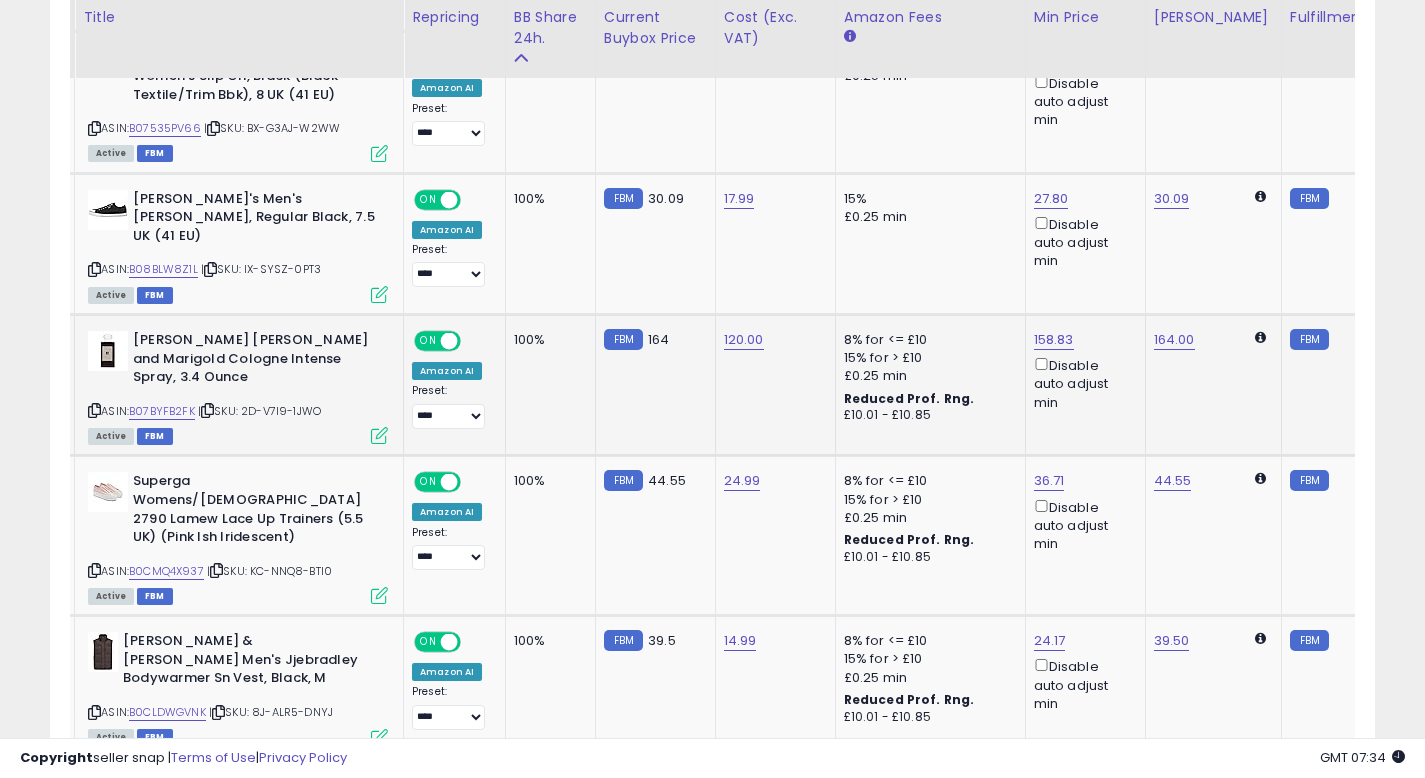 scroll, scrollTop: 0, scrollLeft: 144, axis: horizontal 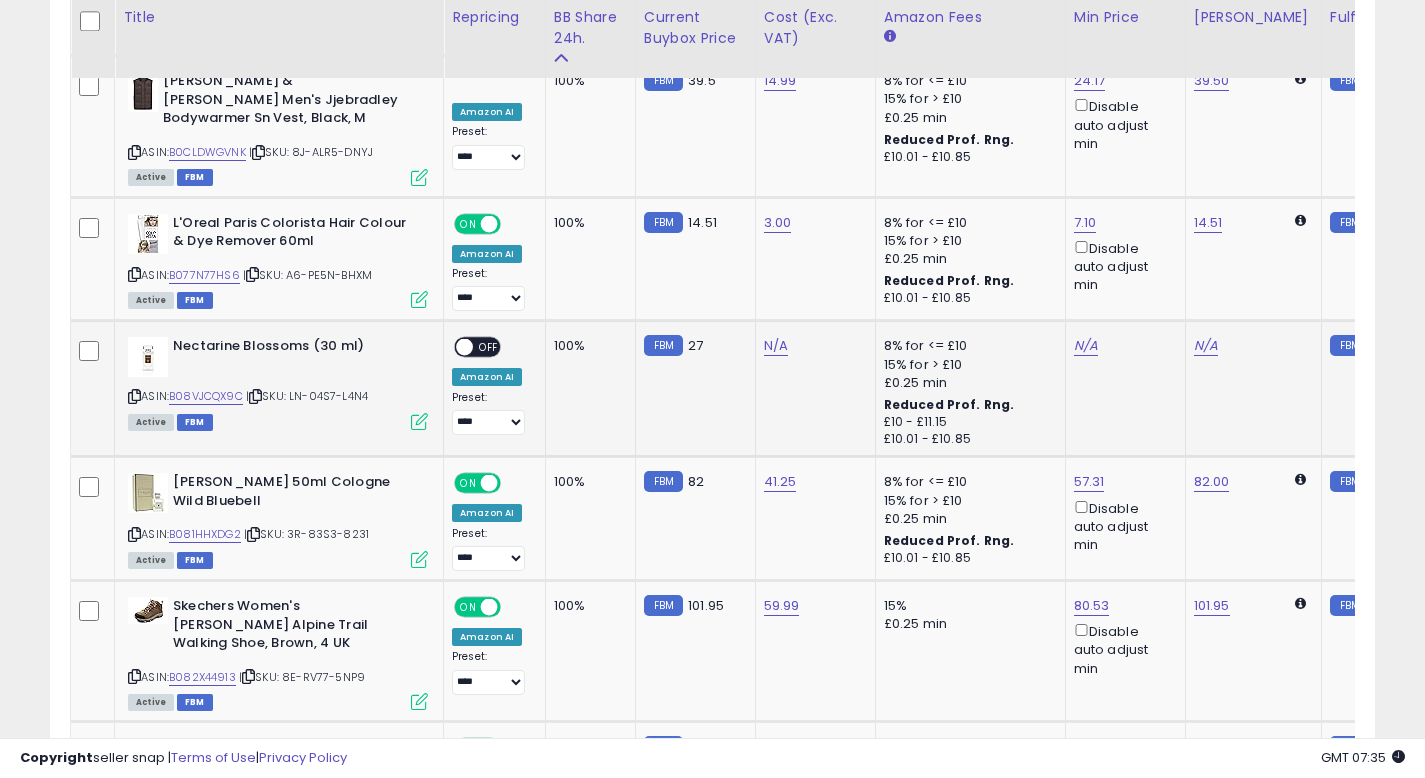 click on "**********" at bounding box center (491, 386) 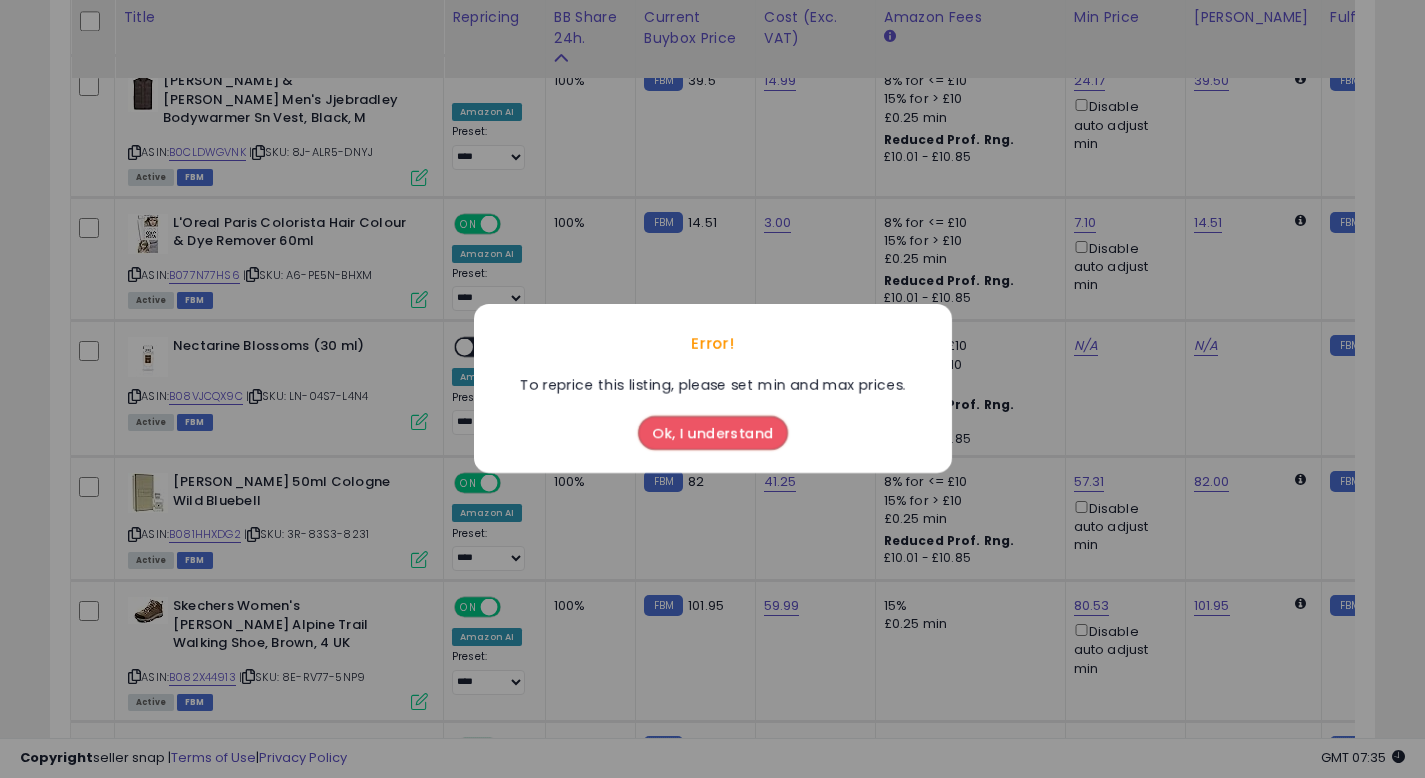 click on "Ok, I understand" at bounding box center (713, 429) 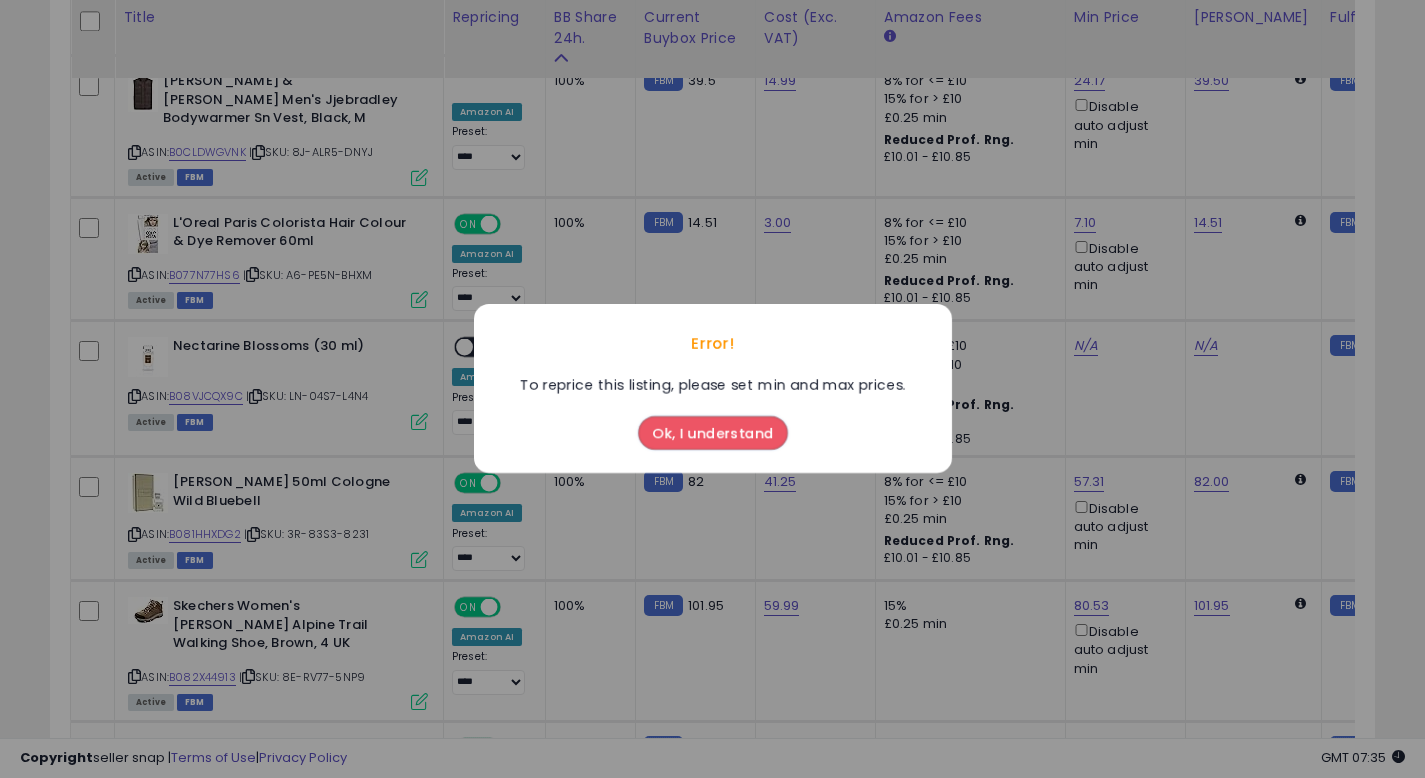 click on "Ok, I understand" at bounding box center (713, 434) 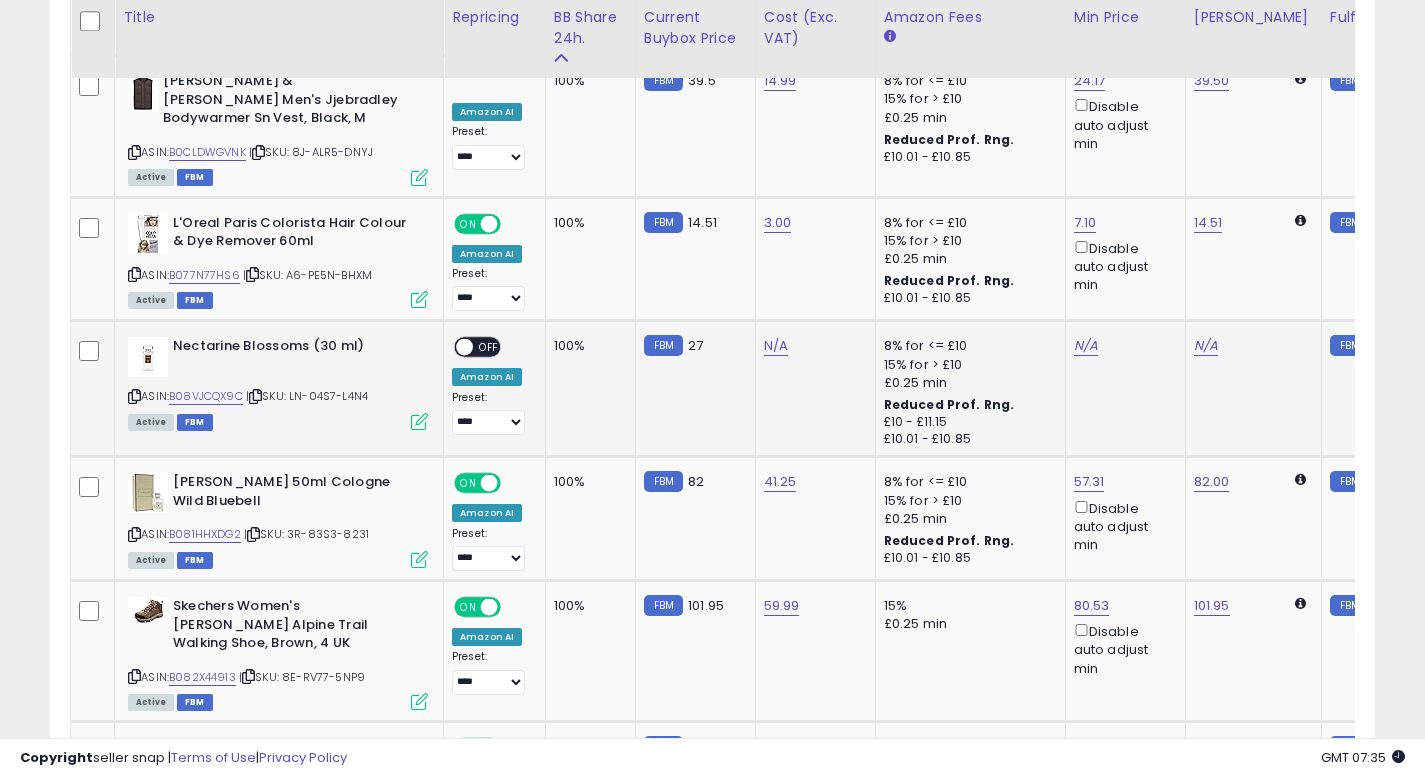 click on "Nectarine Blossoms (30 ml)" at bounding box center (294, 349) 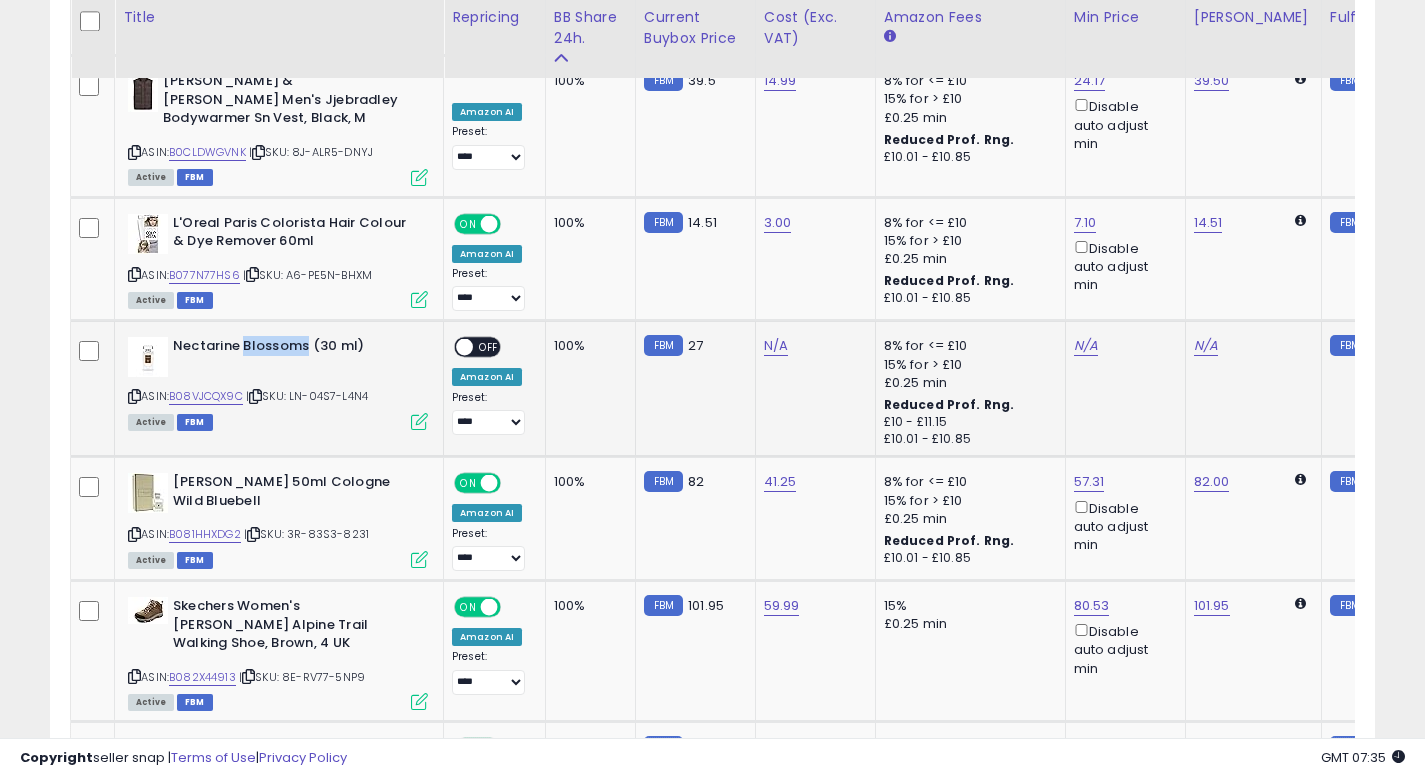 click on "Nectarine Blossoms (30 ml)" at bounding box center [294, 349] 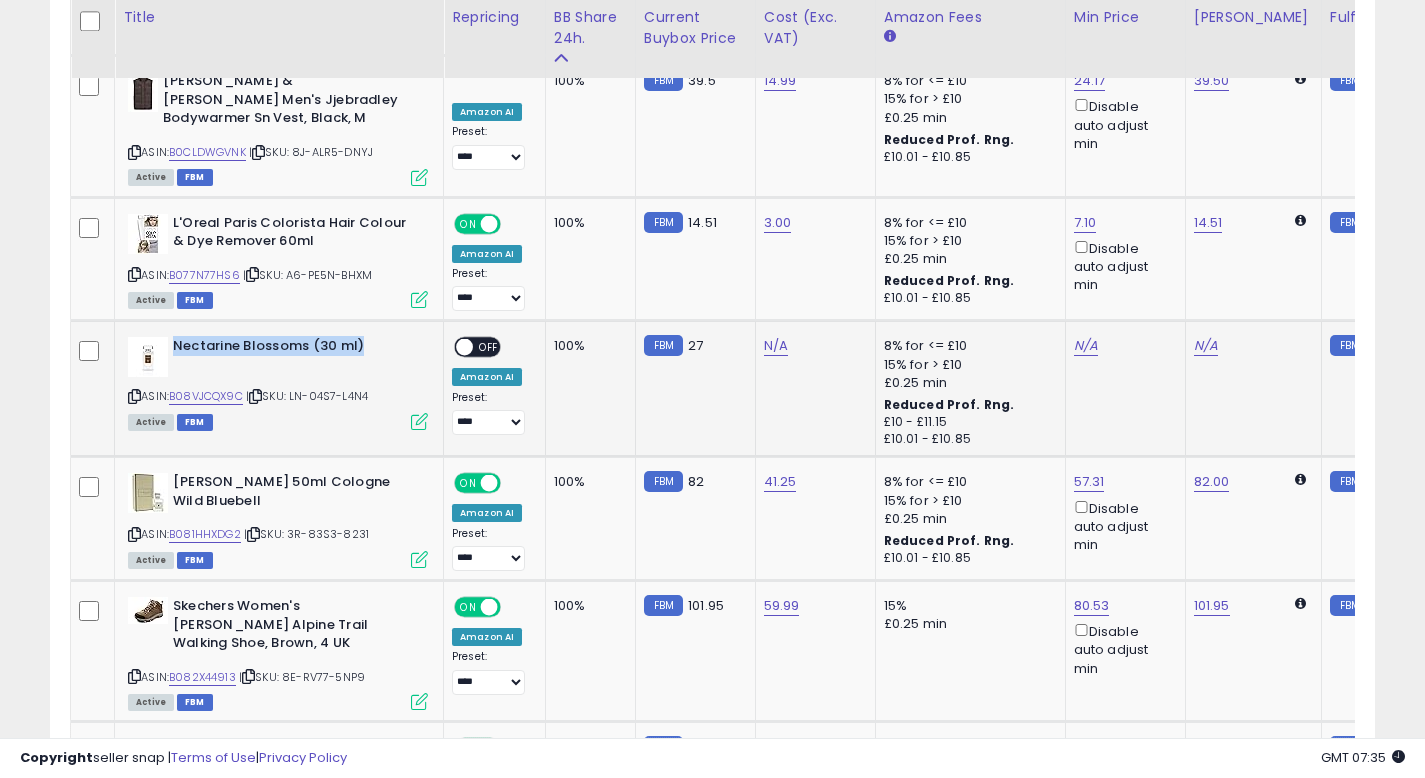 click on "Nectarine Blossoms (30 ml)" at bounding box center [294, 349] 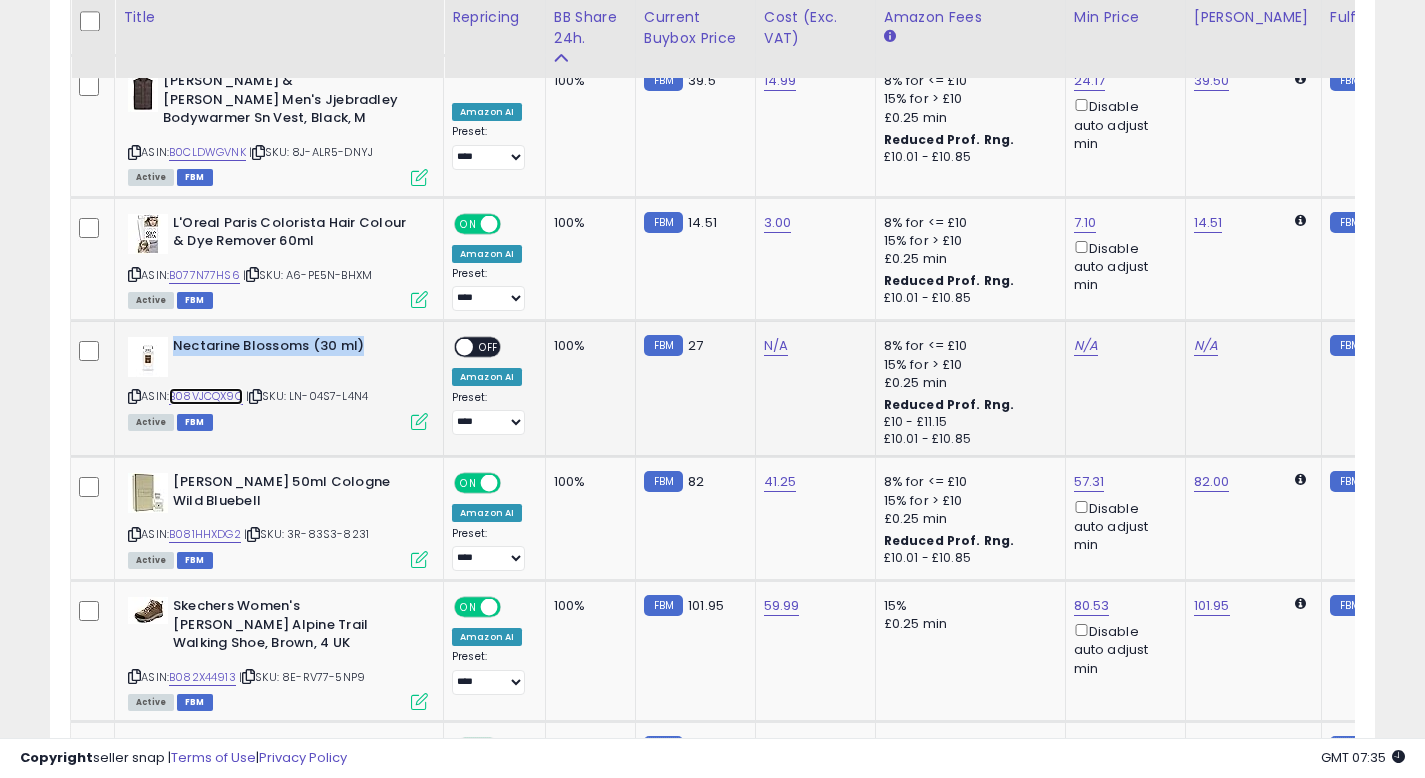 click on "B08VJCQX9C" at bounding box center [206, 396] 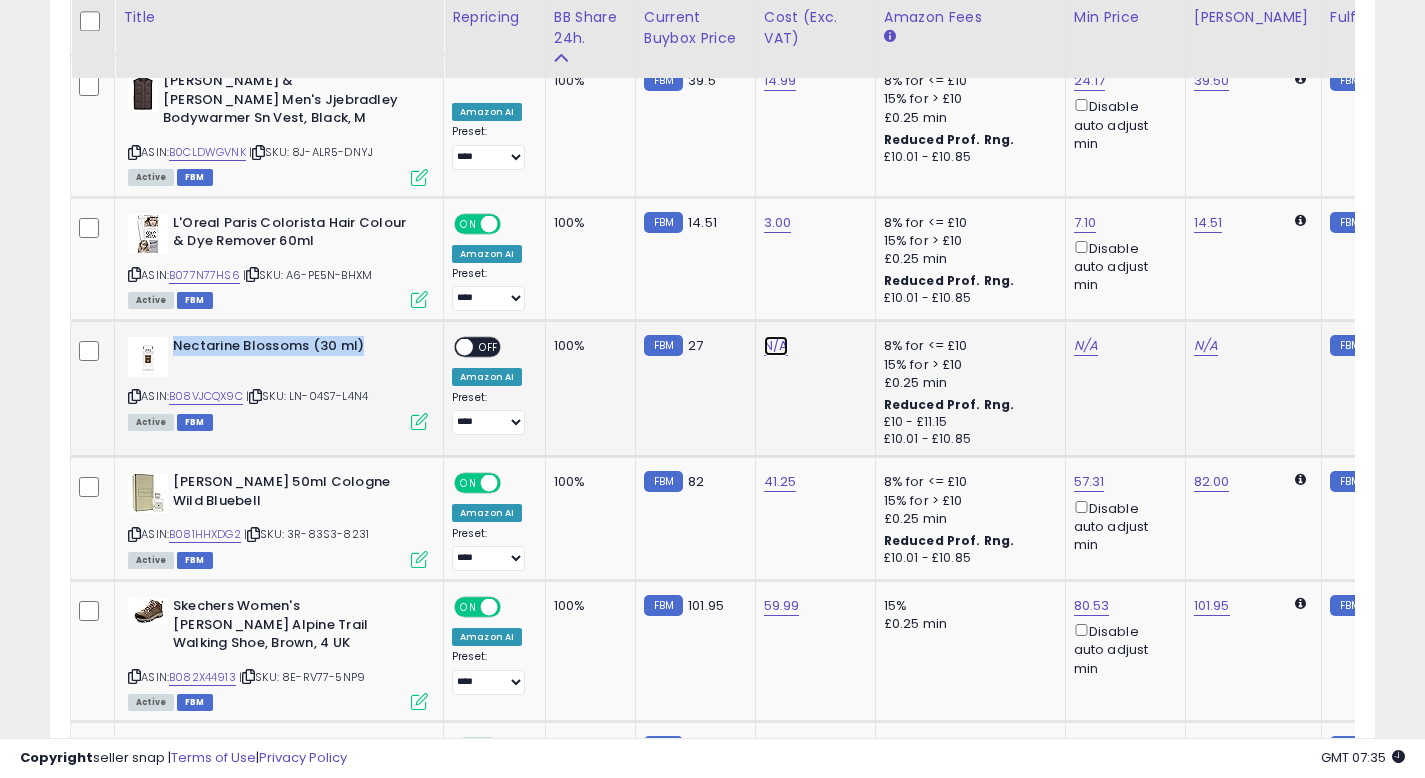 click on "N/A" at bounding box center [776, 346] 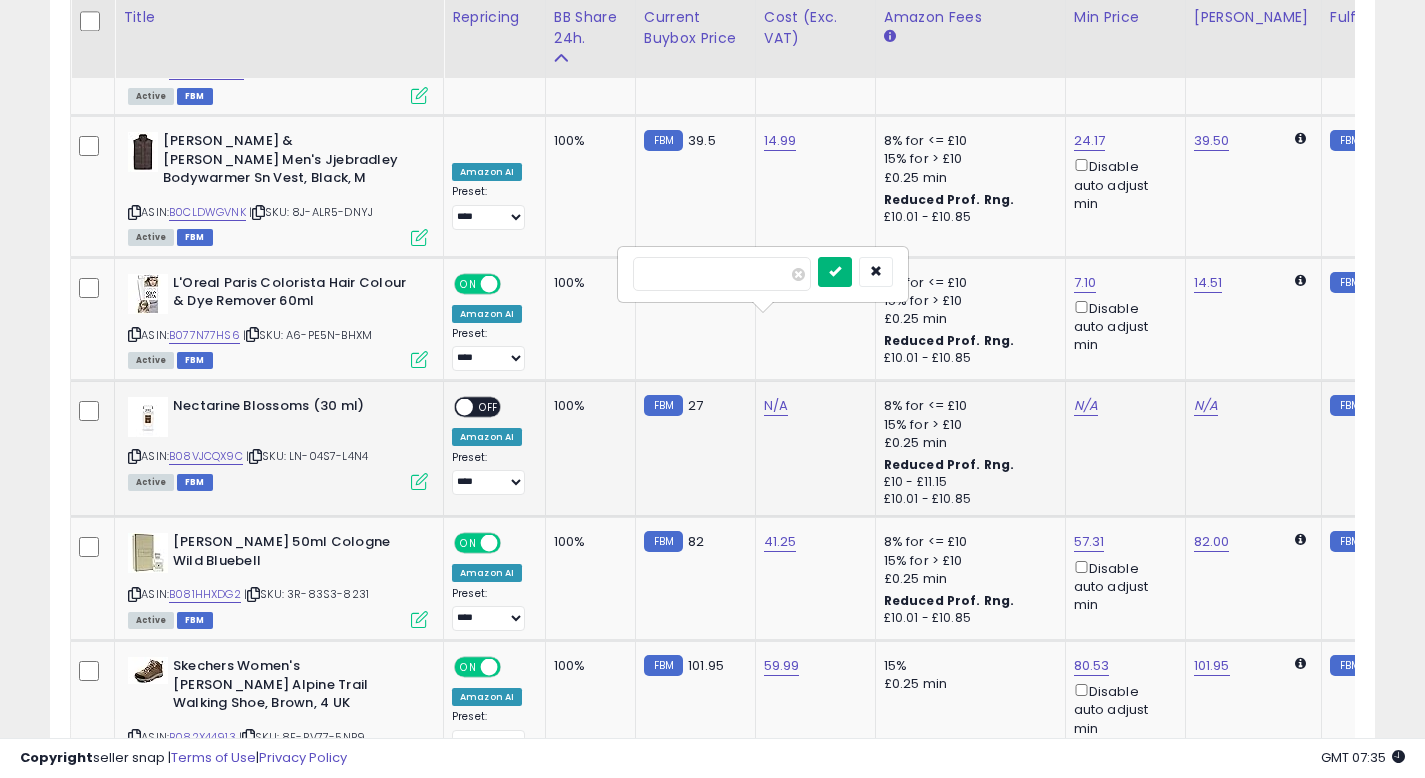 type on "*****" 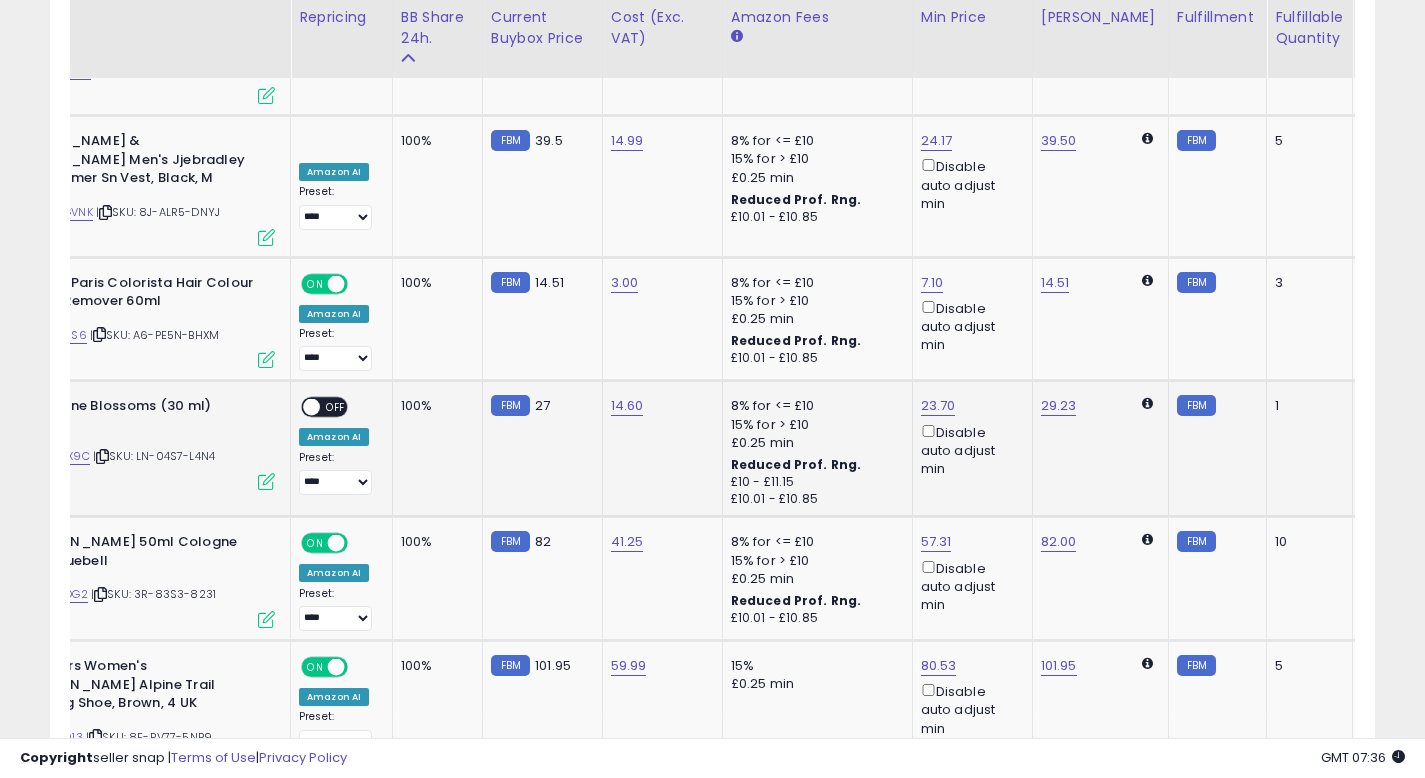 scroll, scrollTop: 0, scrollLeft: 297, axis: horizontal 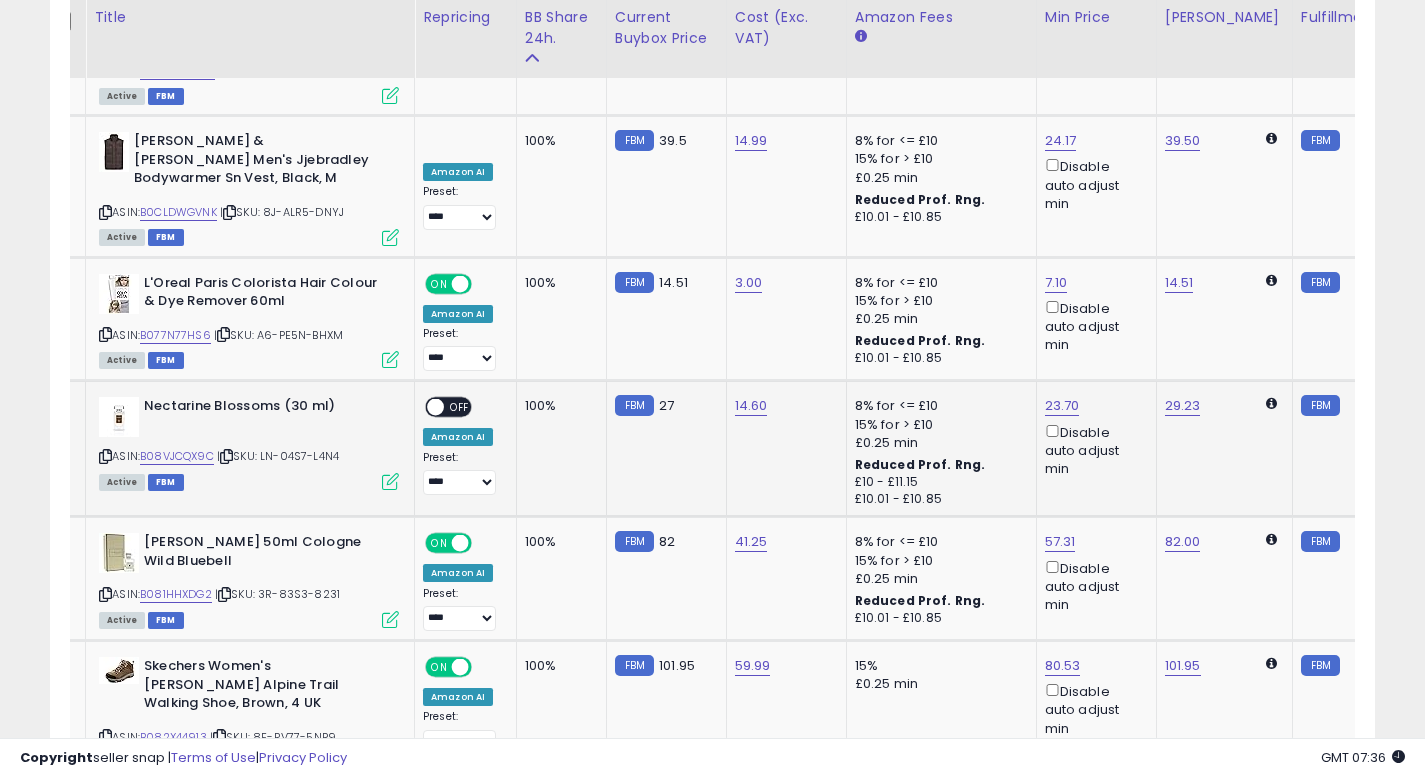 click on "OFF" at bounding box center (460, 407) 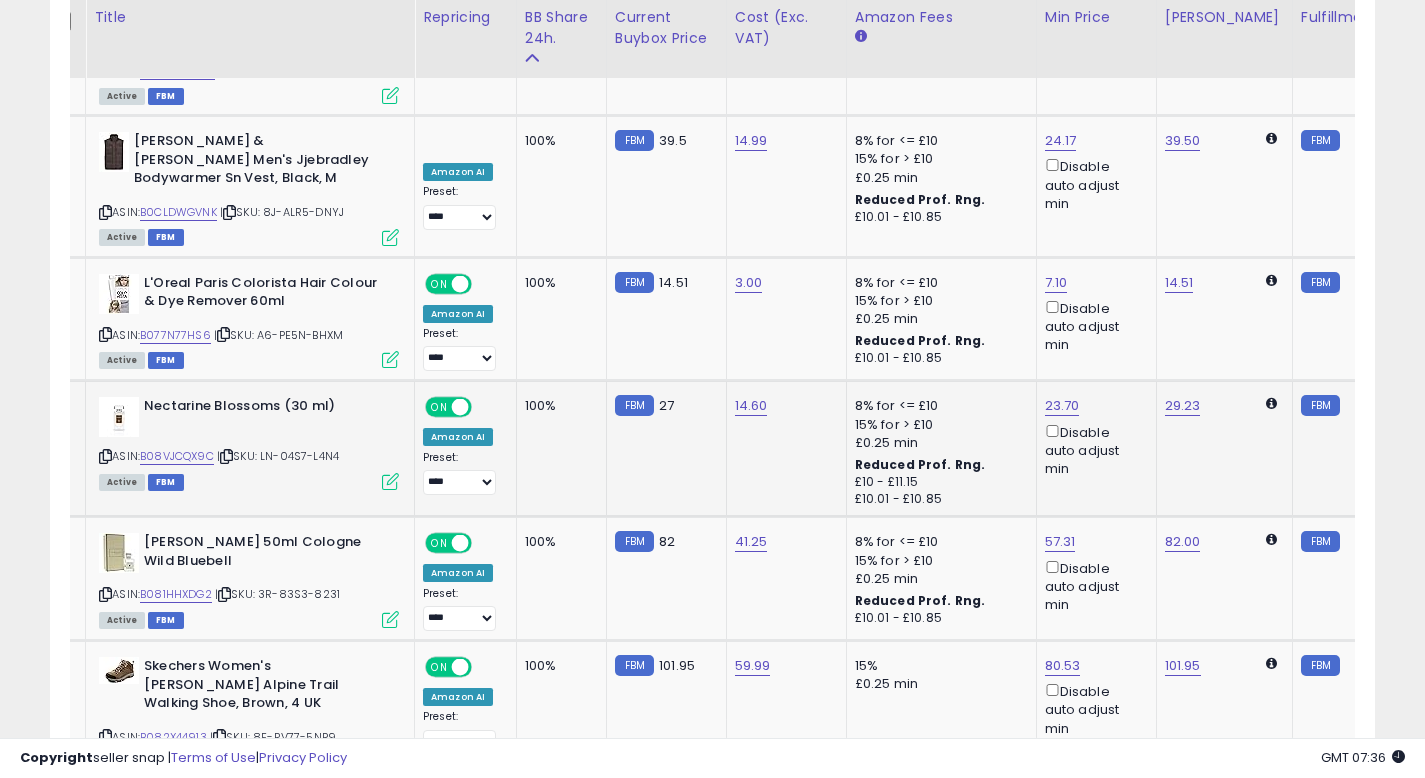 click on "100%" 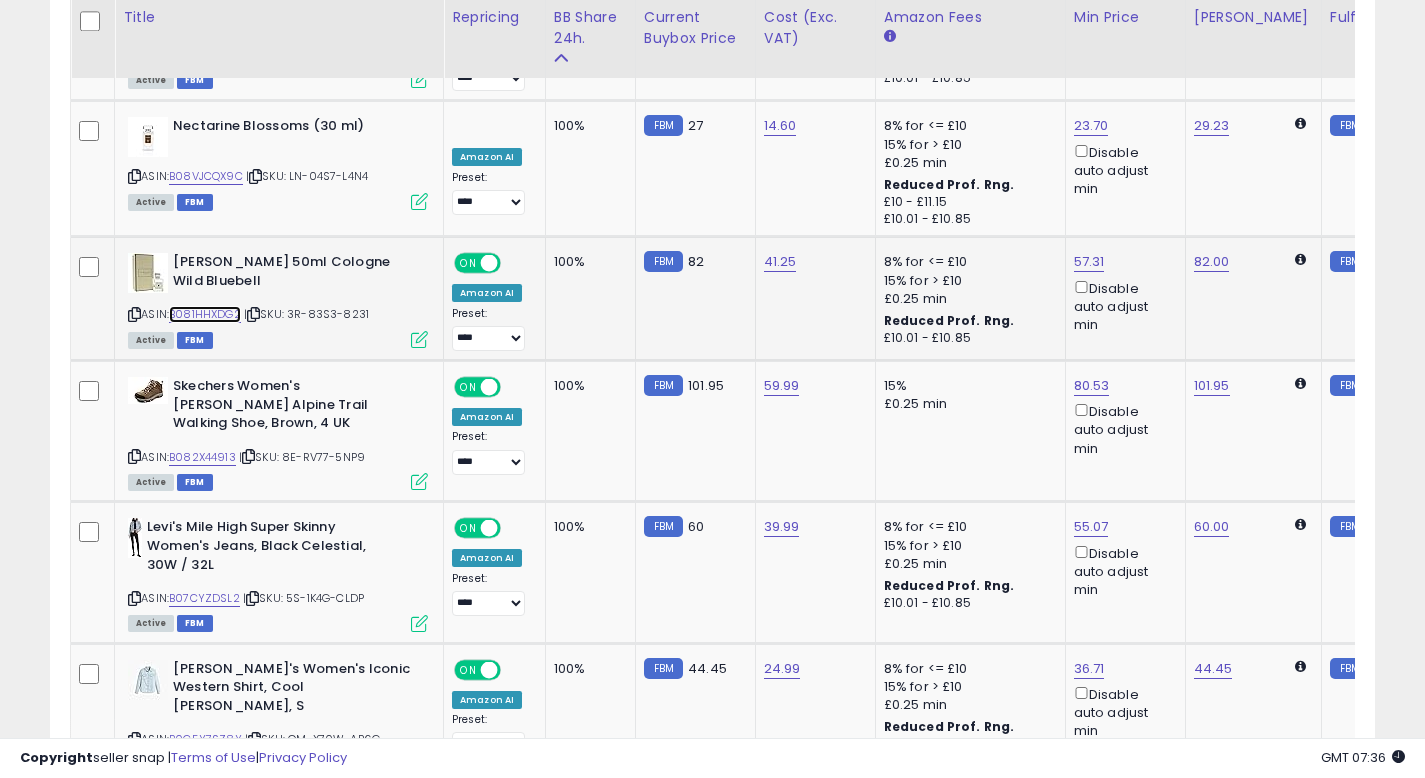 click on "B081HHXDG2" at bounding box center [205, 314] 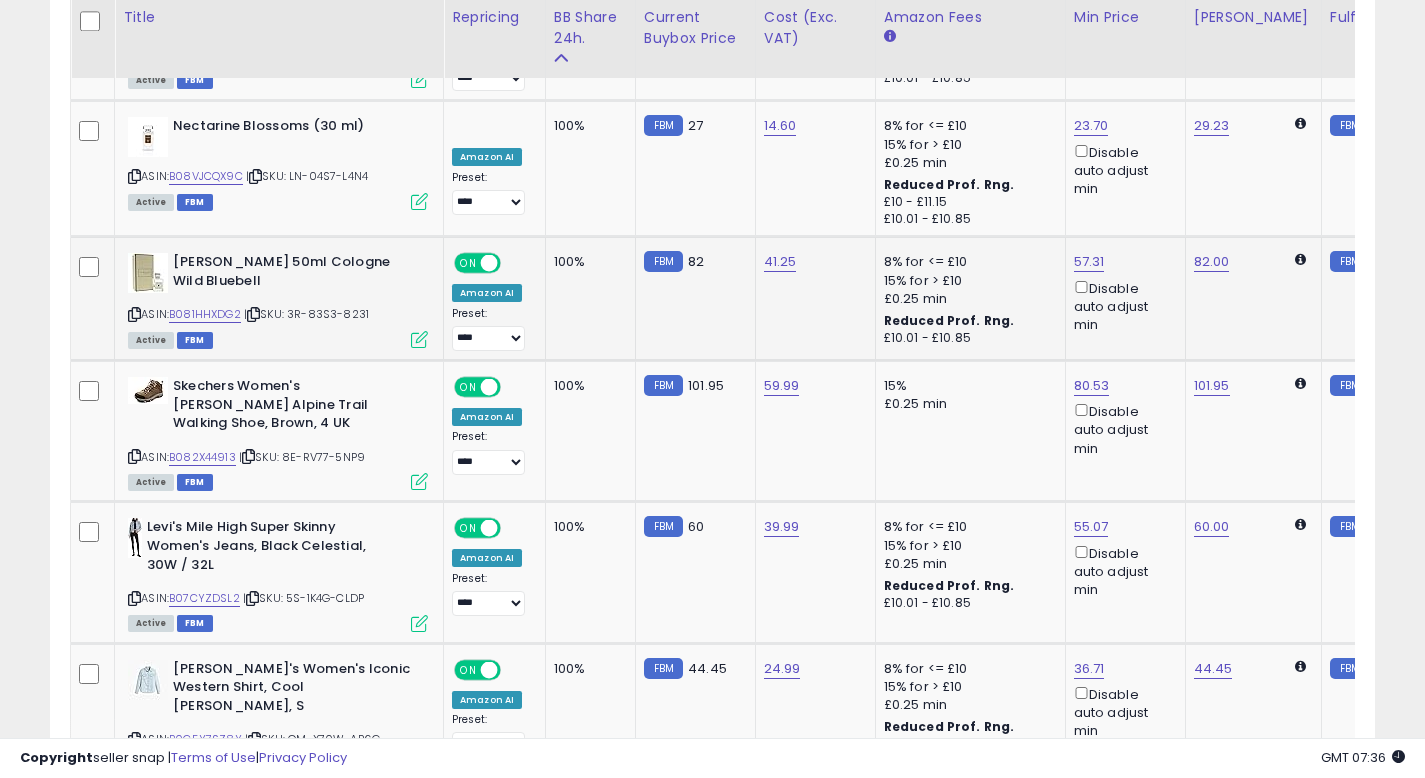 click on "41.25" at bounding box center (812, 262) 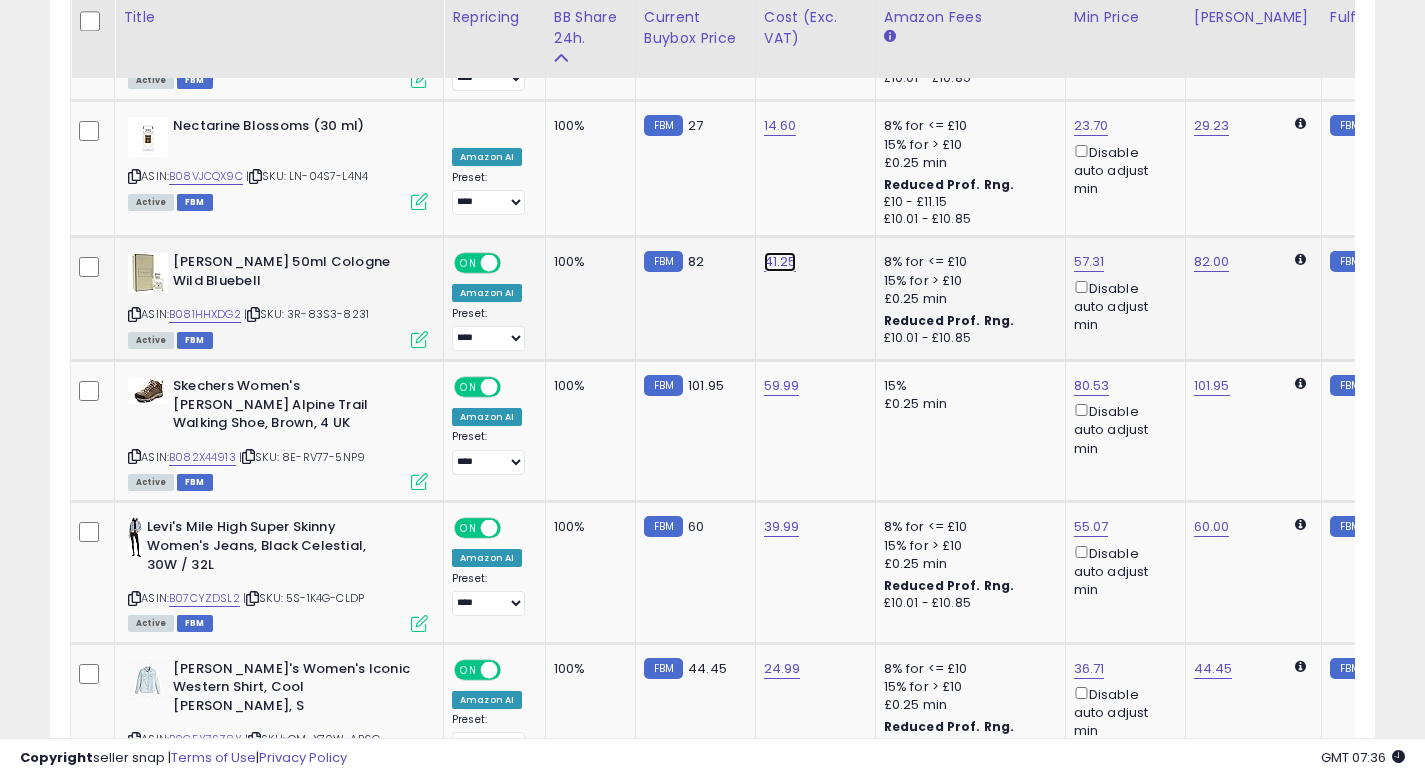 click on "41.25" at bounding box center [778, -2056] 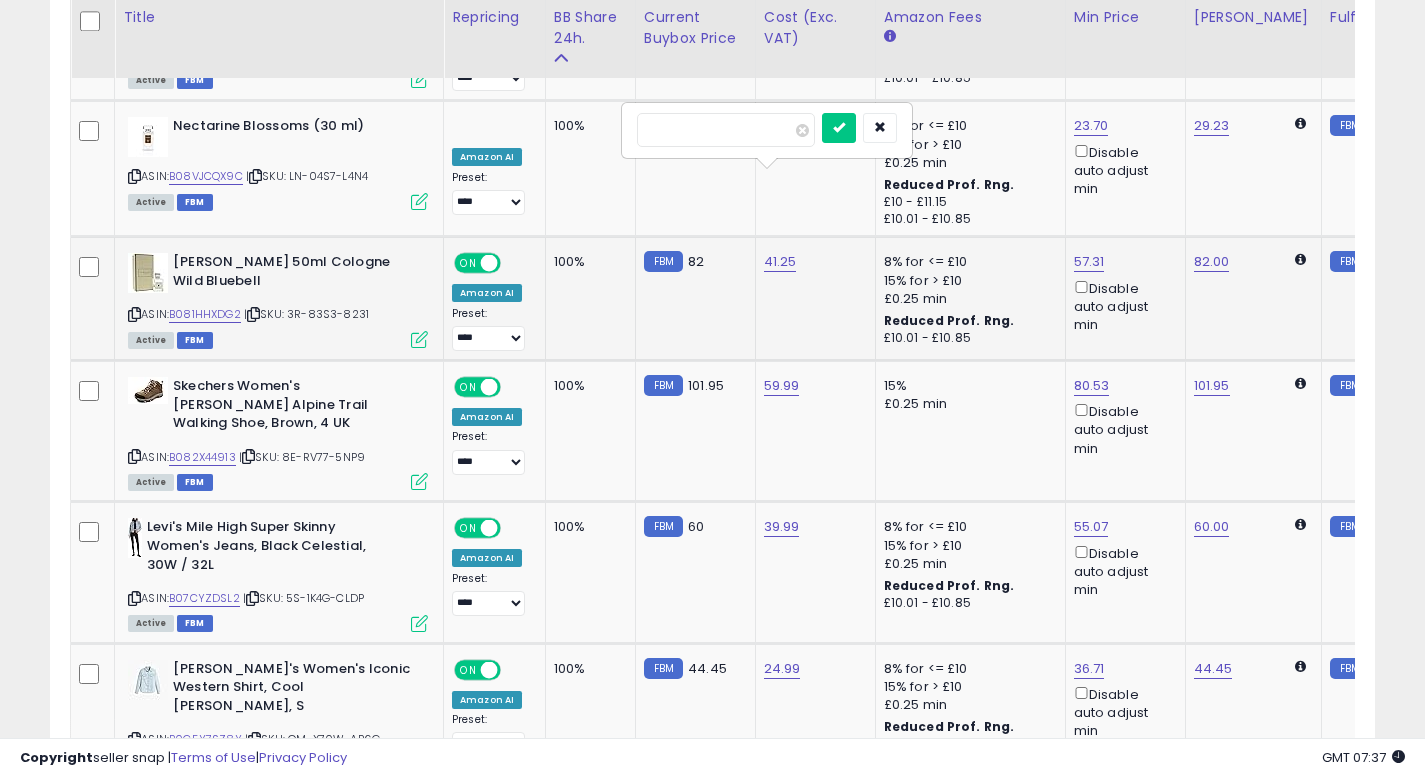 click on "*****" at bounding box center [726, 130] 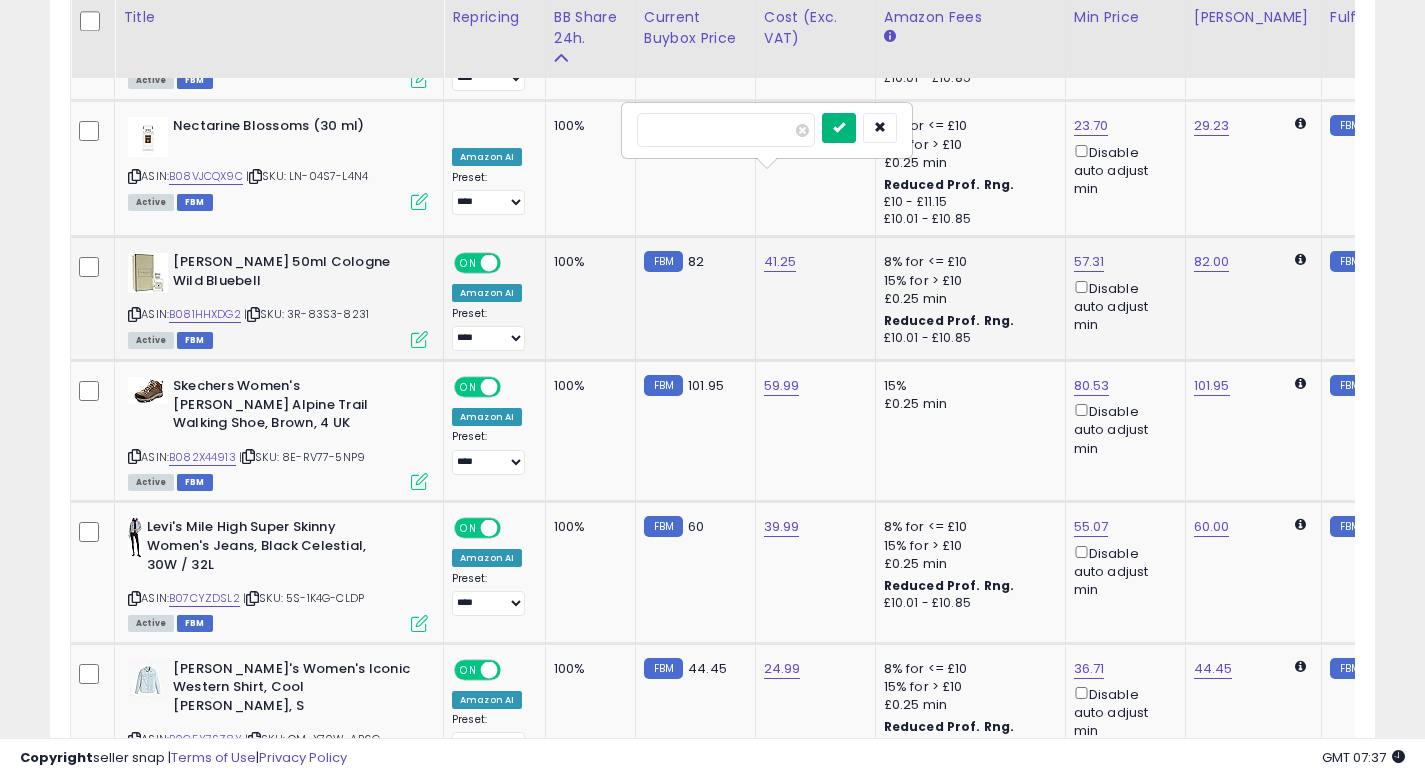 type on "**" 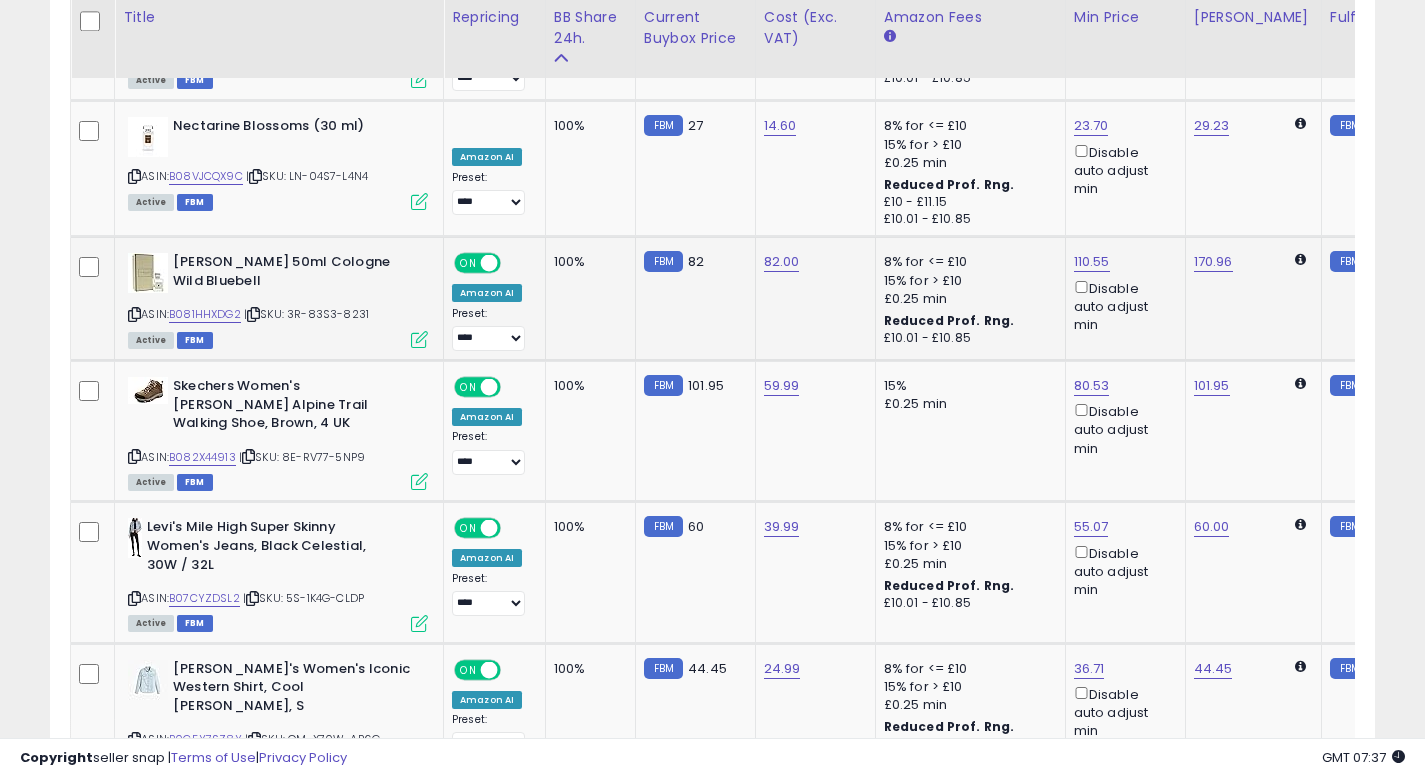 click on "FBM  82" 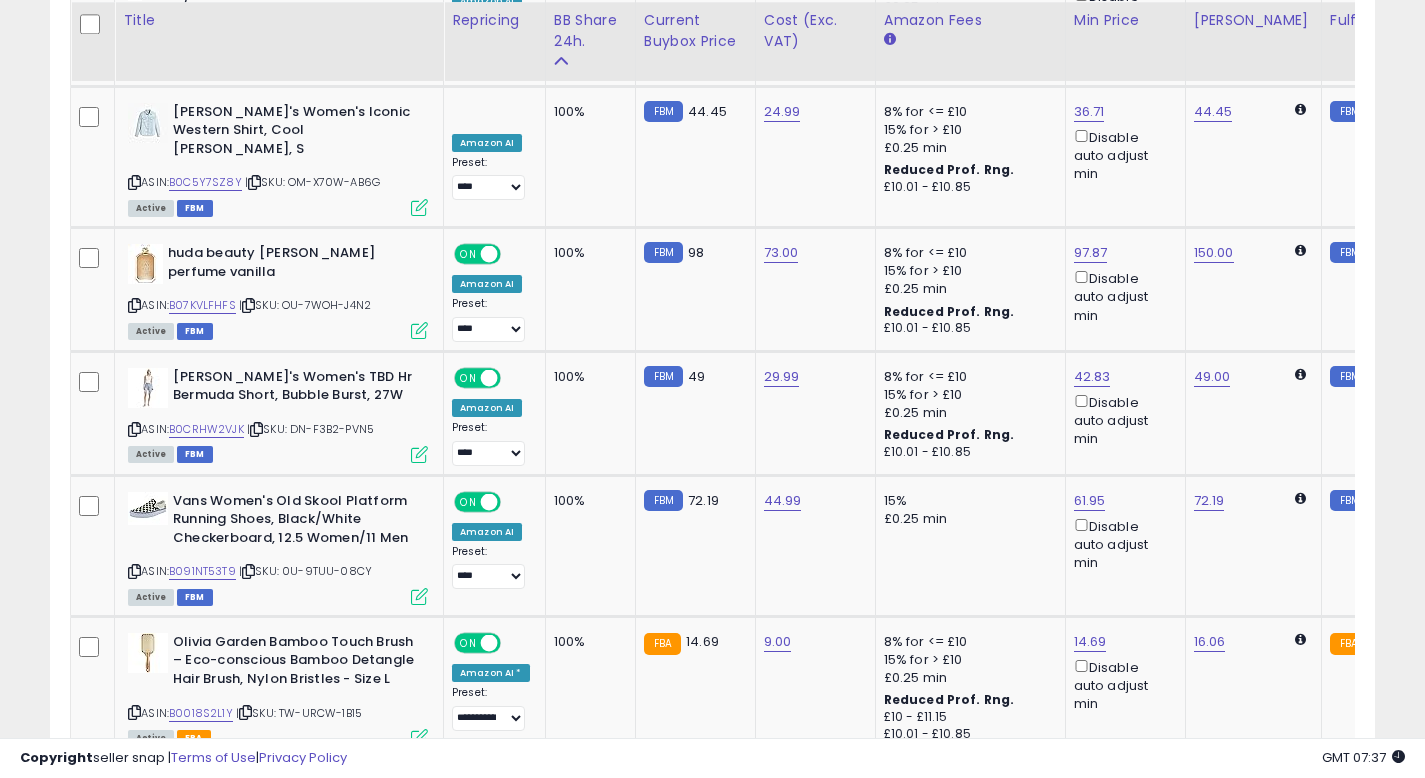 scroll, scrollTop: 3740, scrollLeft: 0, axis: vertical 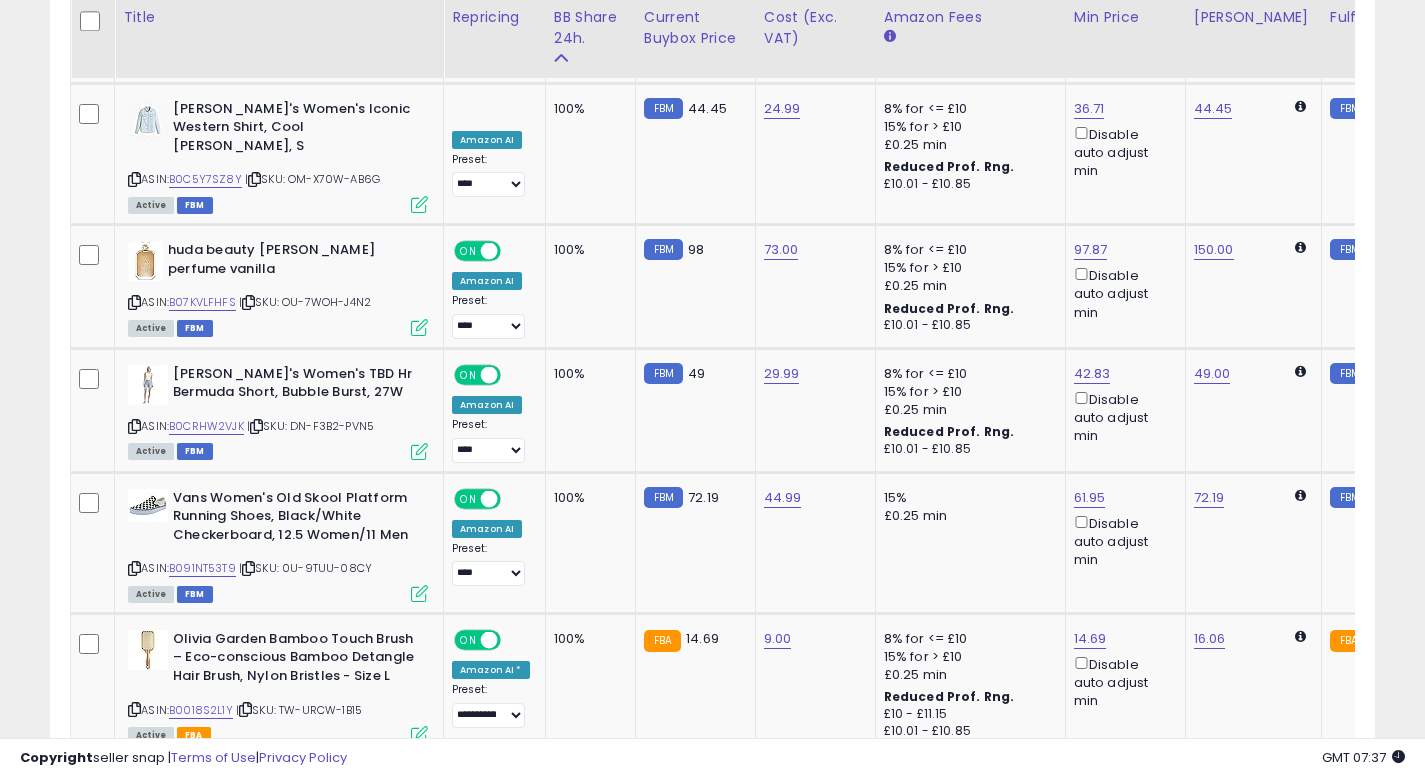 click on "**
**" at bounding box center [154, 793] 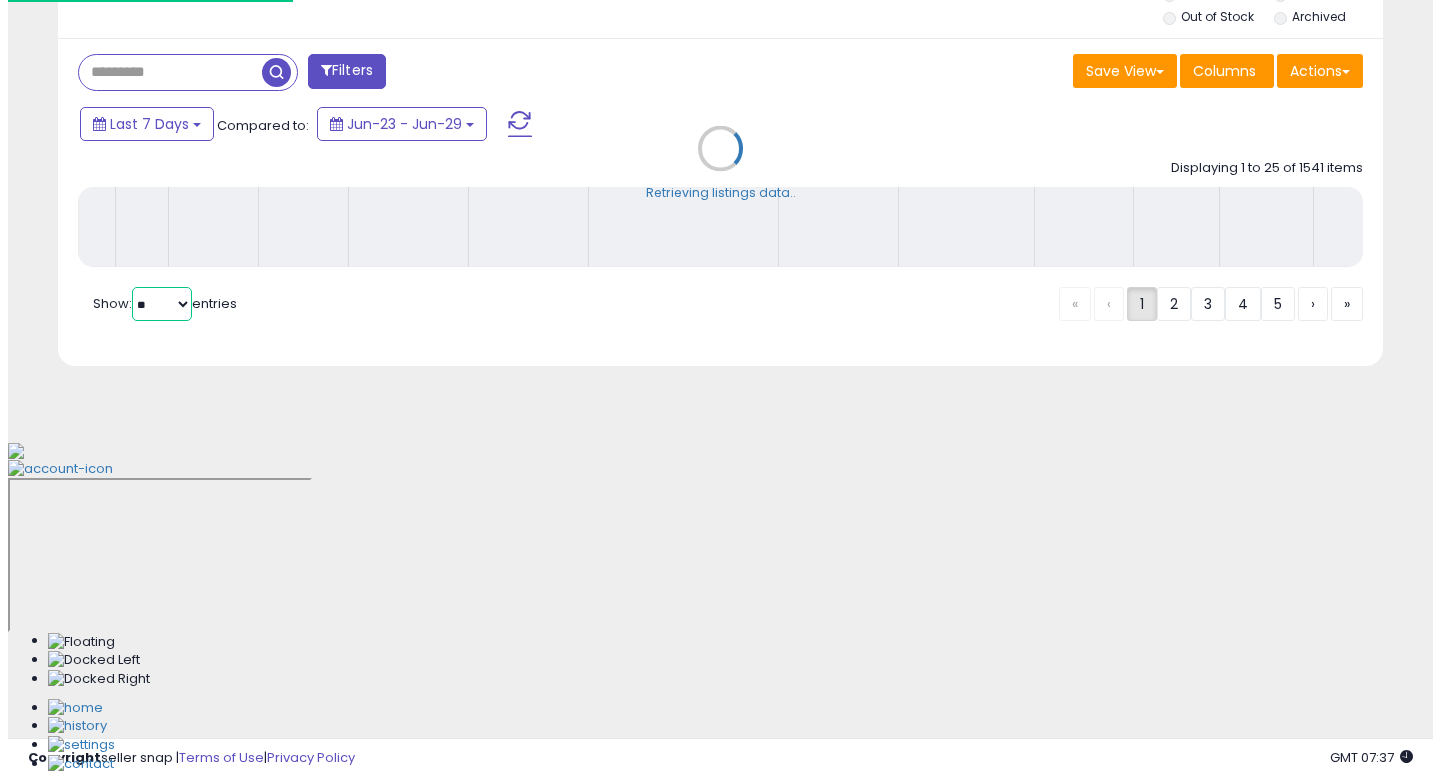 scroll, scrollTop: 512, scrollLeft: 0, axis: vertical 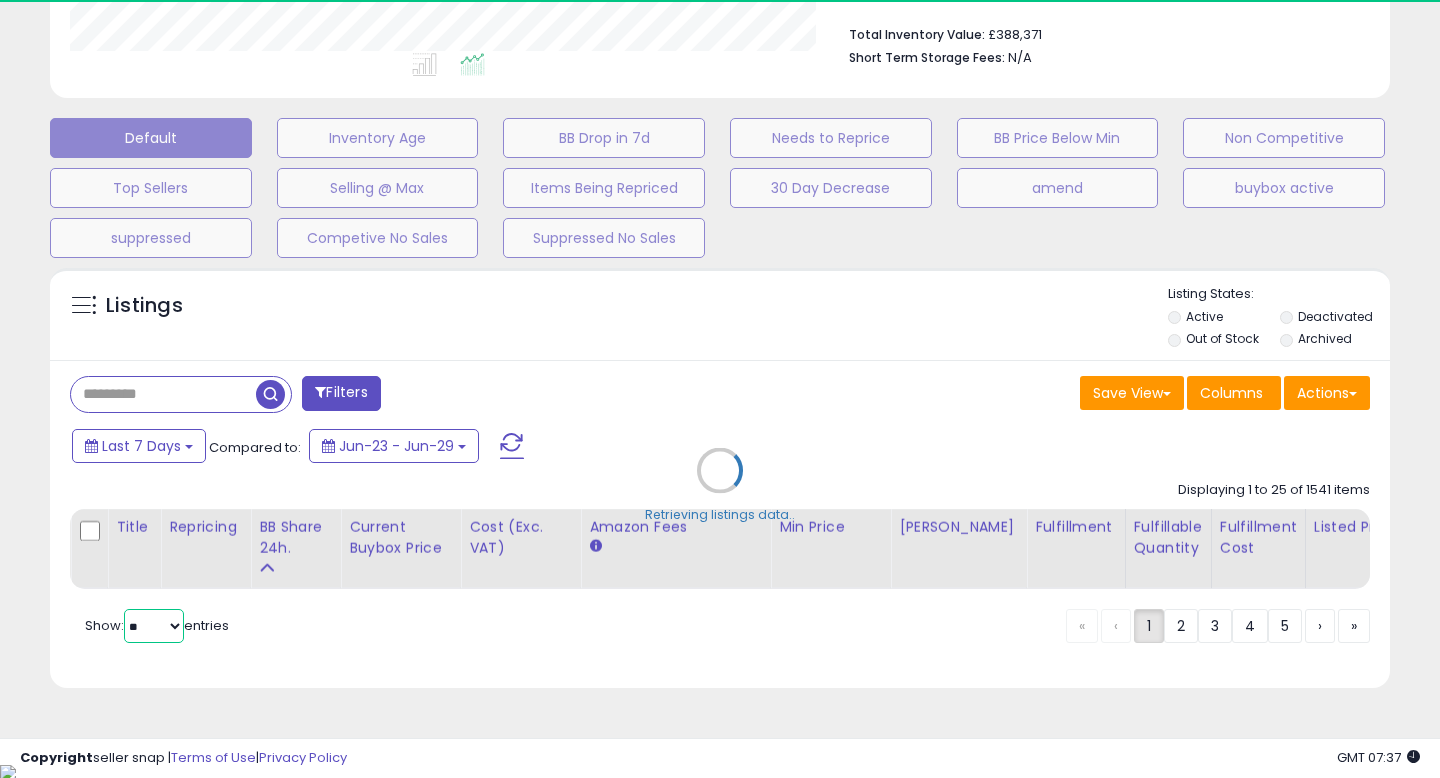 select on "**" 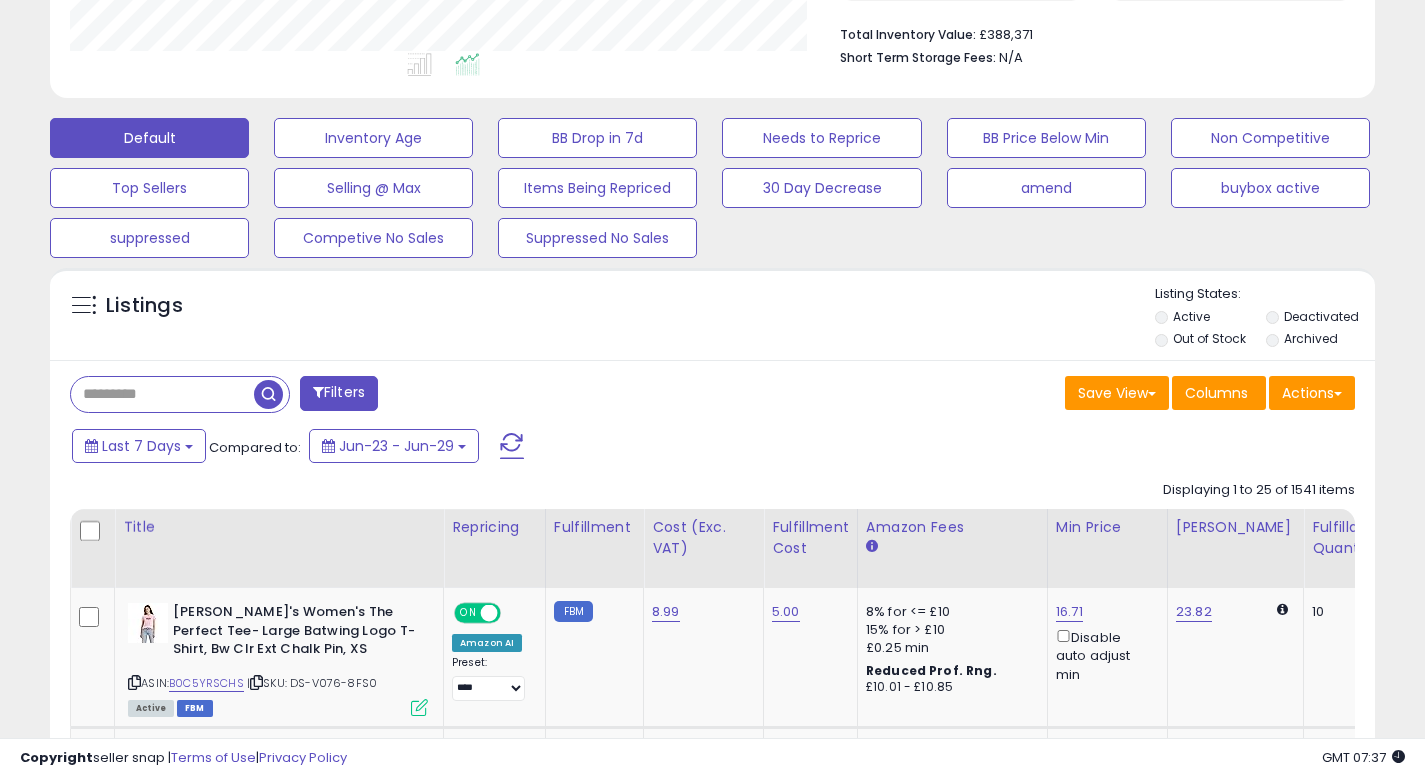 scroll, scrollTop: 410, scrollLeft: 767, axis: both 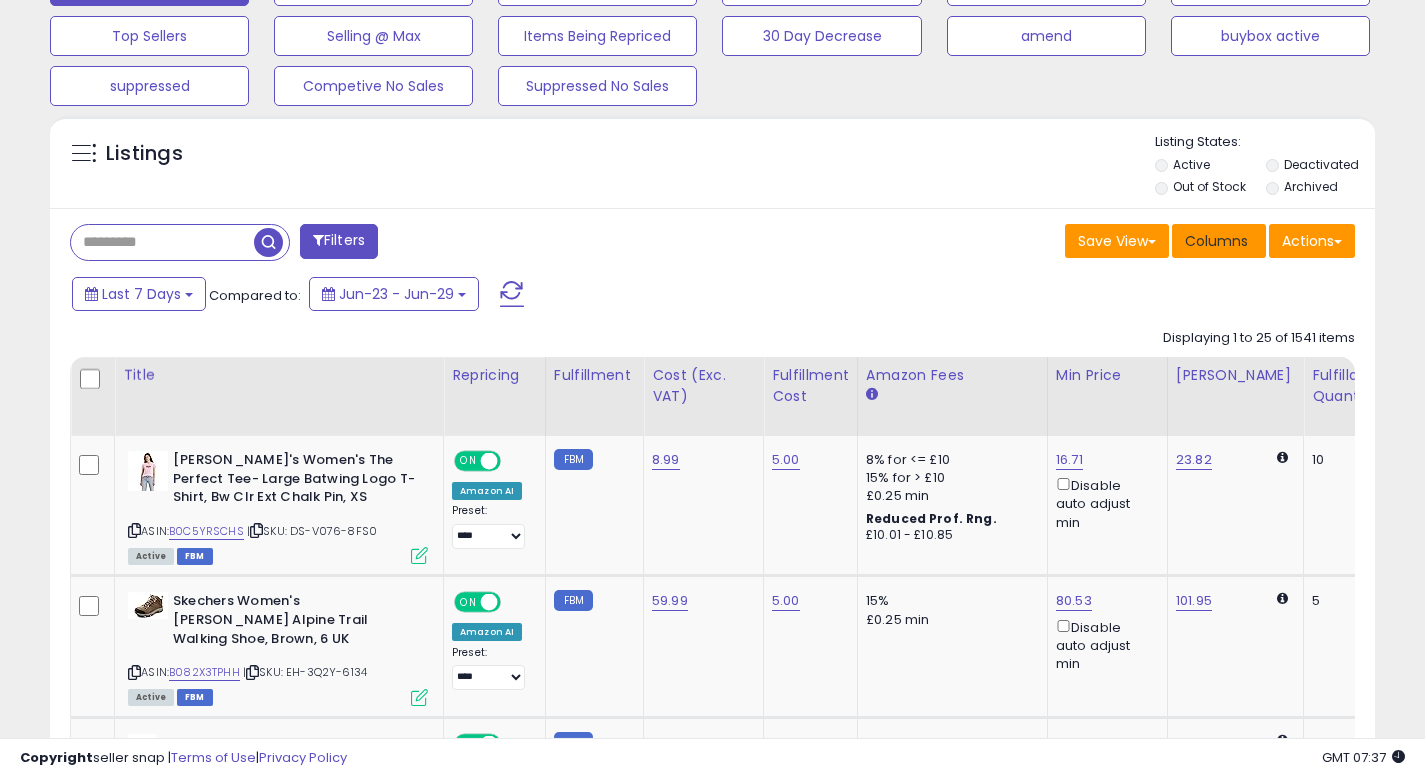 click on "Columns" at bounding box center (1219, 241) 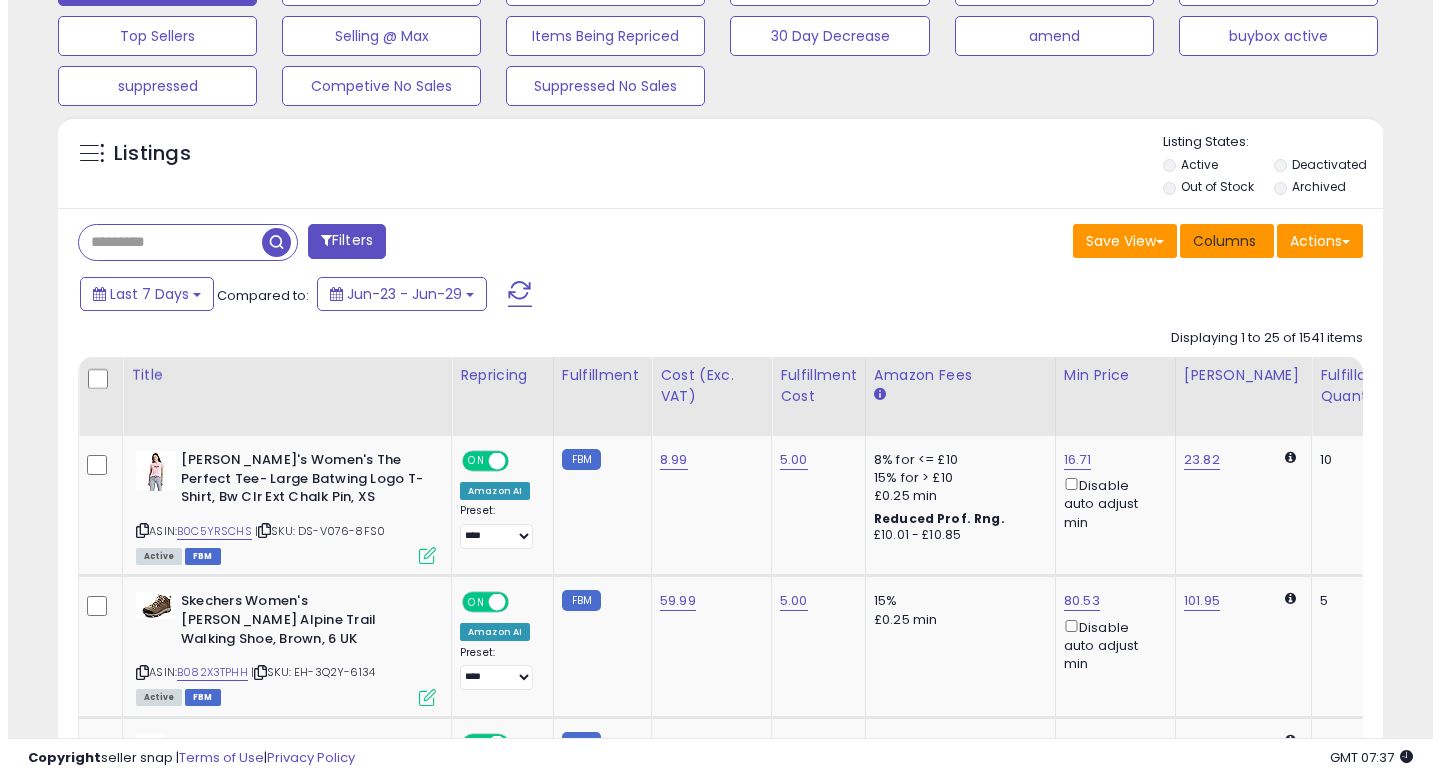 scroll, scrollTop: 999590, scrollLeft: 999224, axis: both 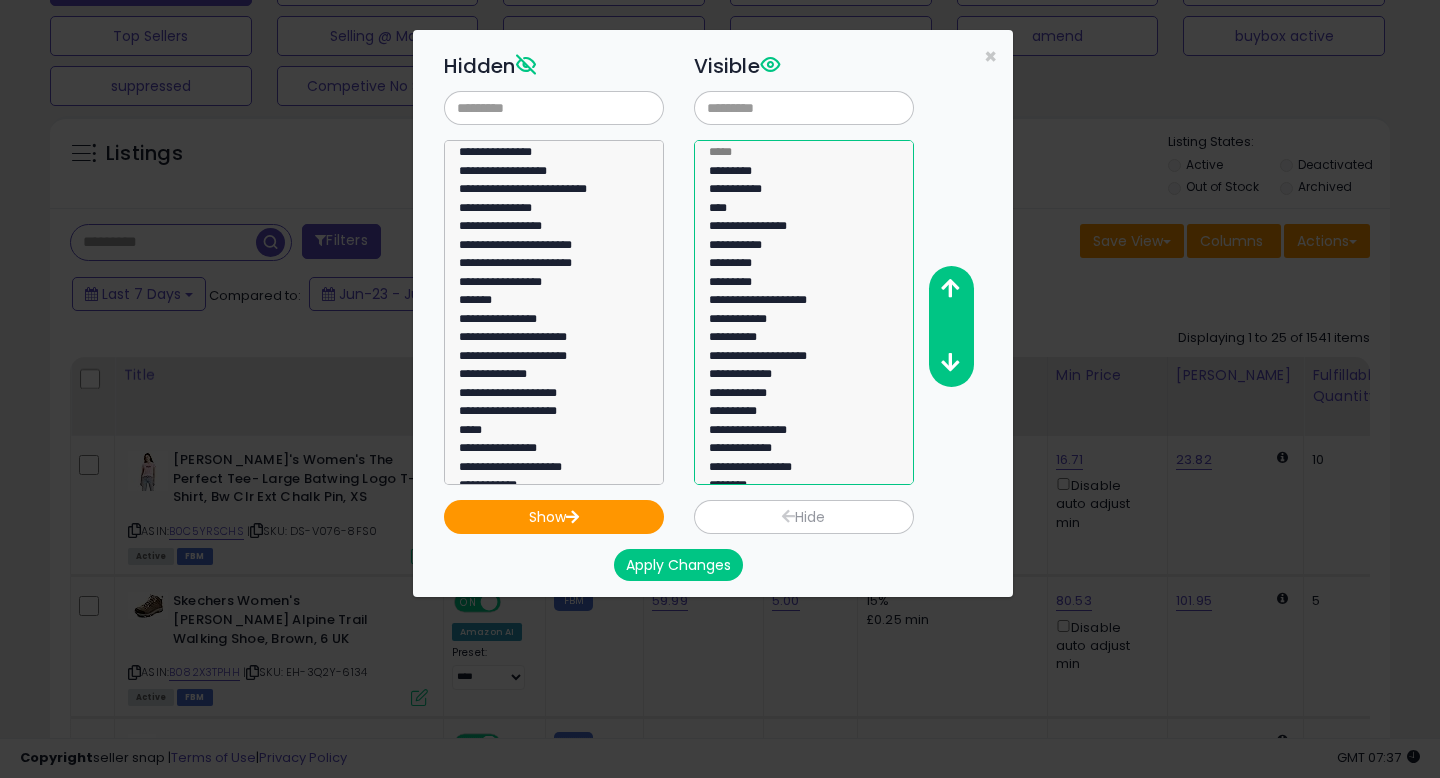 click on "**********" 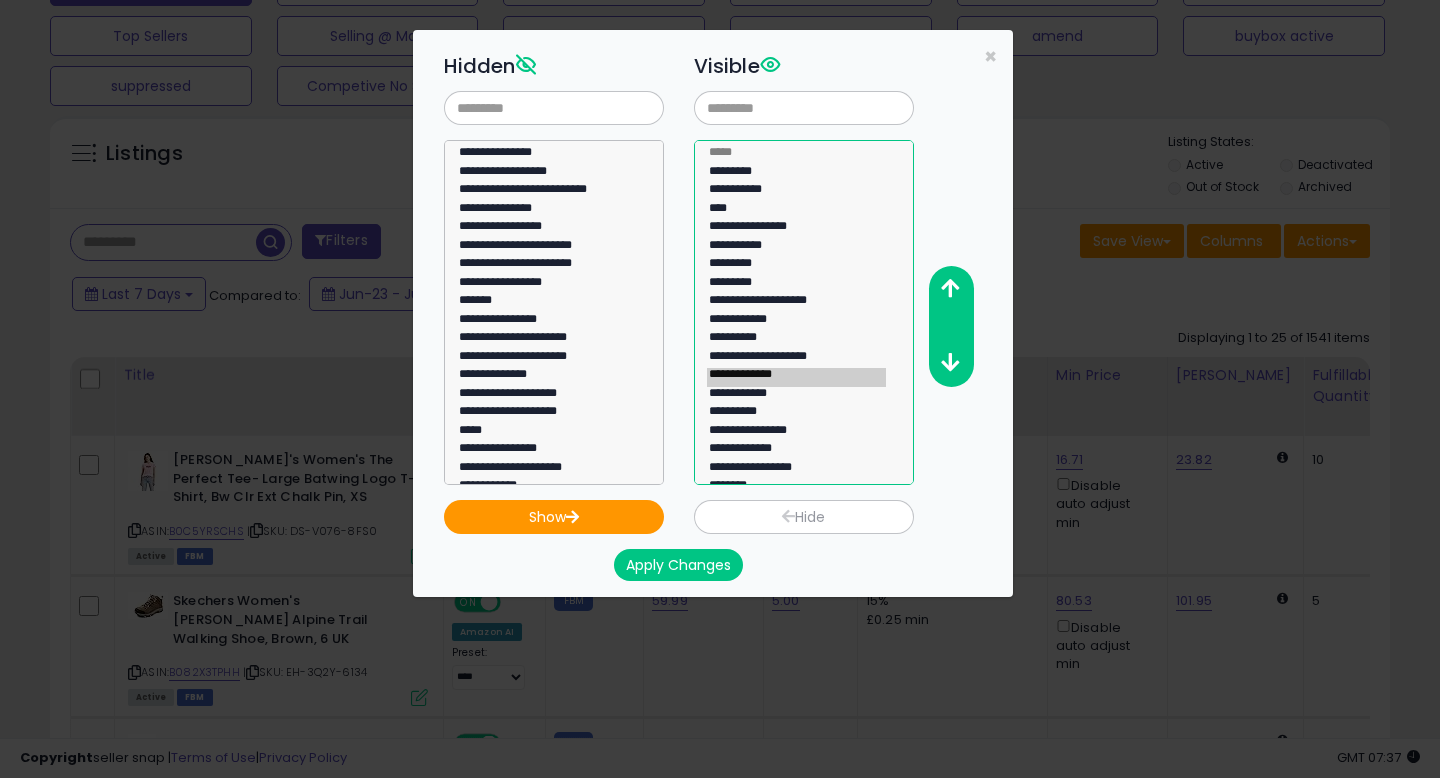 drag, startPoint x: 773, startPoint y: 376, endPoint x: 751, endPoint y: 212, distance: 165.46902 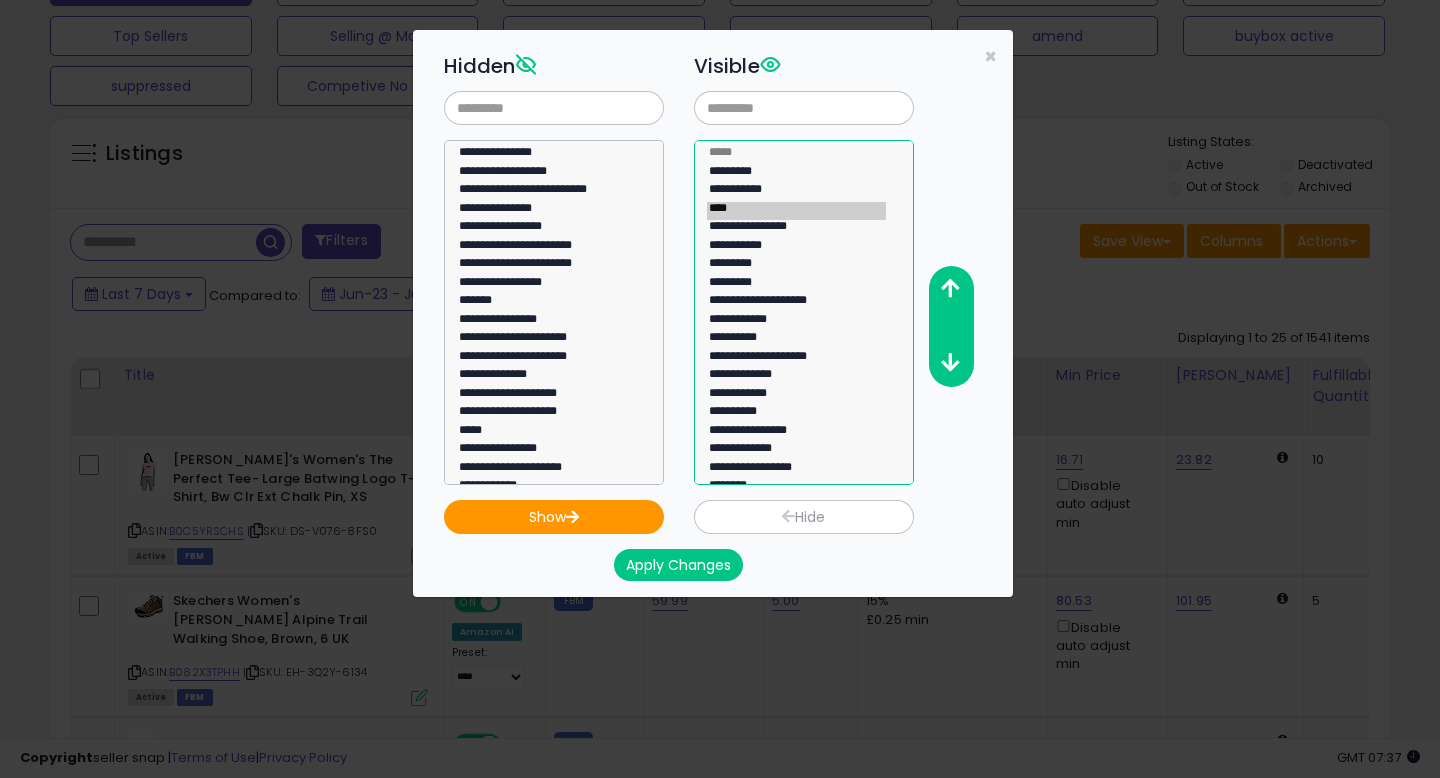 click on "**********" 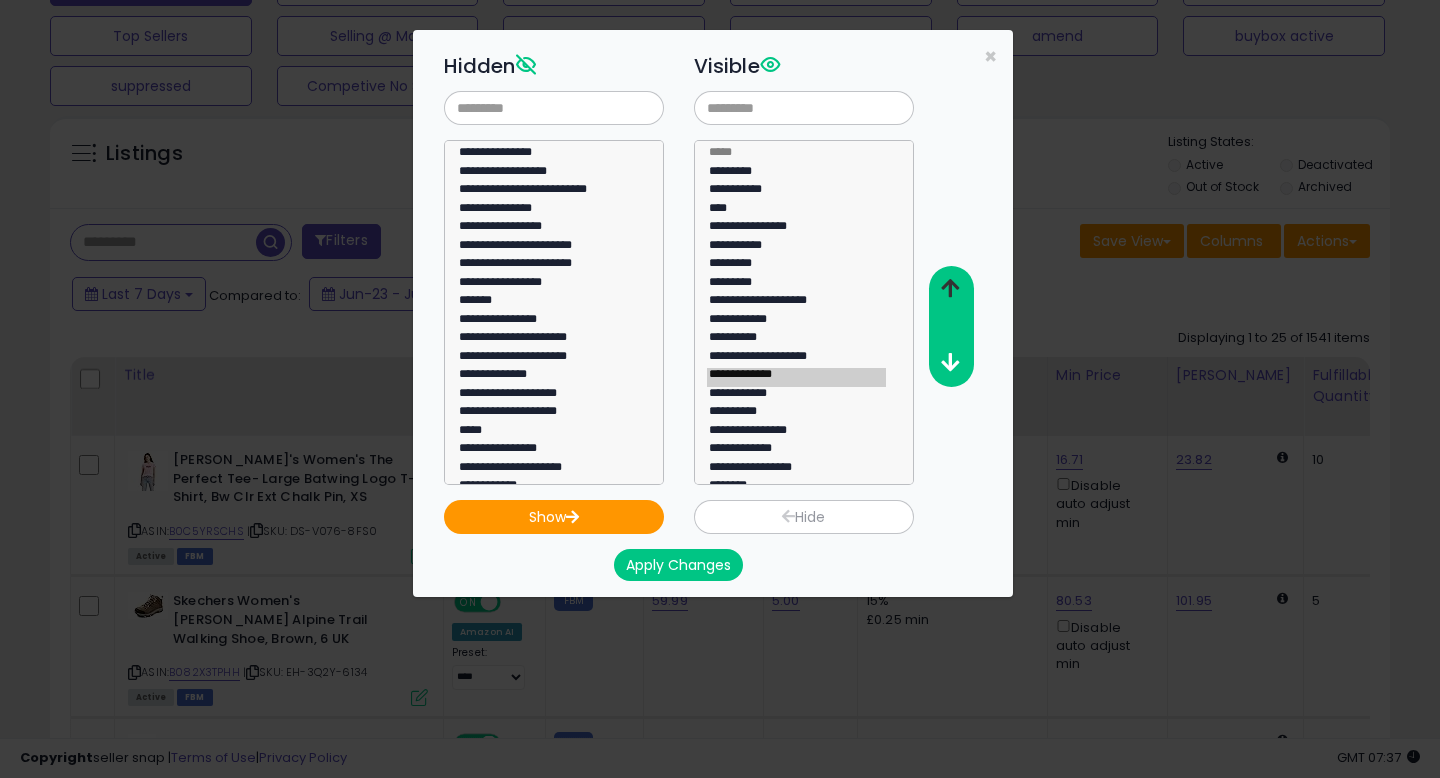 click at bounding box center [950, 288] 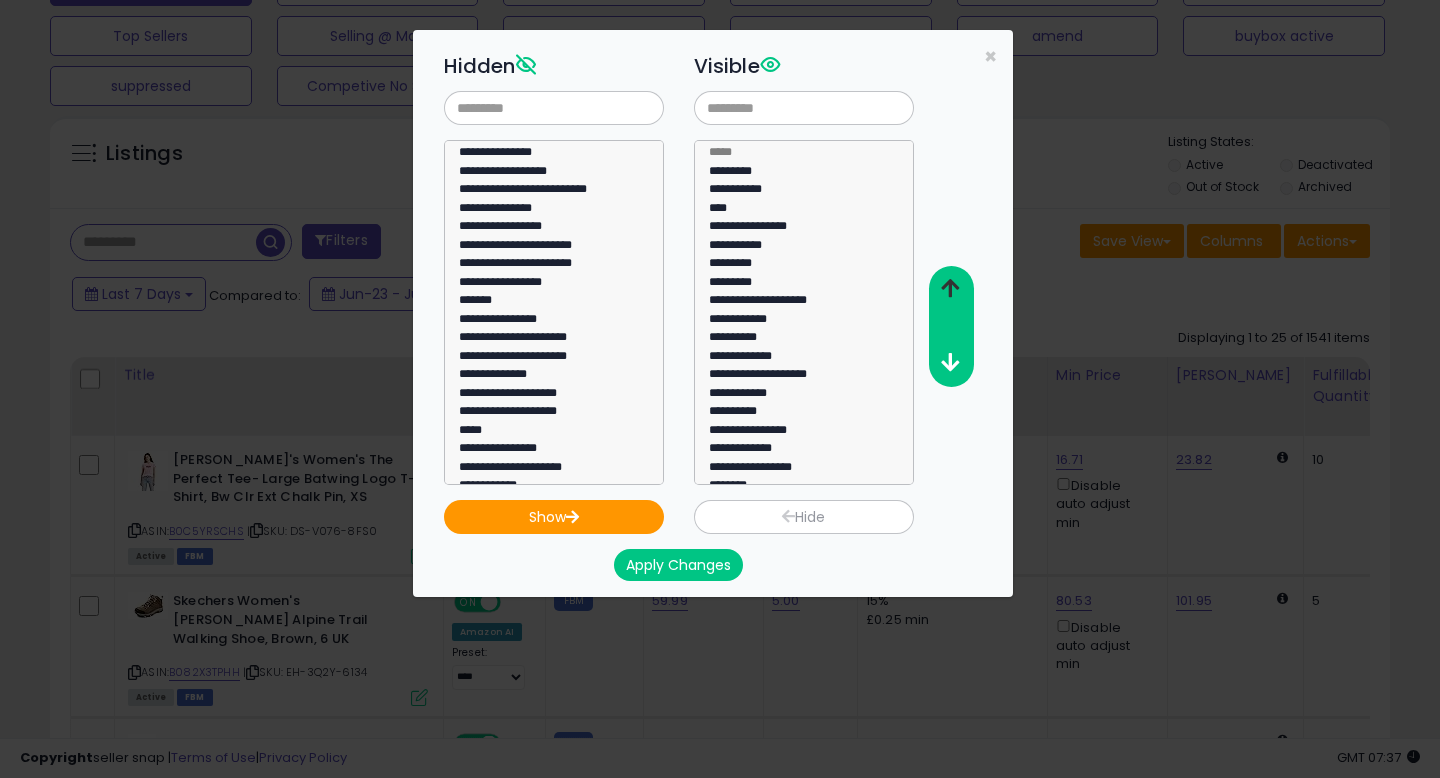 click at bounding box center [950, 288] 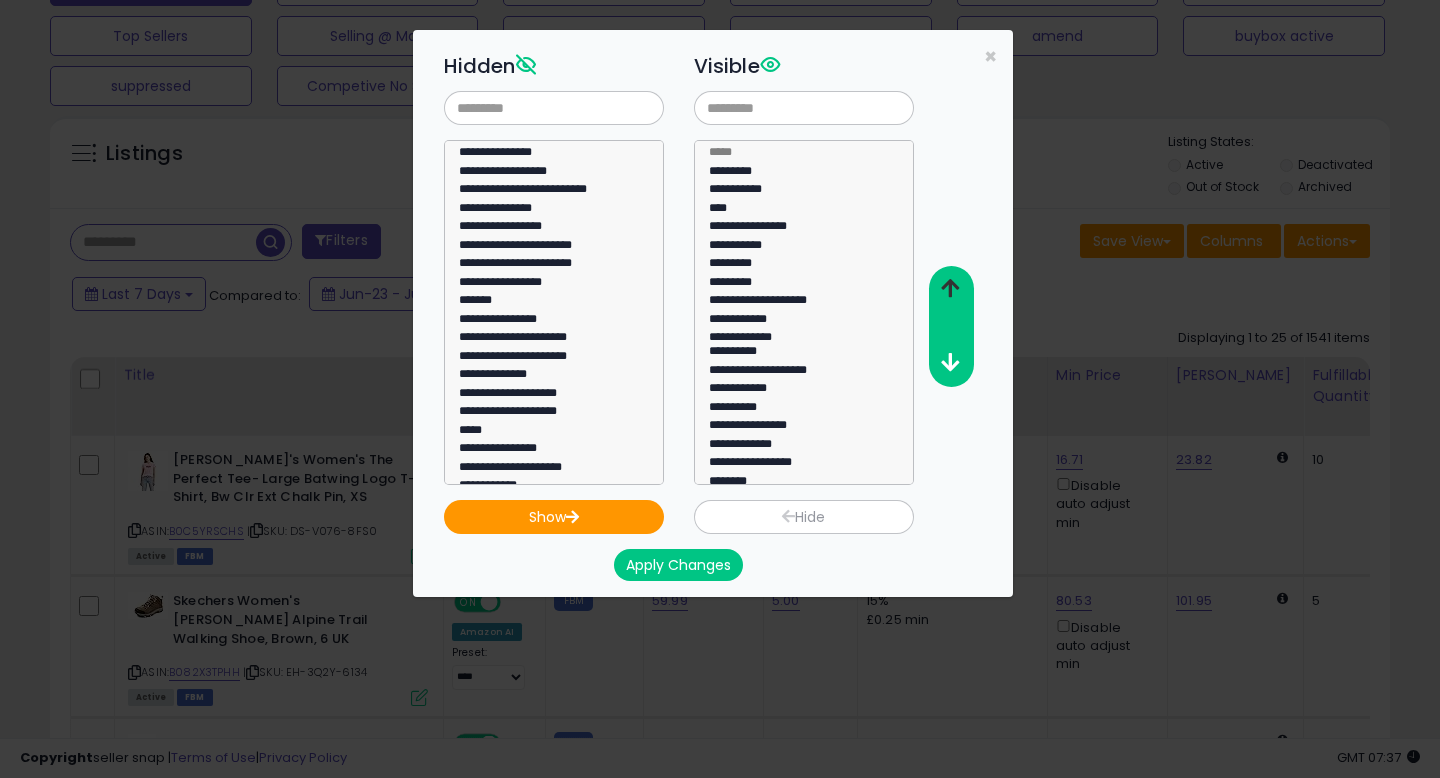 click at bounding box center [950, 288] 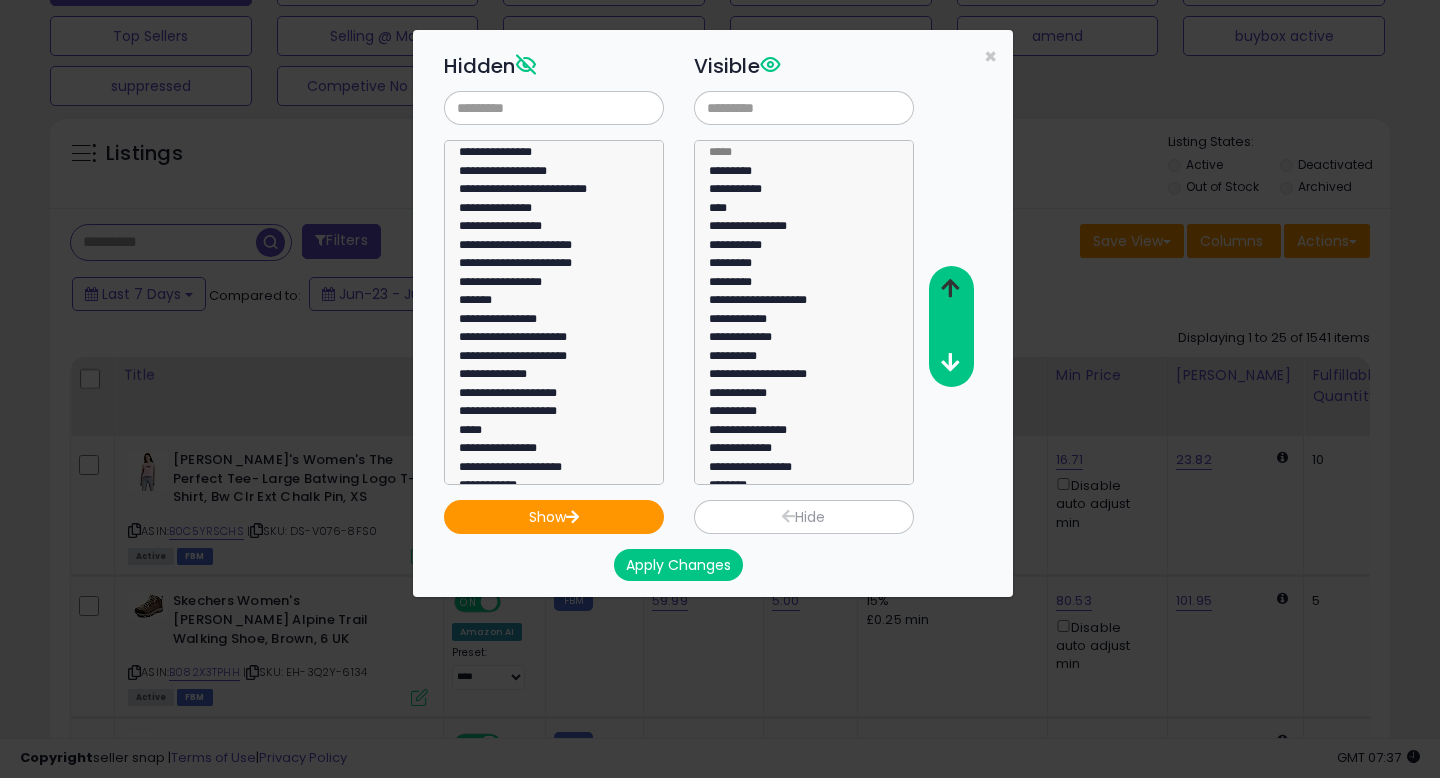 click at bounding box center [950, 288] 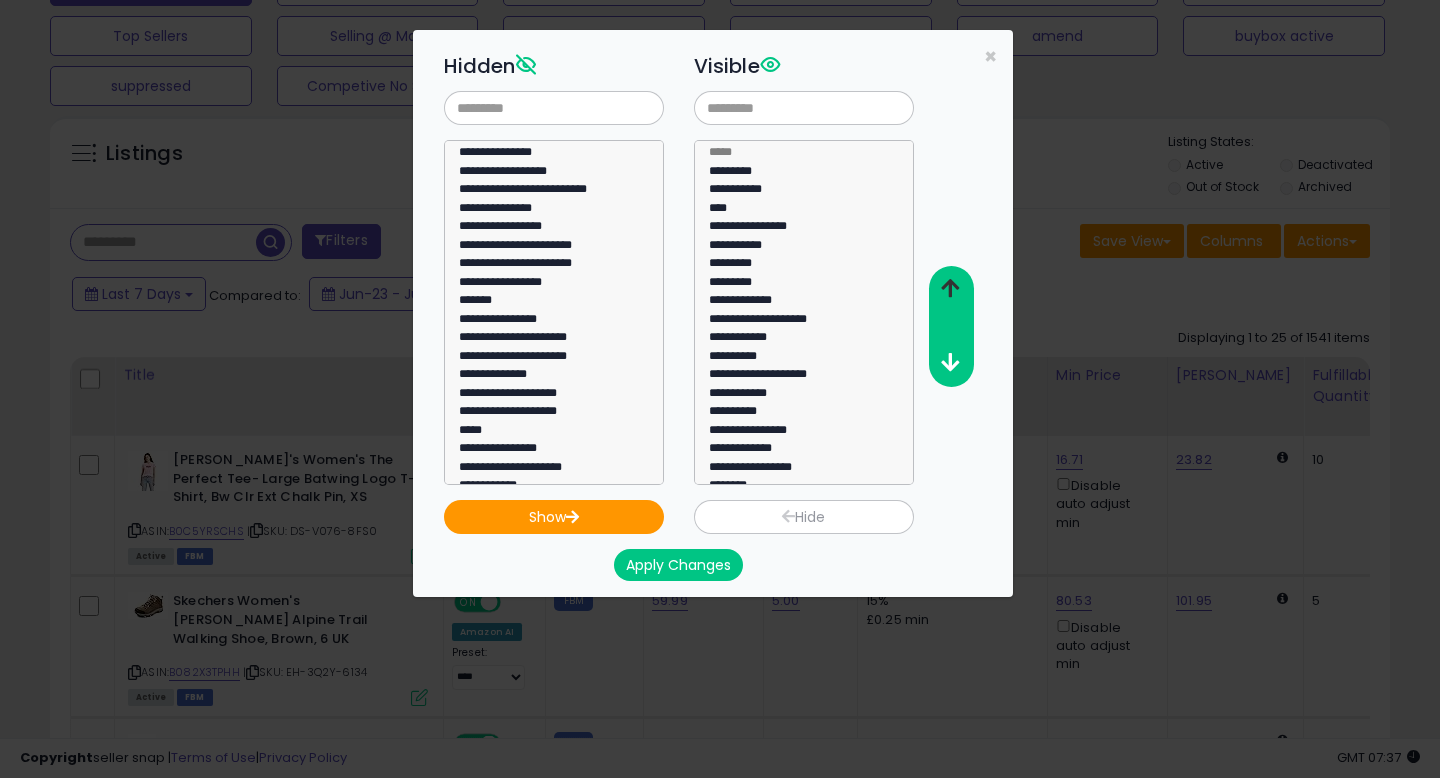click at bounding box center (950, 288) 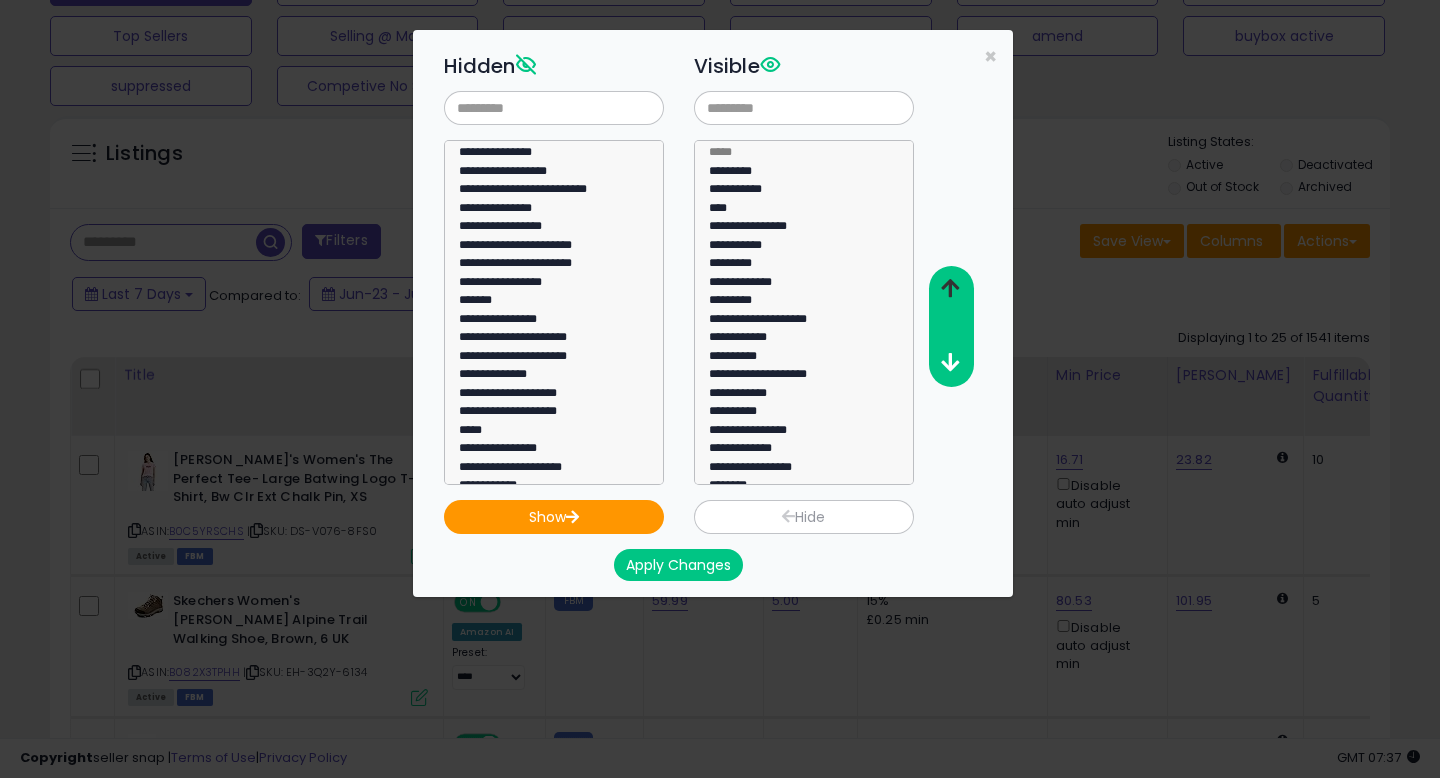 click at bounding box center (950, 288) 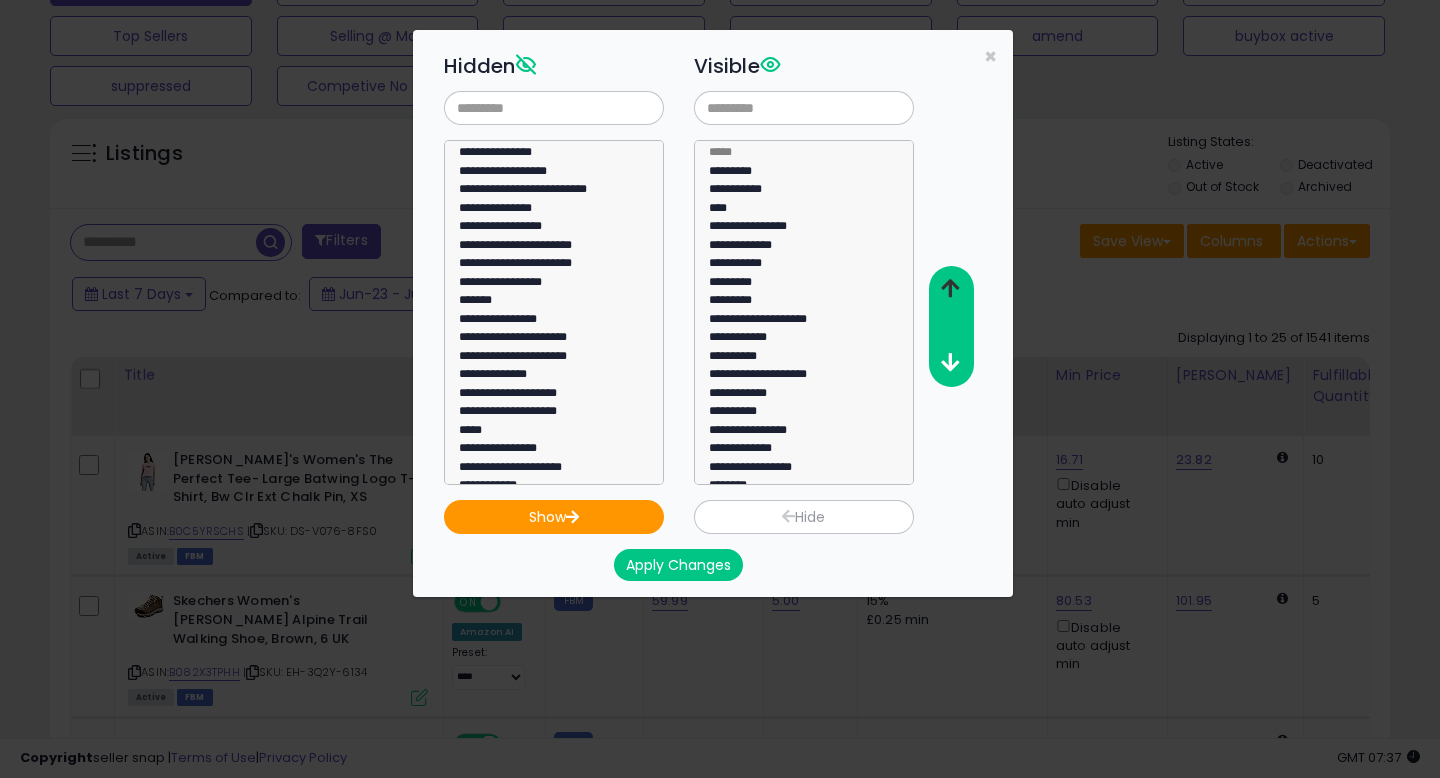 click at bounding box center [950, 288] 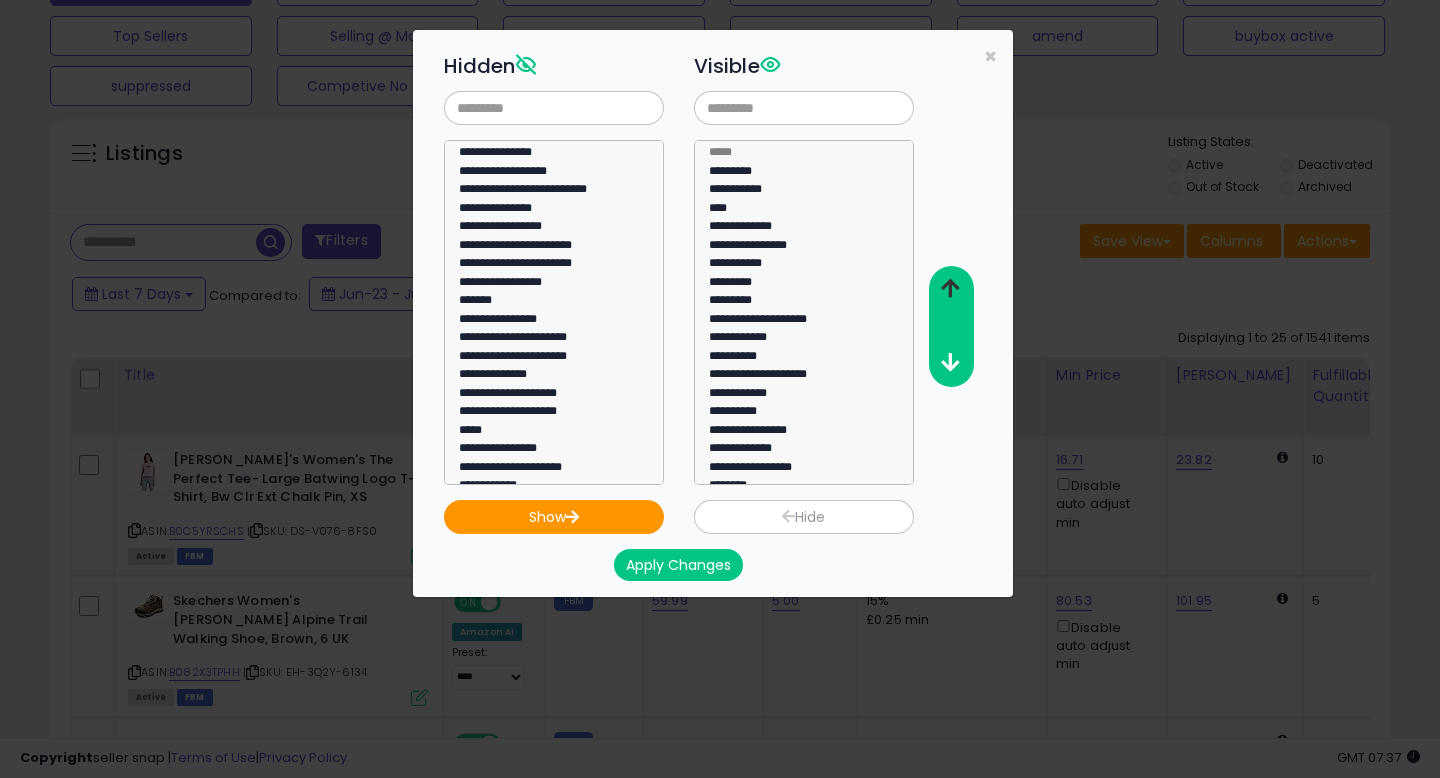 click at bounding box center (950, 288) 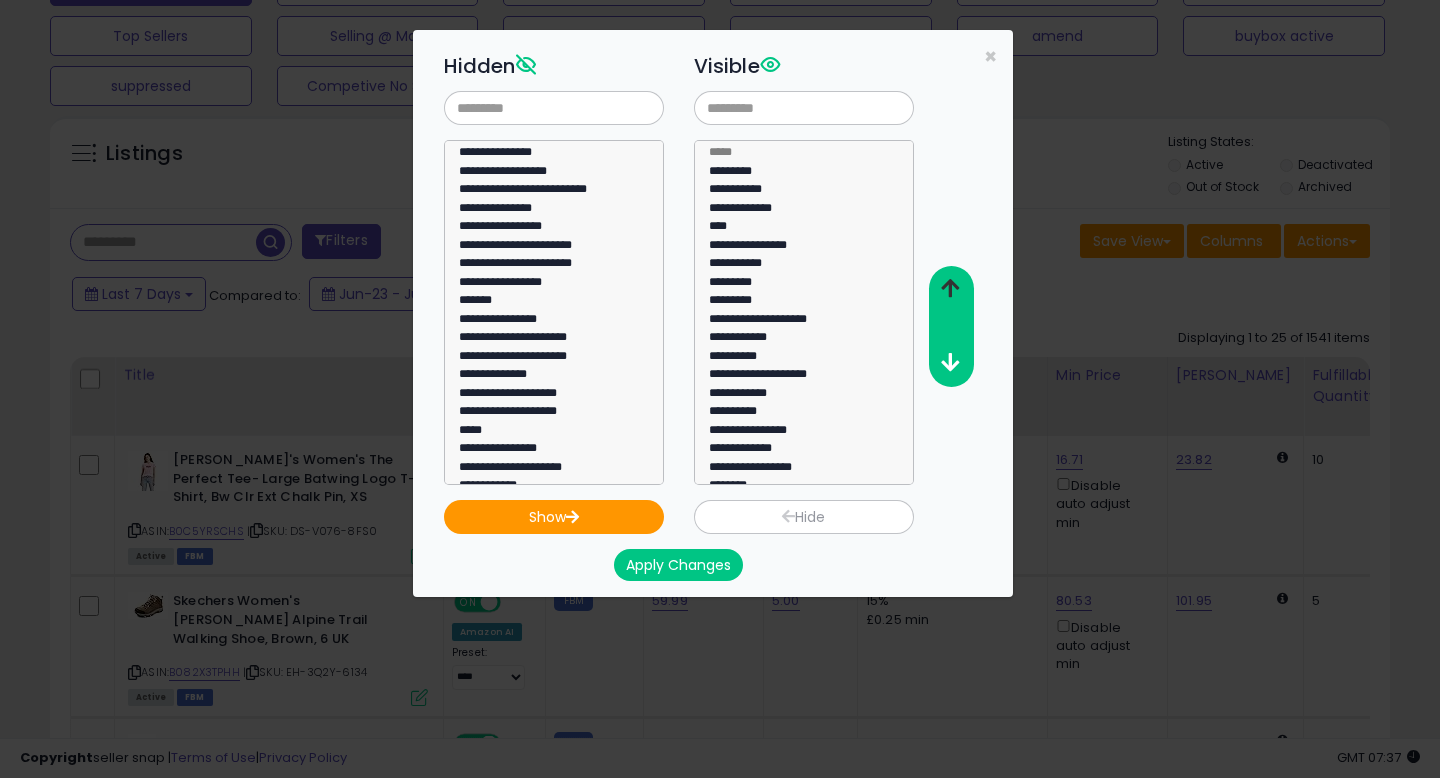 click at bounding box center (950, 288) 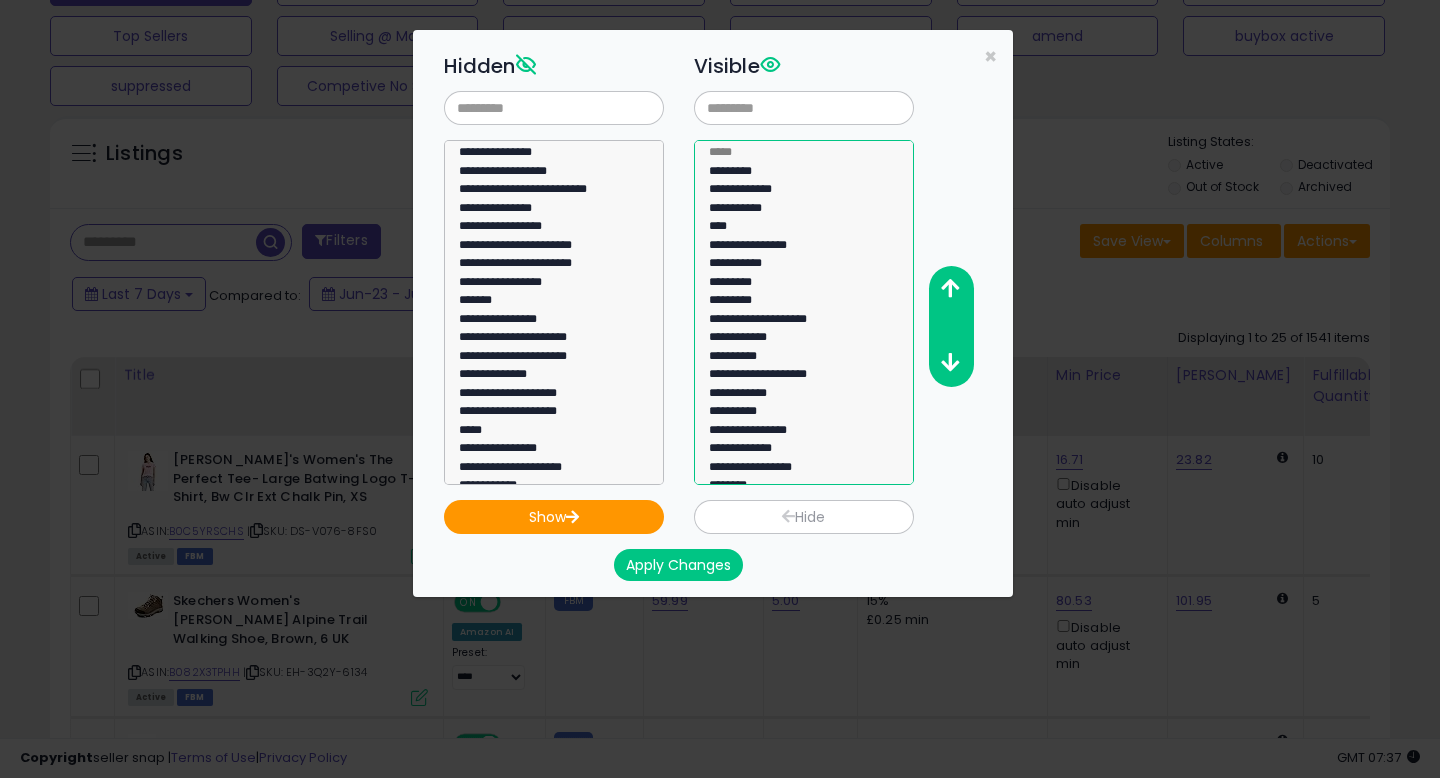 click on "**********" 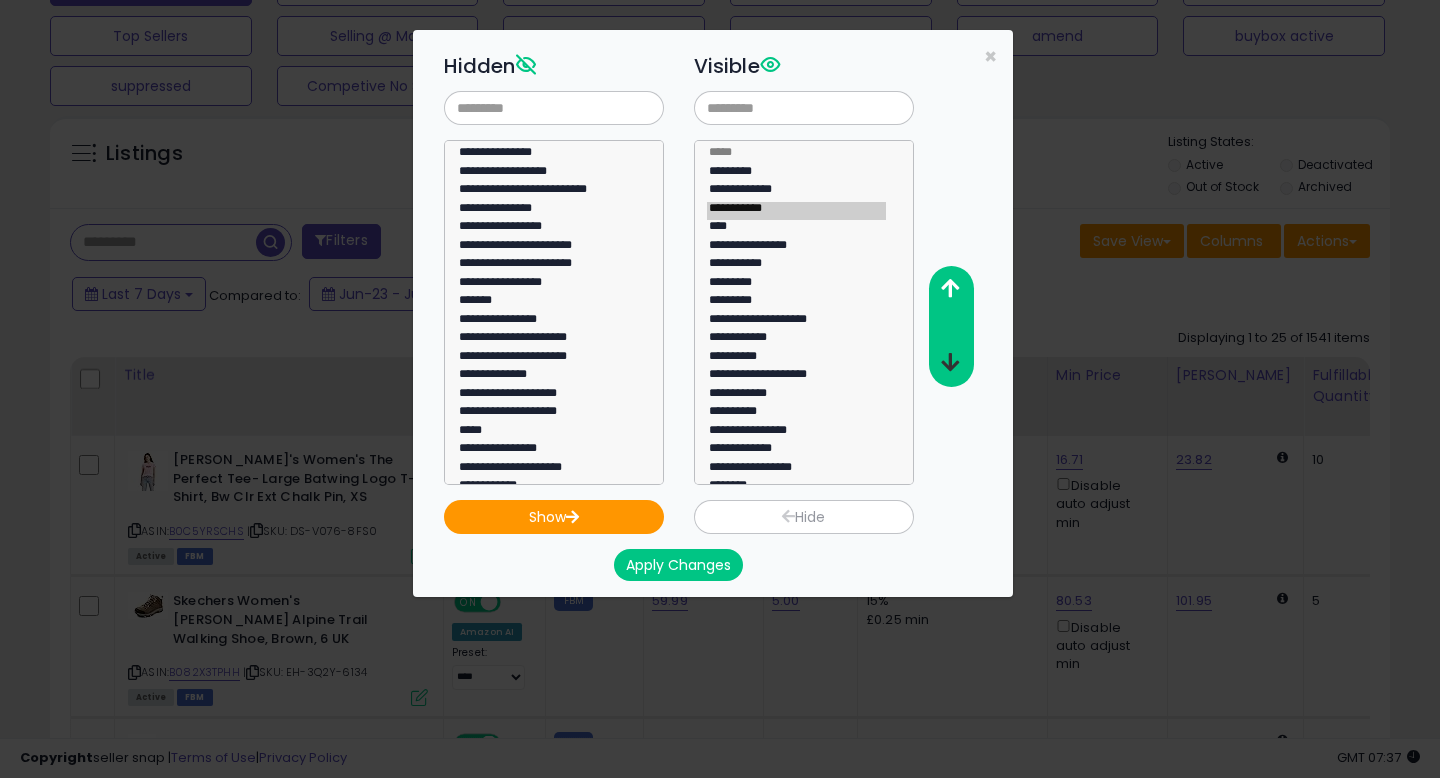 click at bounding box center (950, 362) 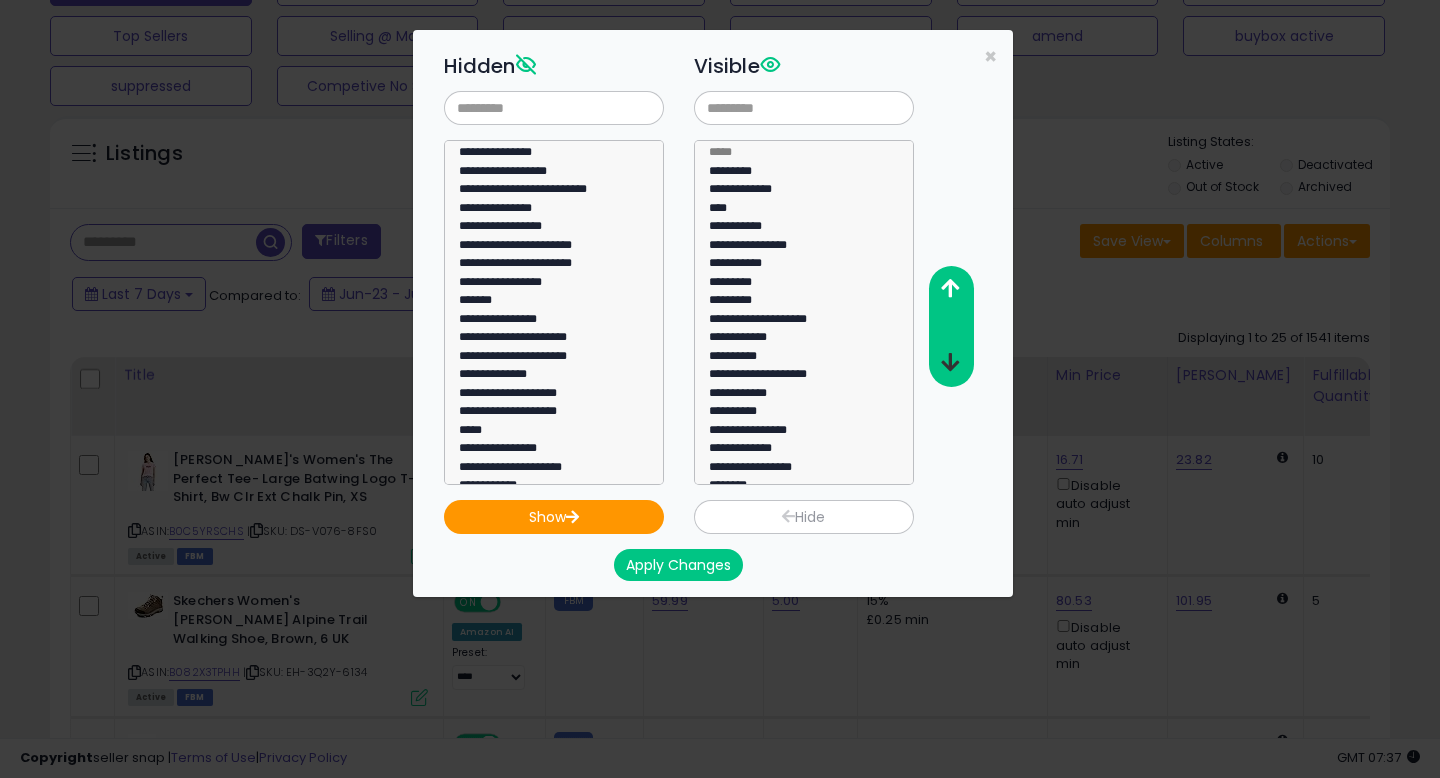 click at bounding box center [950, 362] 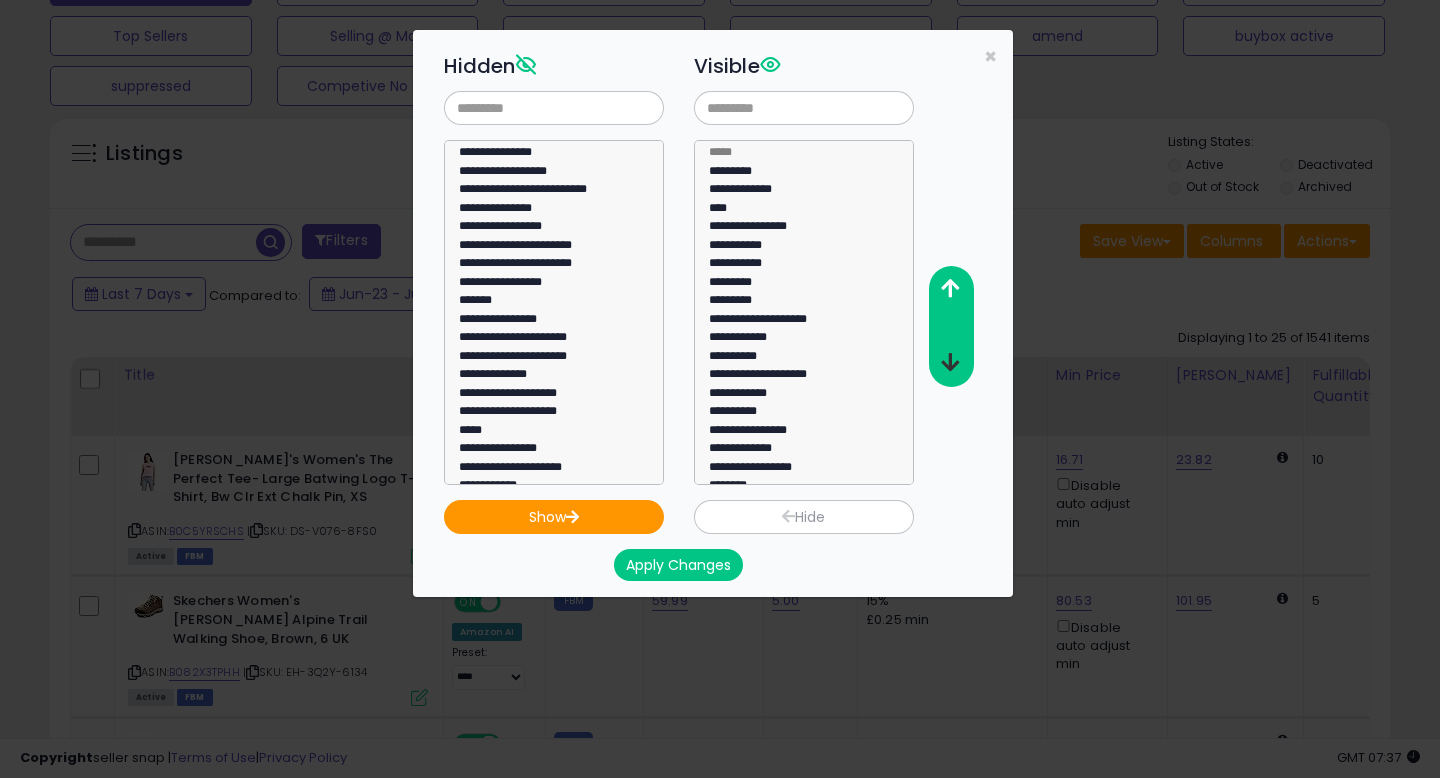 click at bounding box center (950, 362) 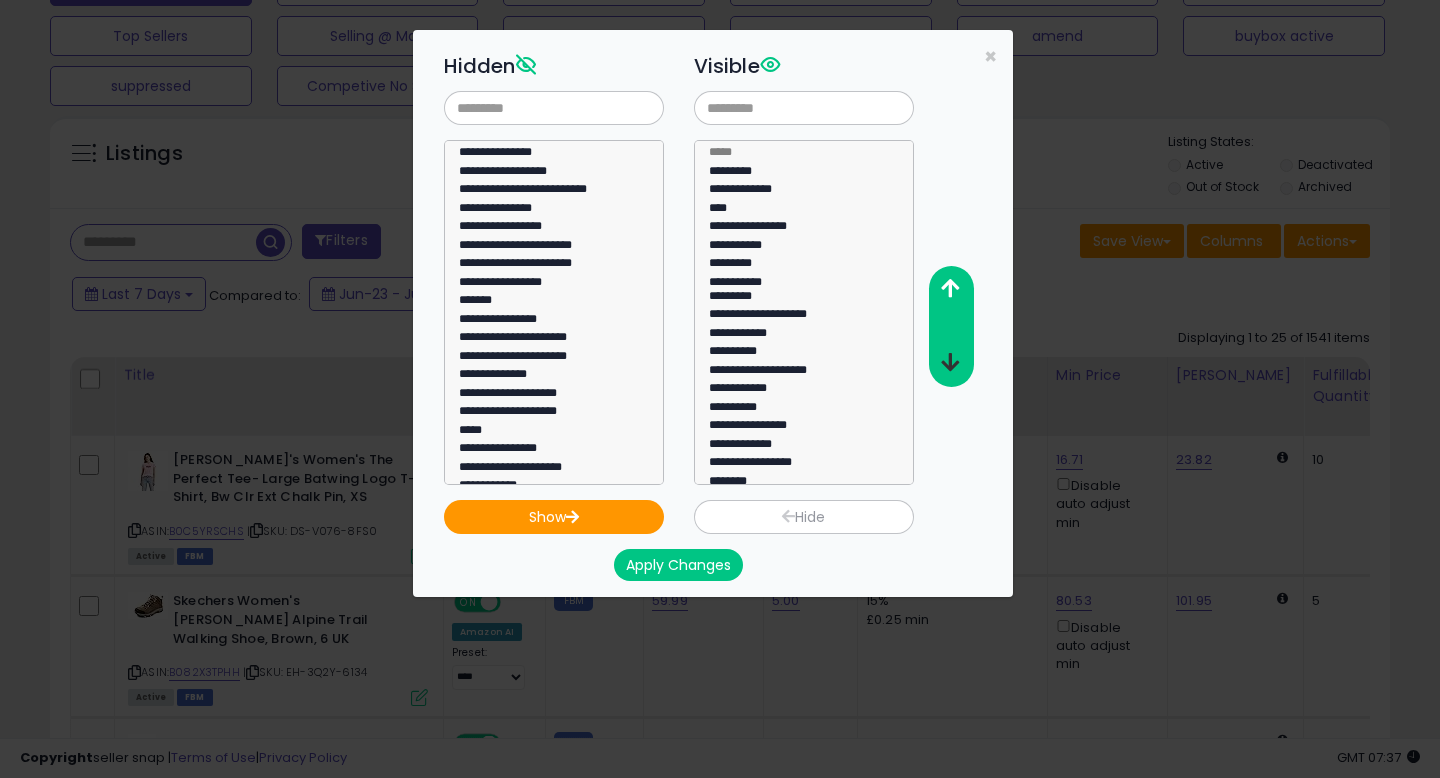 click at bounding box center (950, 362) 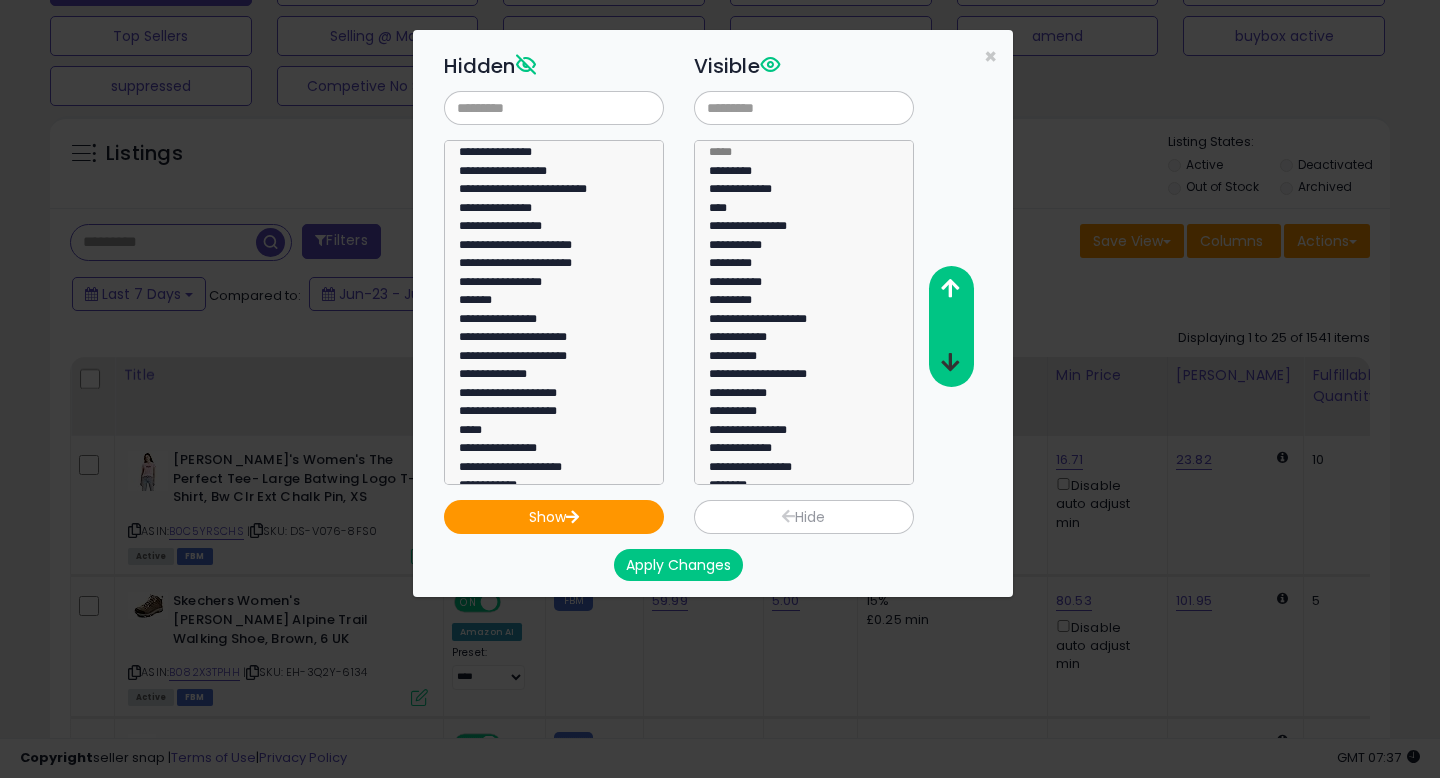 click at bounding box center [950, 362] 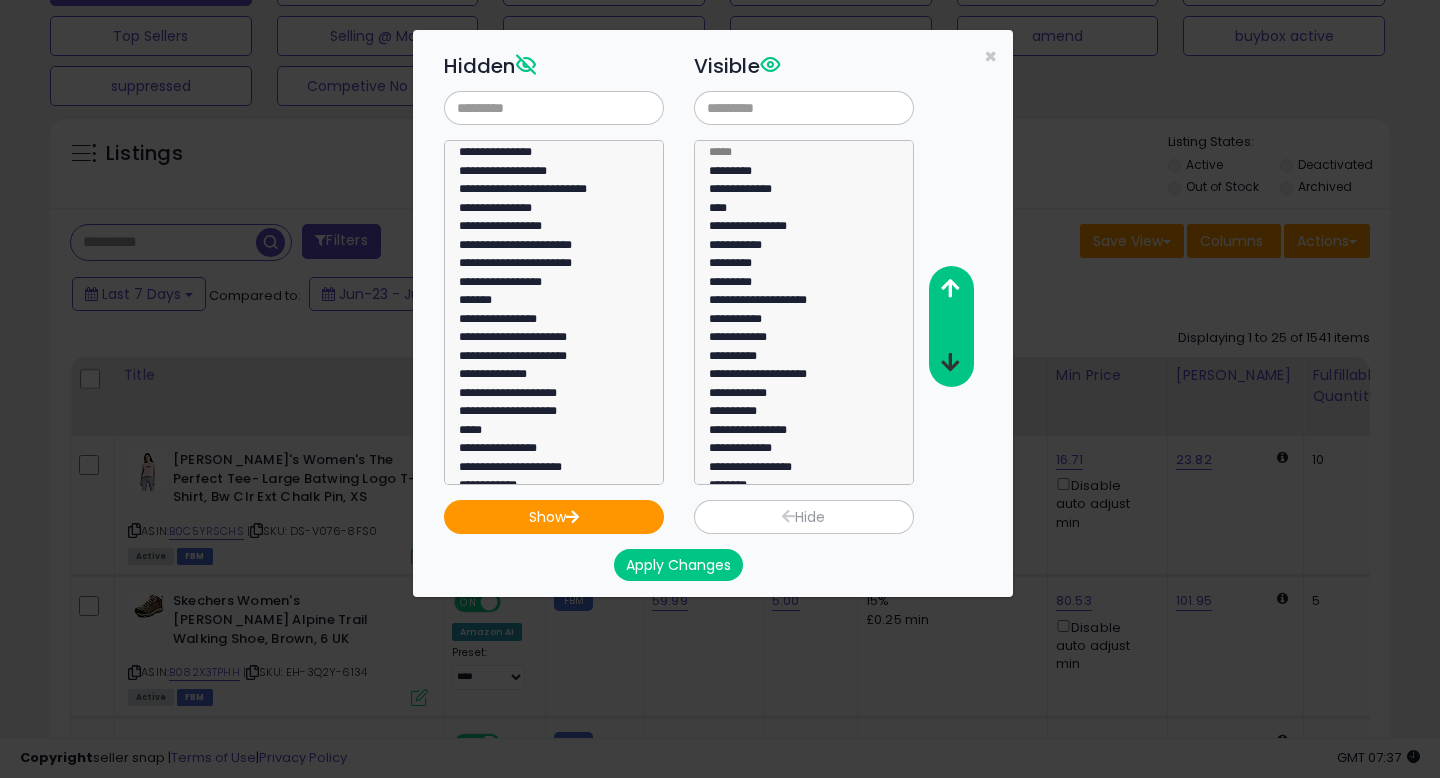 click at bounding box center [950, 362] 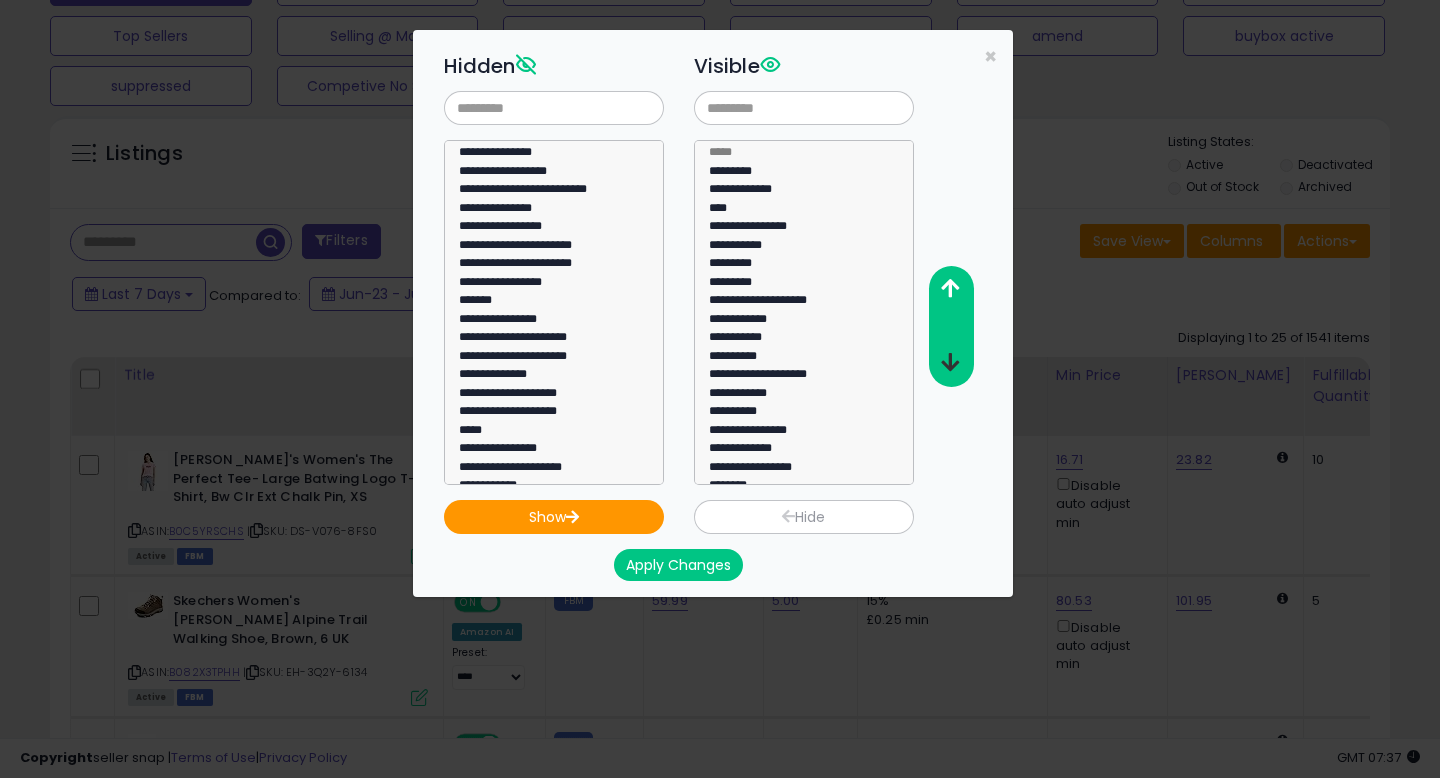 click at bounding box center (950, 362) 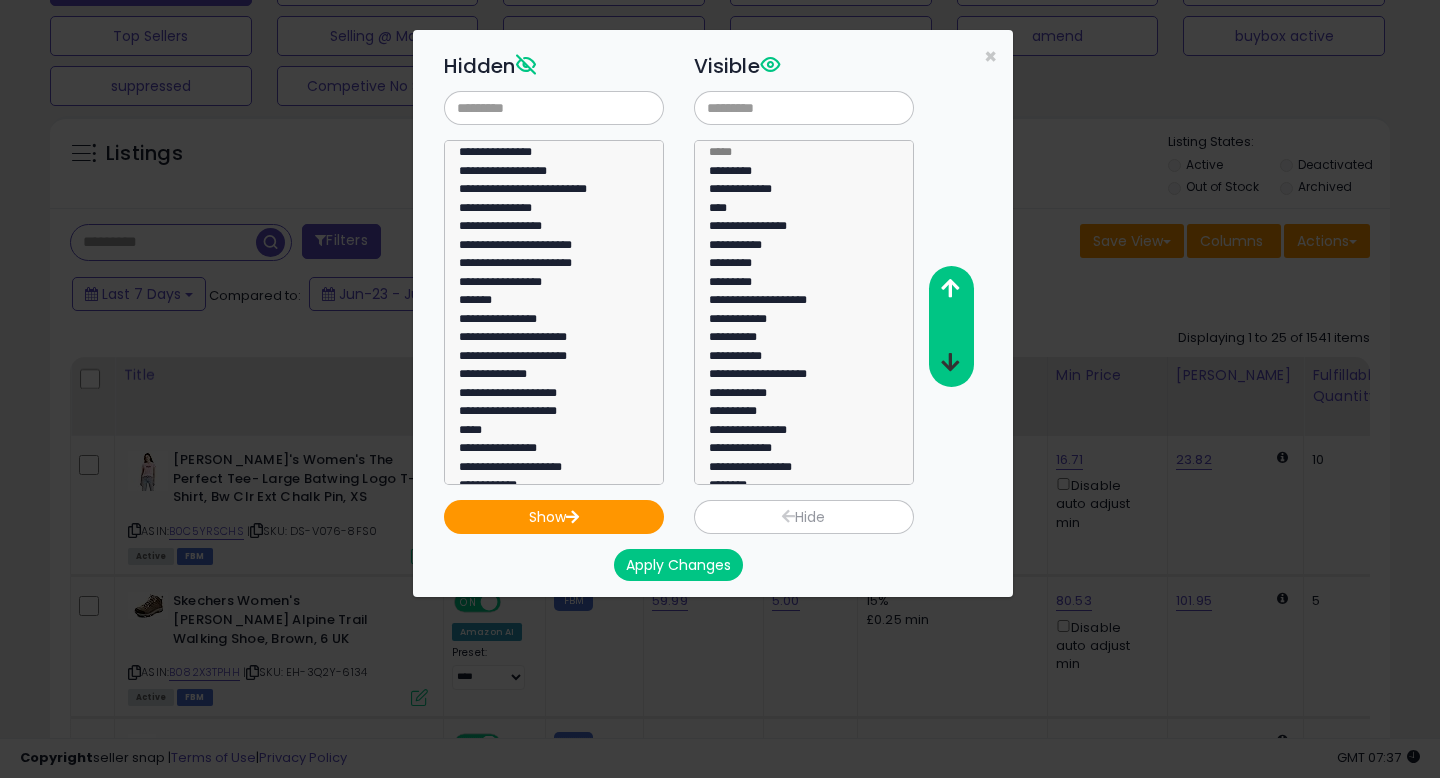 click at bounding box center (950, 362) 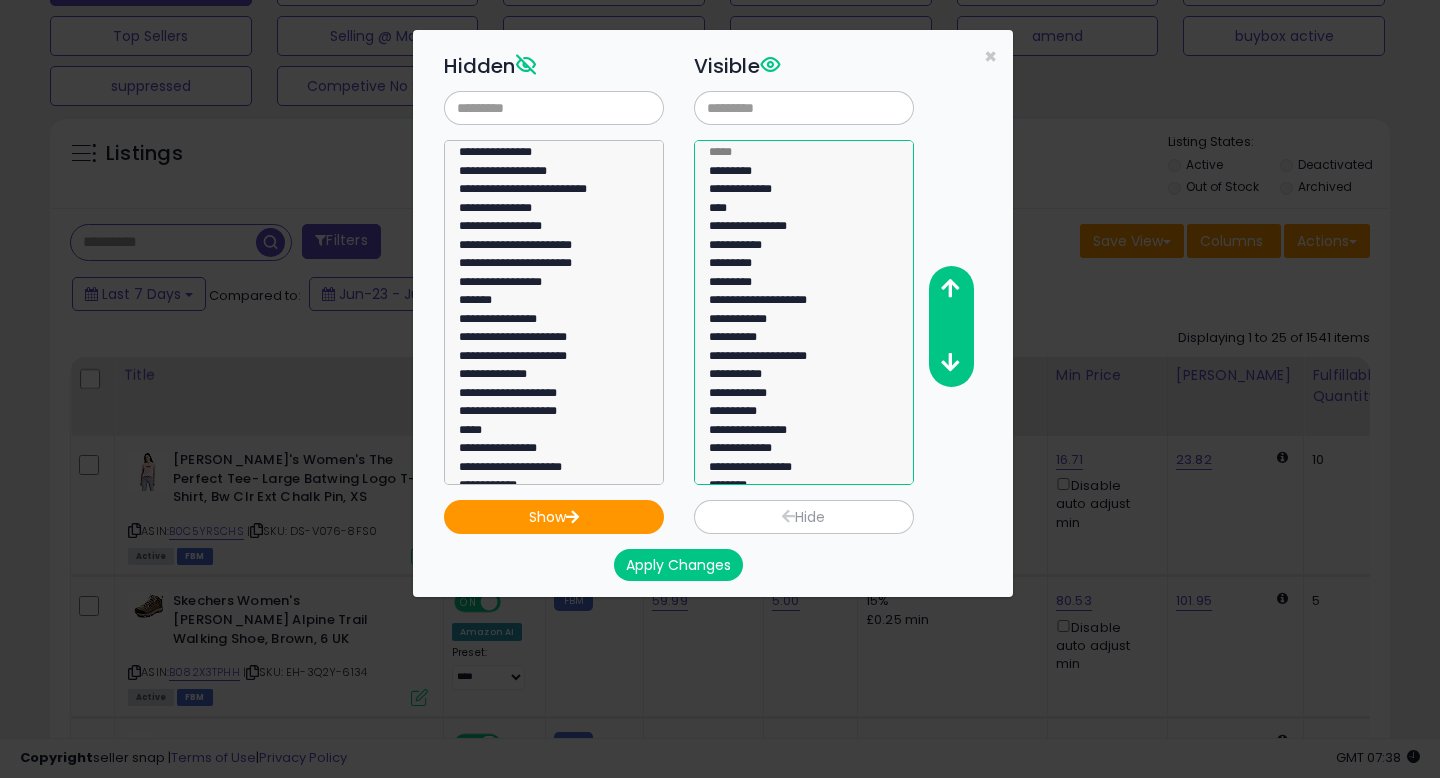click on "**********" 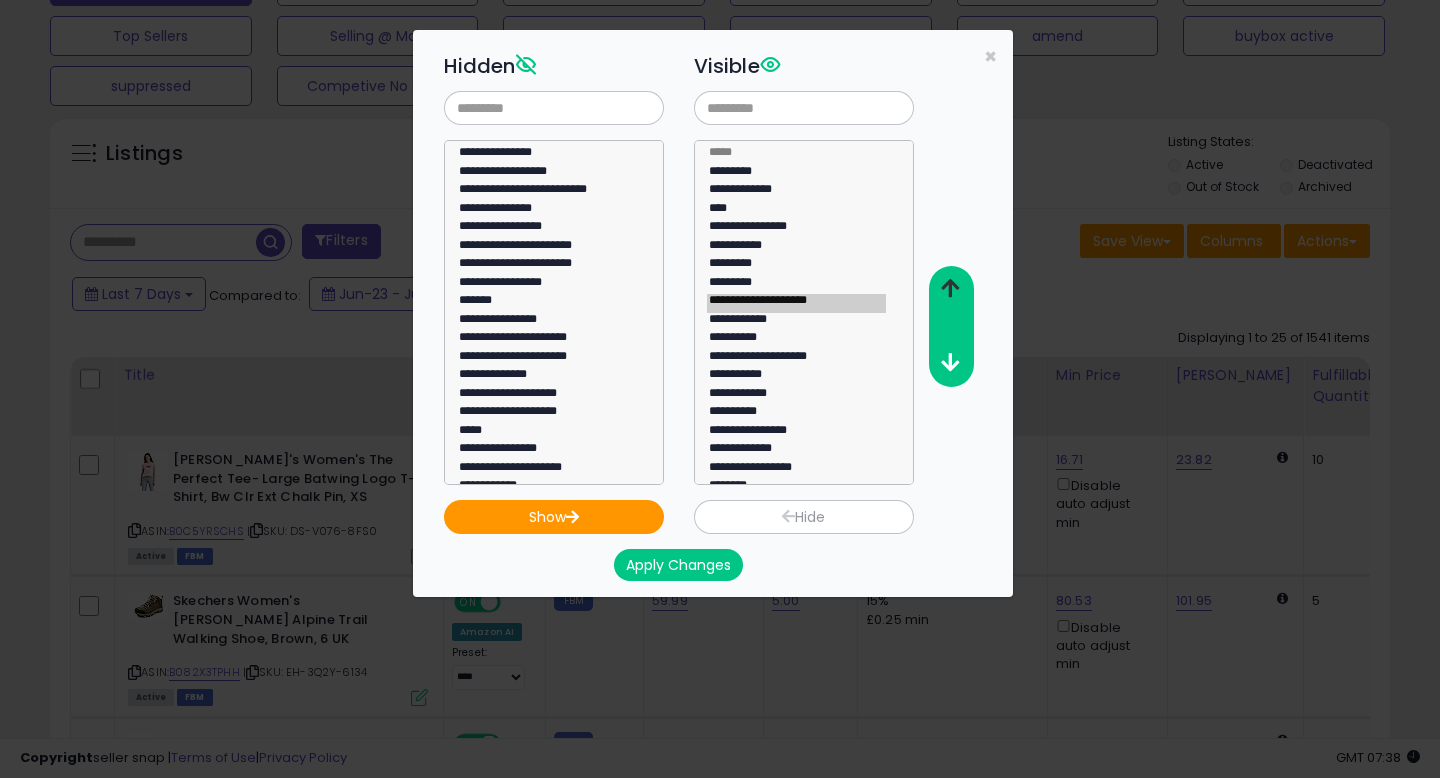 click at bounding box center (950, 288) 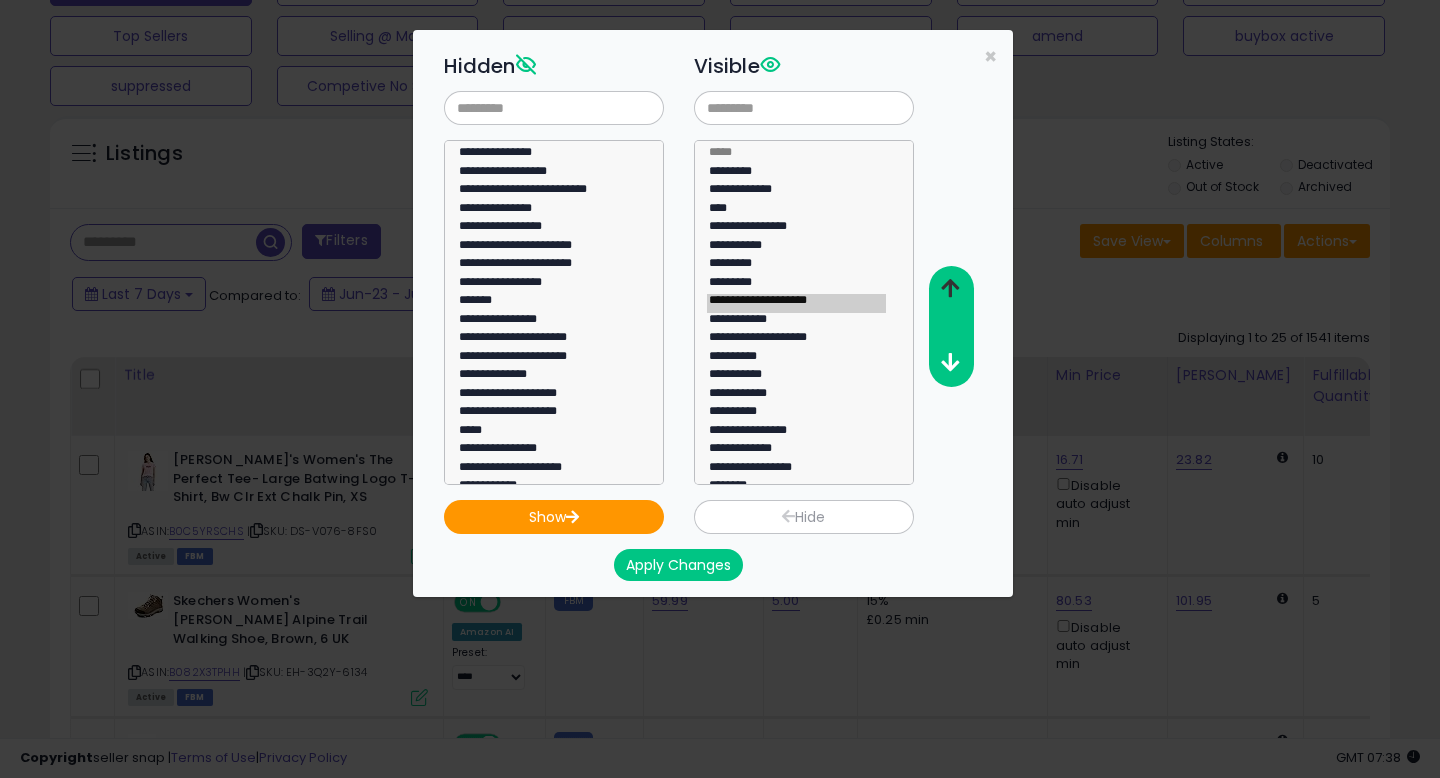 click at bounding box center [950, 288] 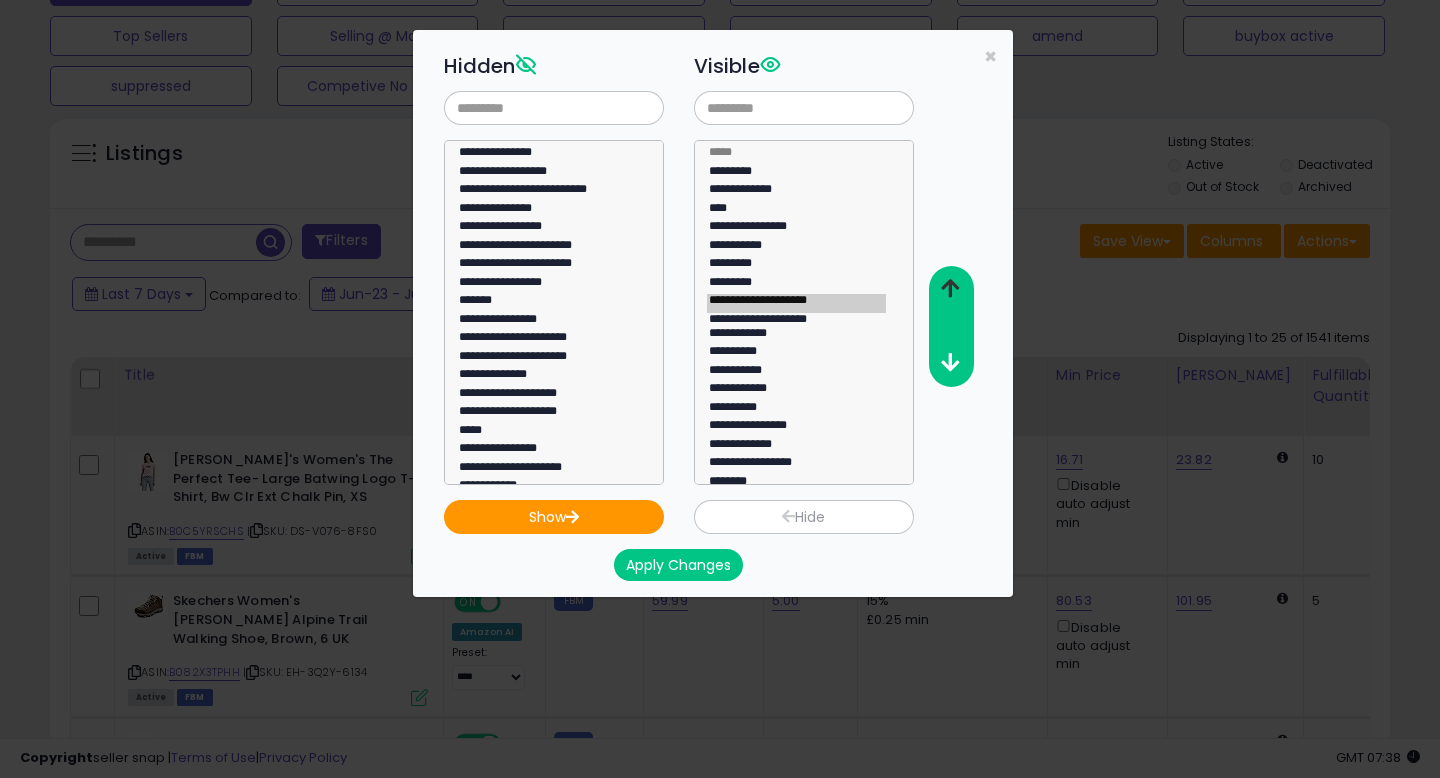 click at bounding box center [950, 288] 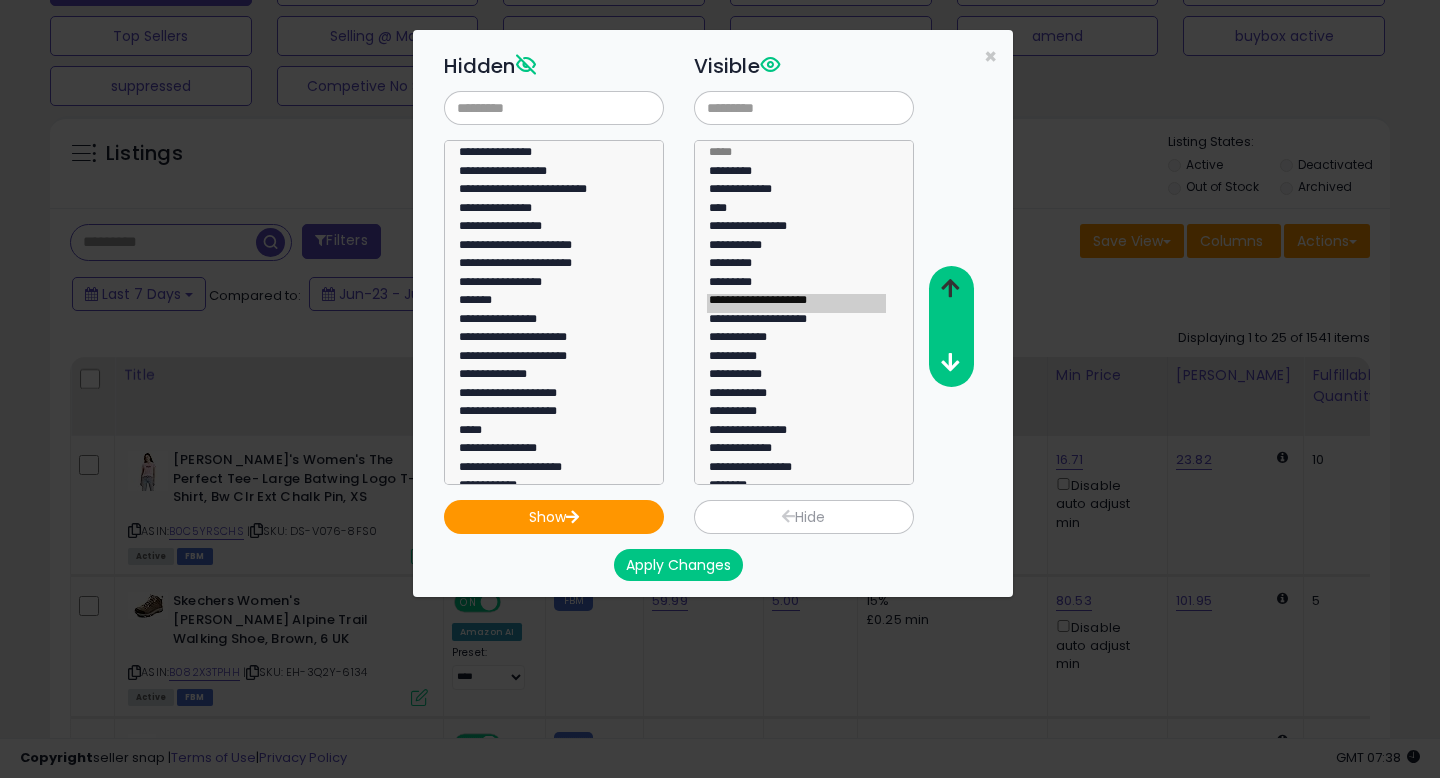 click at bounding box center (950, 288) 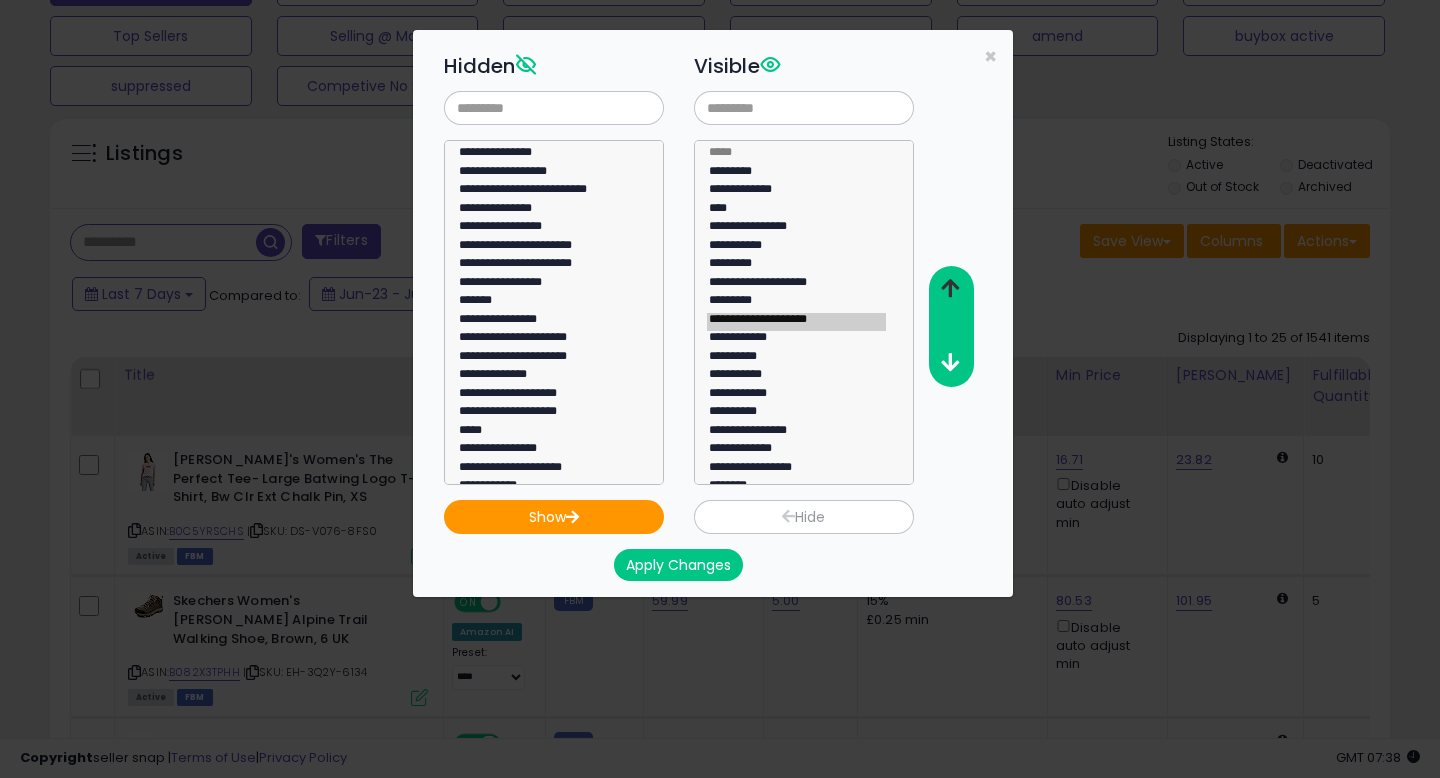 click at bounding box center [950, 288] 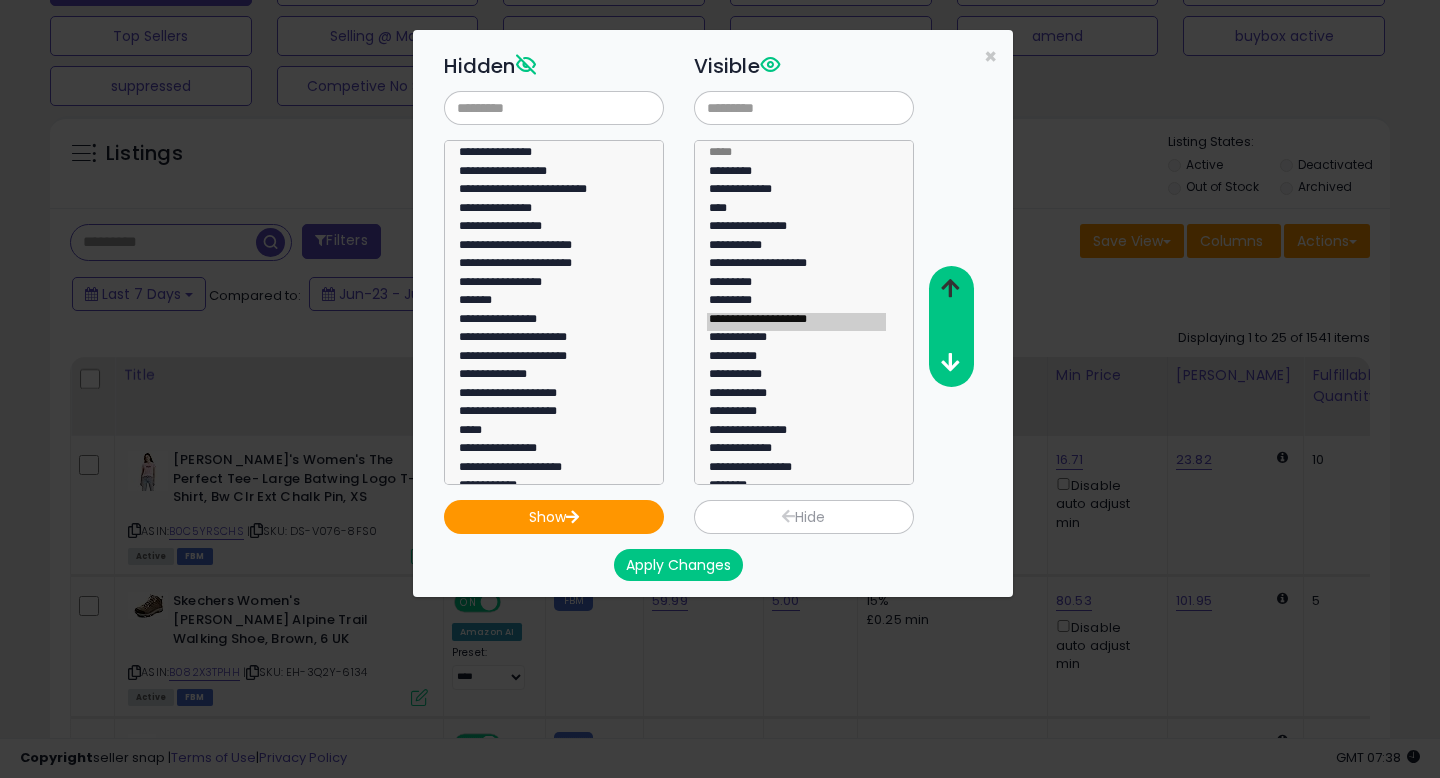 click at bounding box center (950, 288) 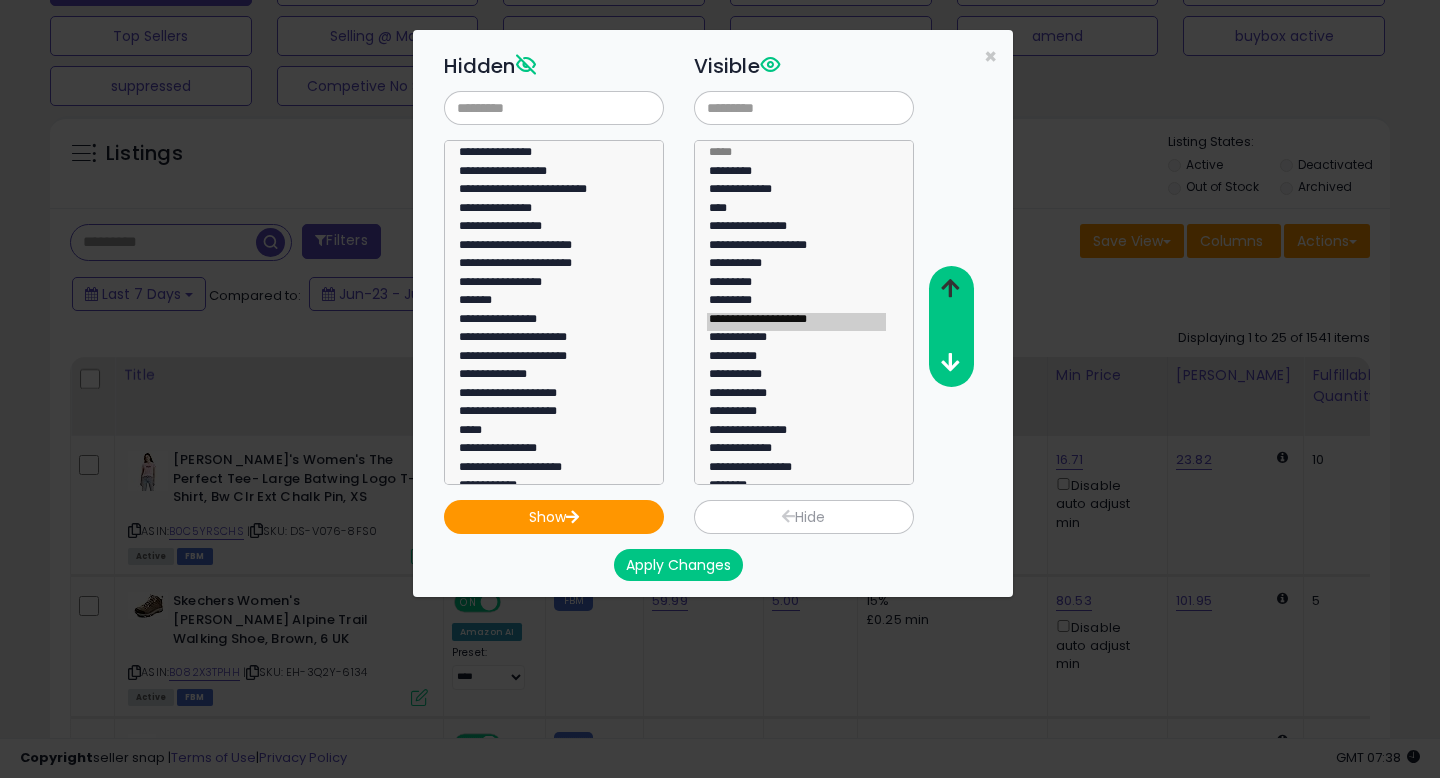 click at bounding box center (950, 288) 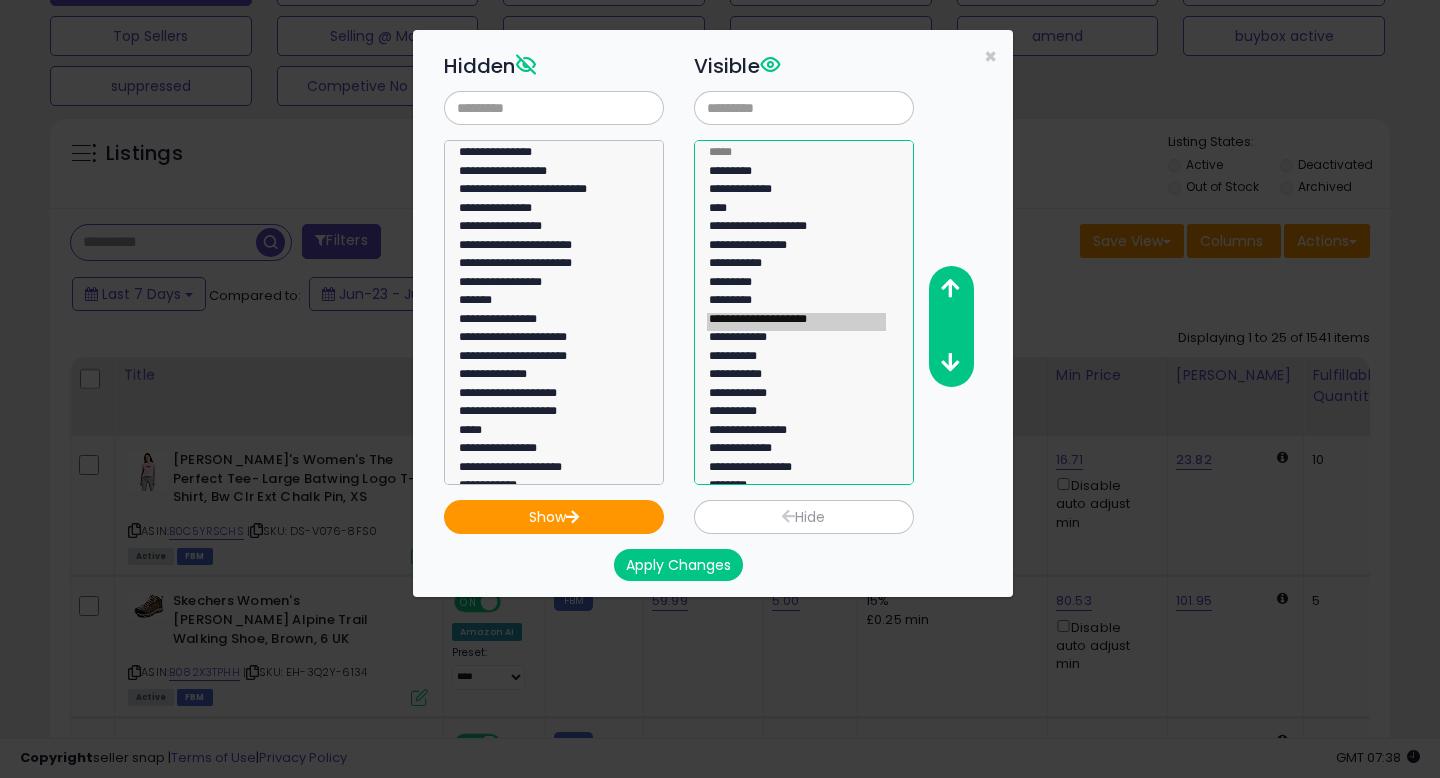 select on "**********" 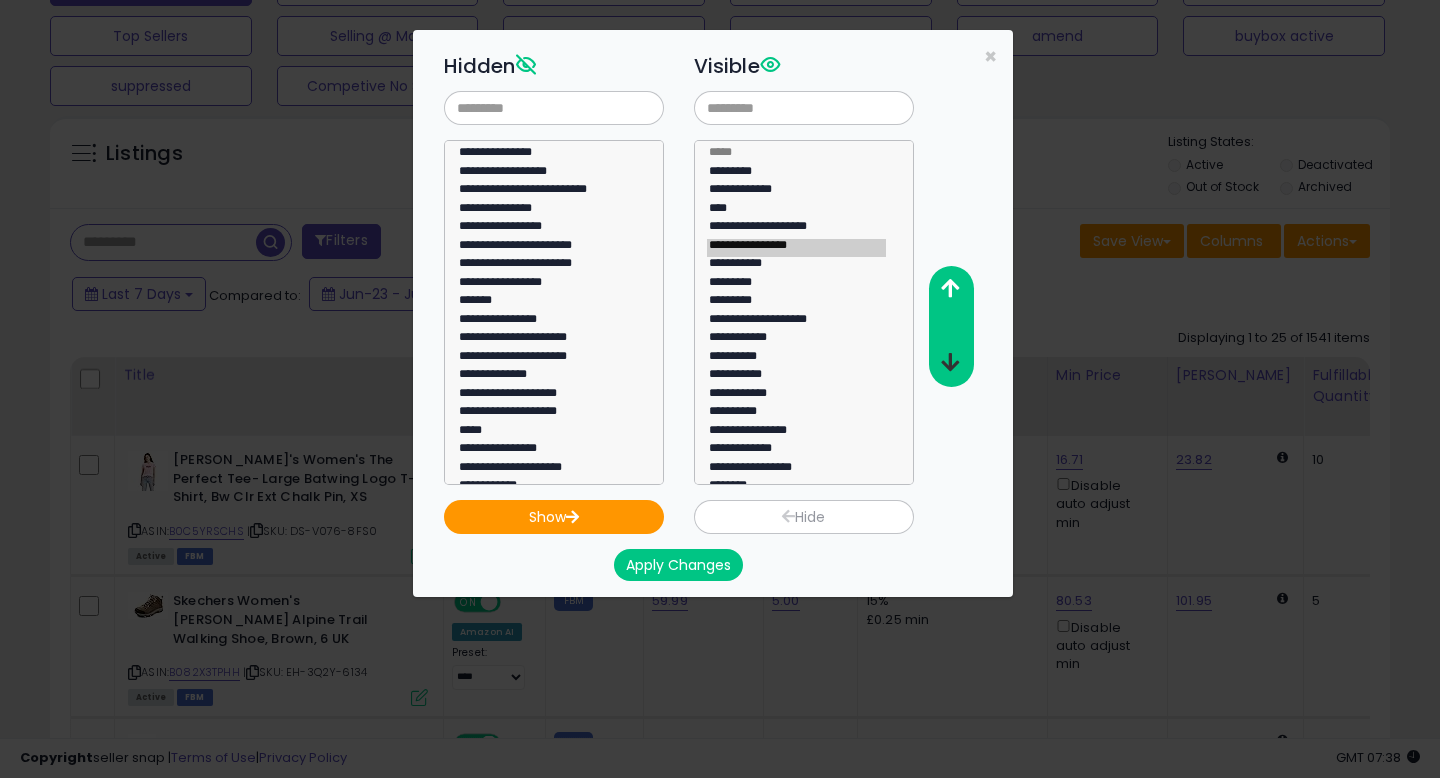 click at bounding box center [950, 362] 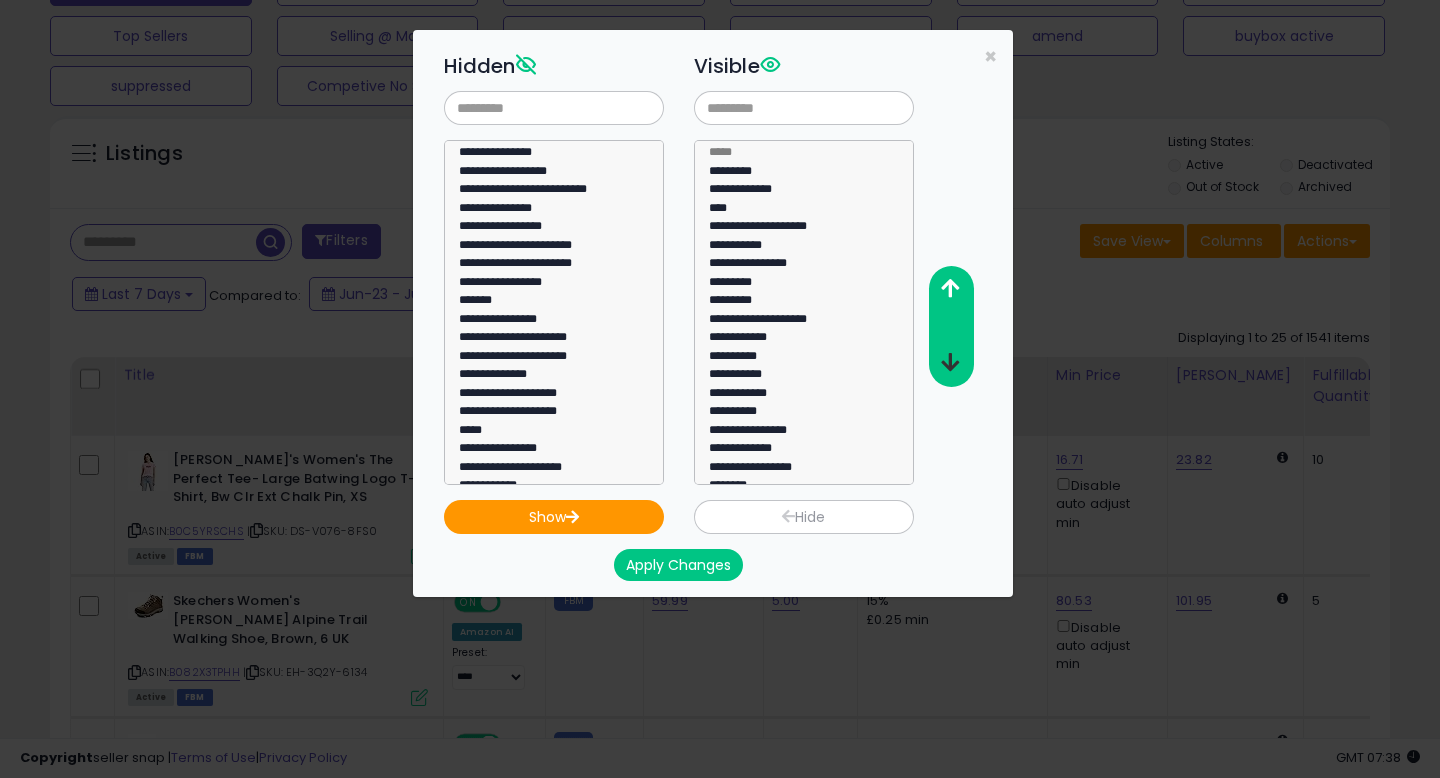 click at bounding box center (950, 362) 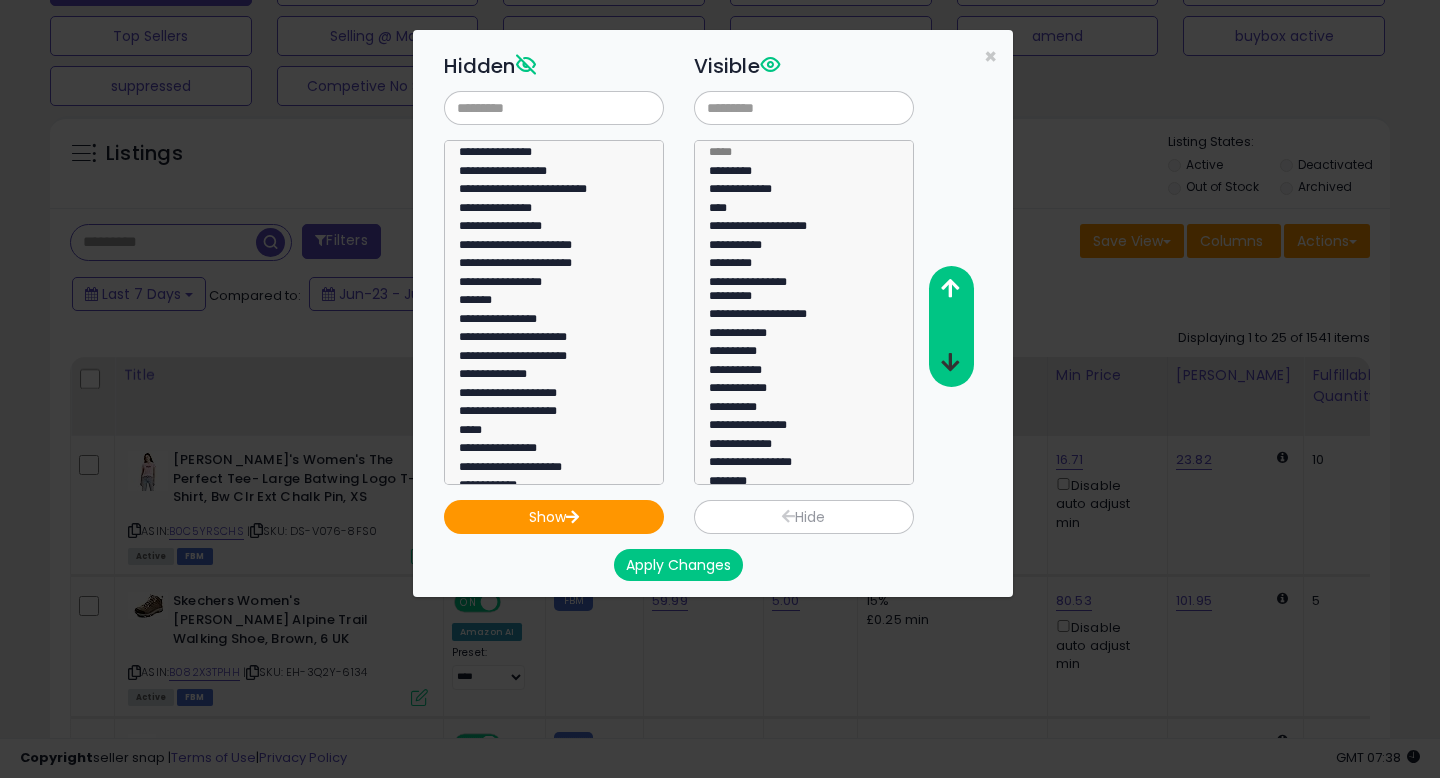 click at bounding box center [950, 362] 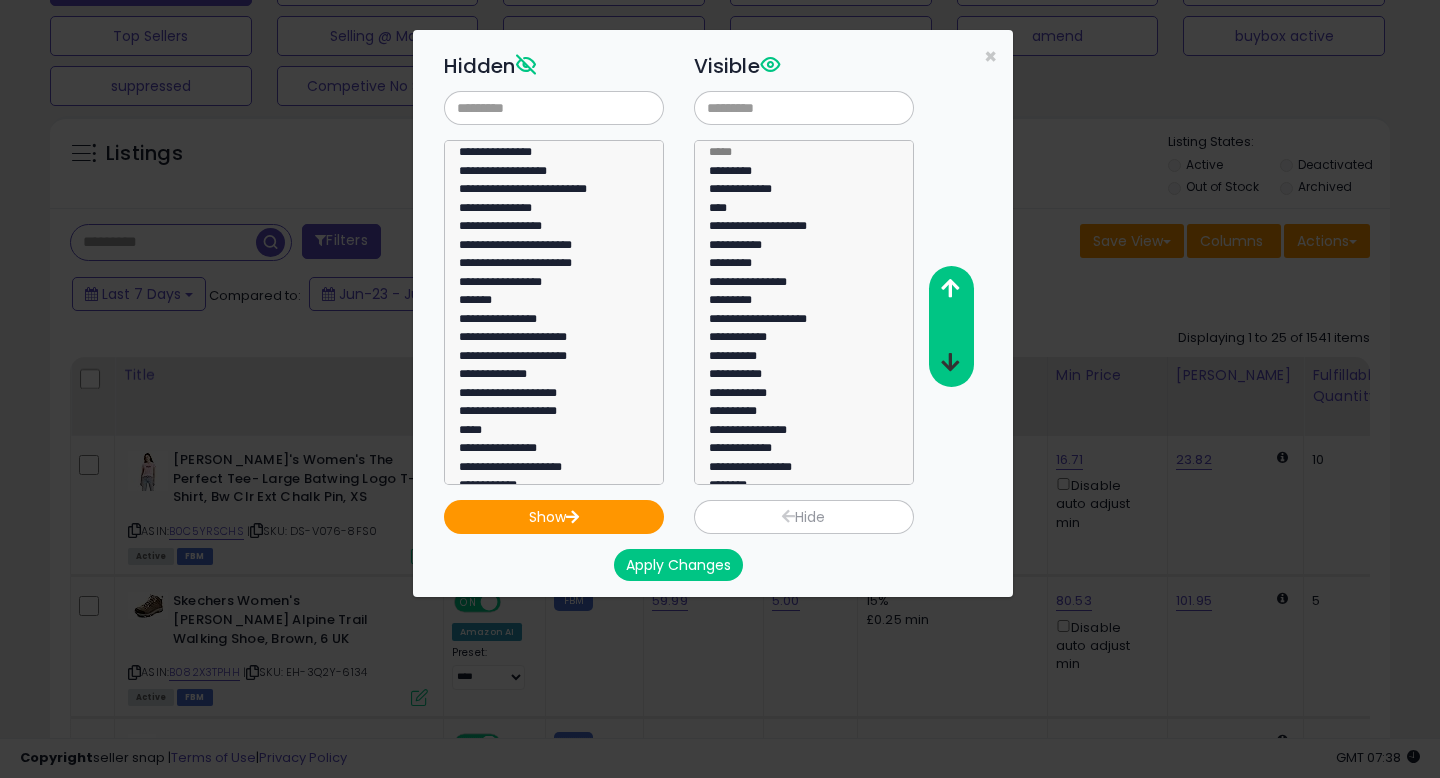 click at bounding box center (950, 362) 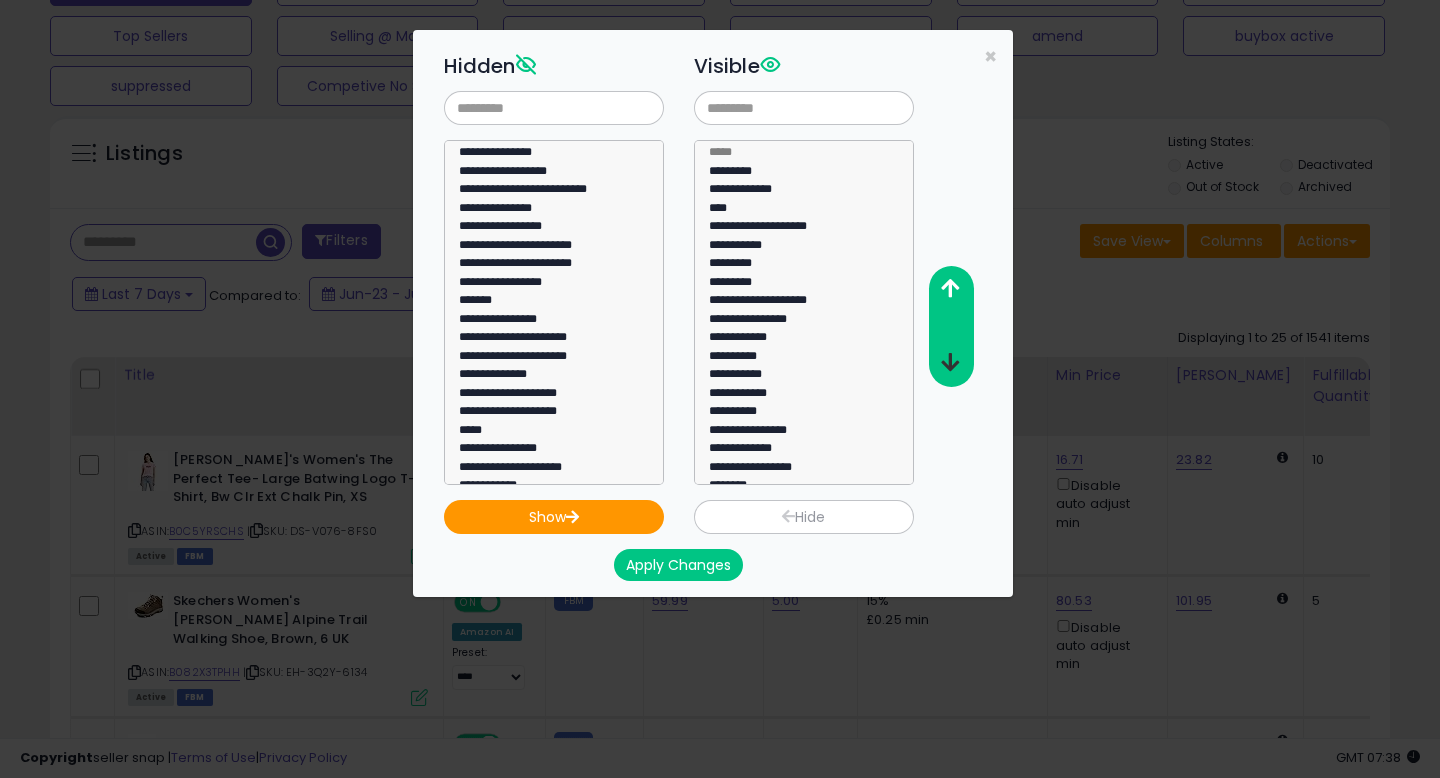 click at bounding box center (950, 362) 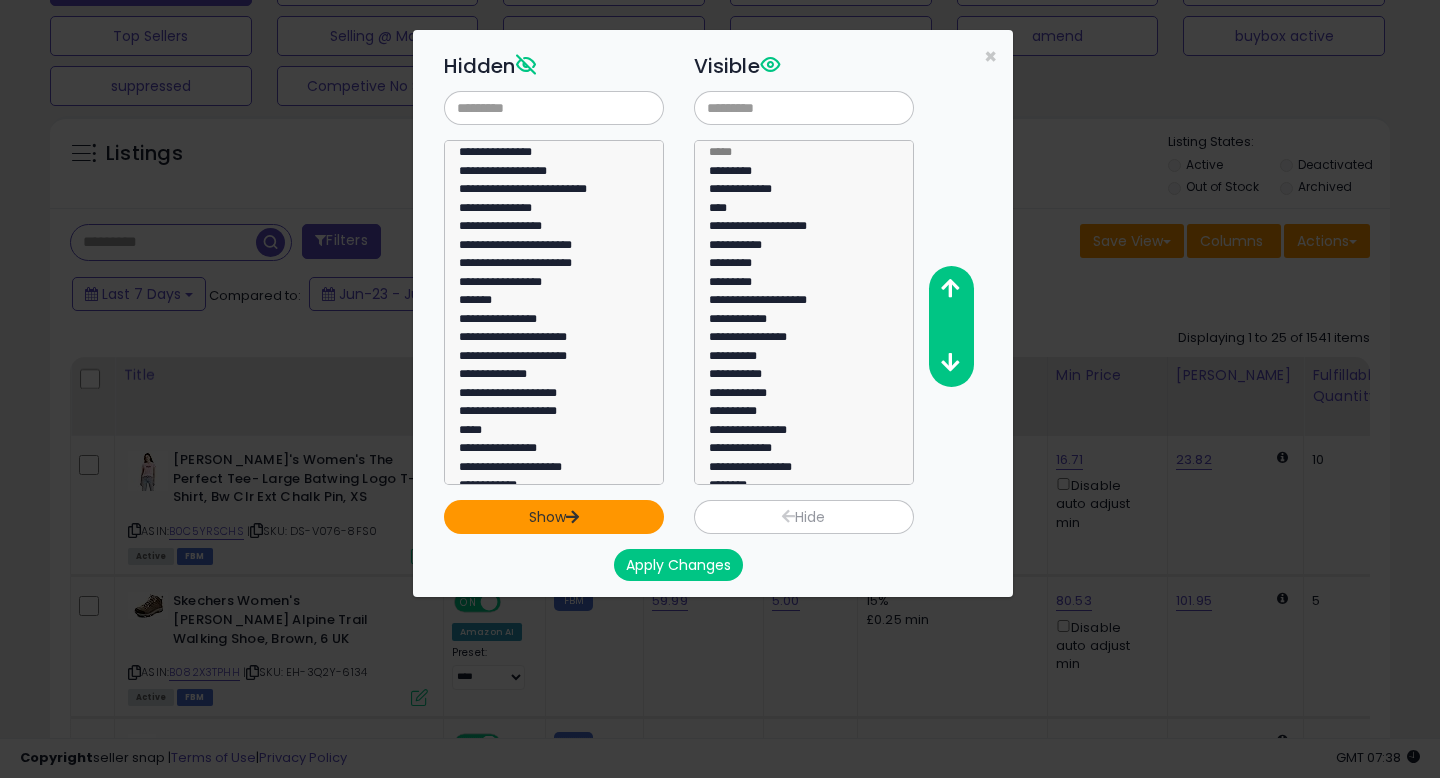 click on "Show" at bounding box center [554, 517] 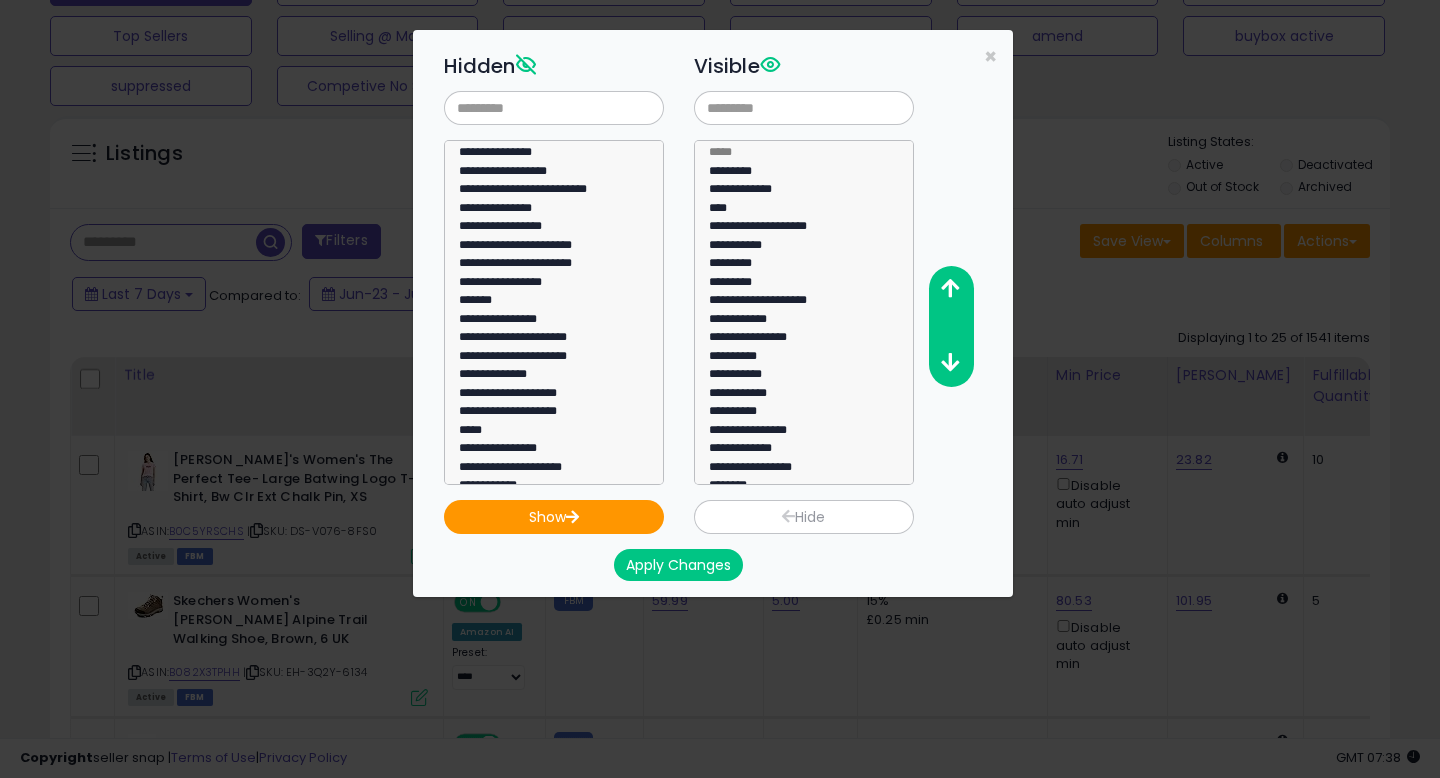 click on "Apply Changes" at bounding box center (678, 565) 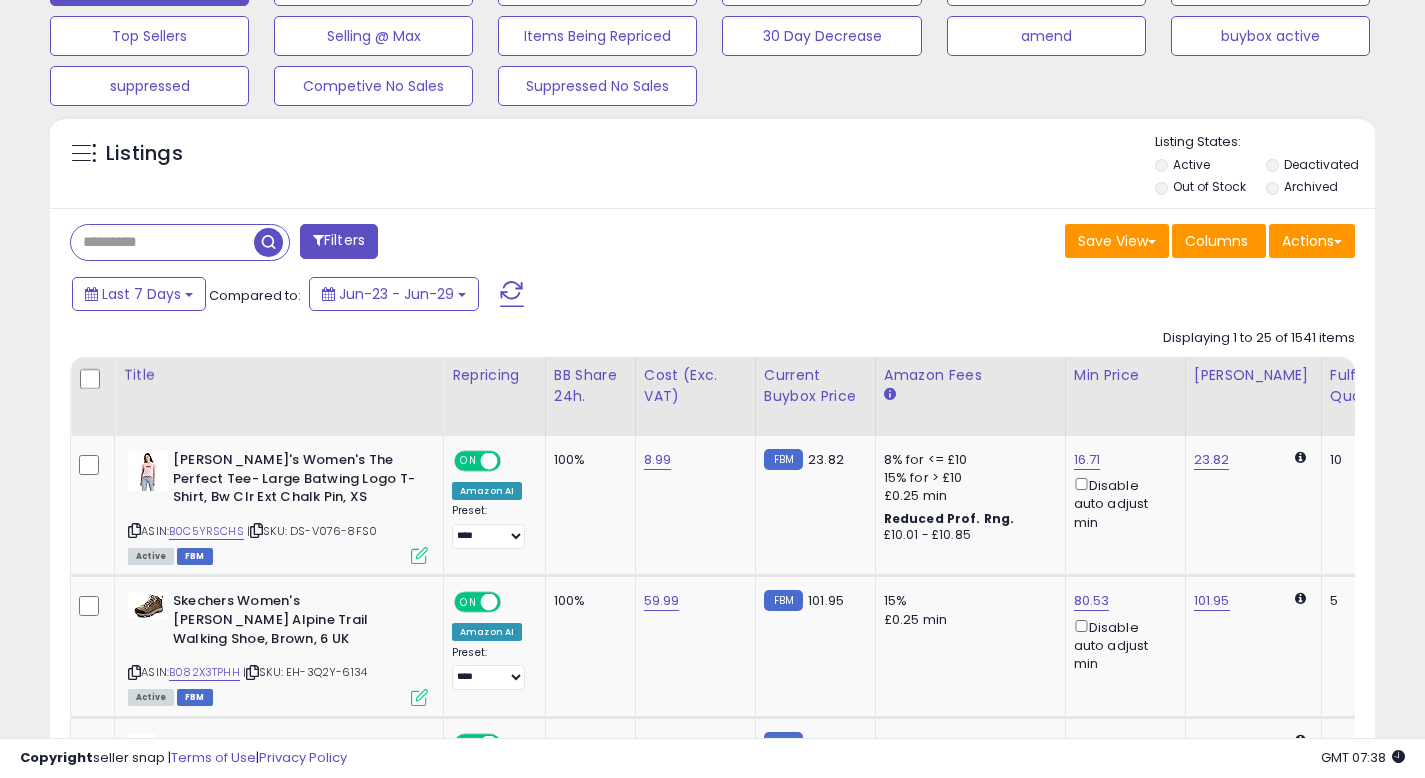 scroll, scrollTop: 410, scrollLeft: 767, axis: both 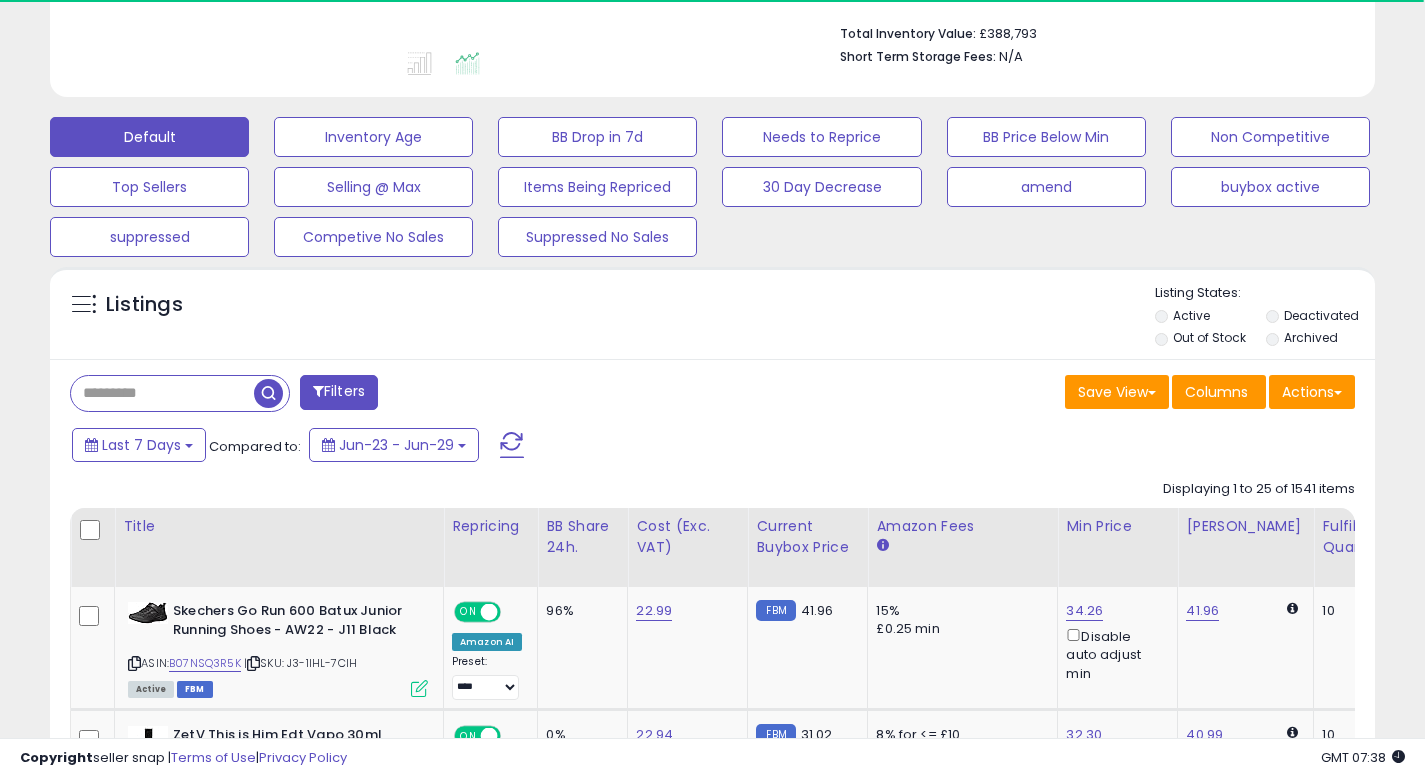 click on "Filters
Save View
Save As New View
Update Current View
Columns" at bounding box center (712, 2304) 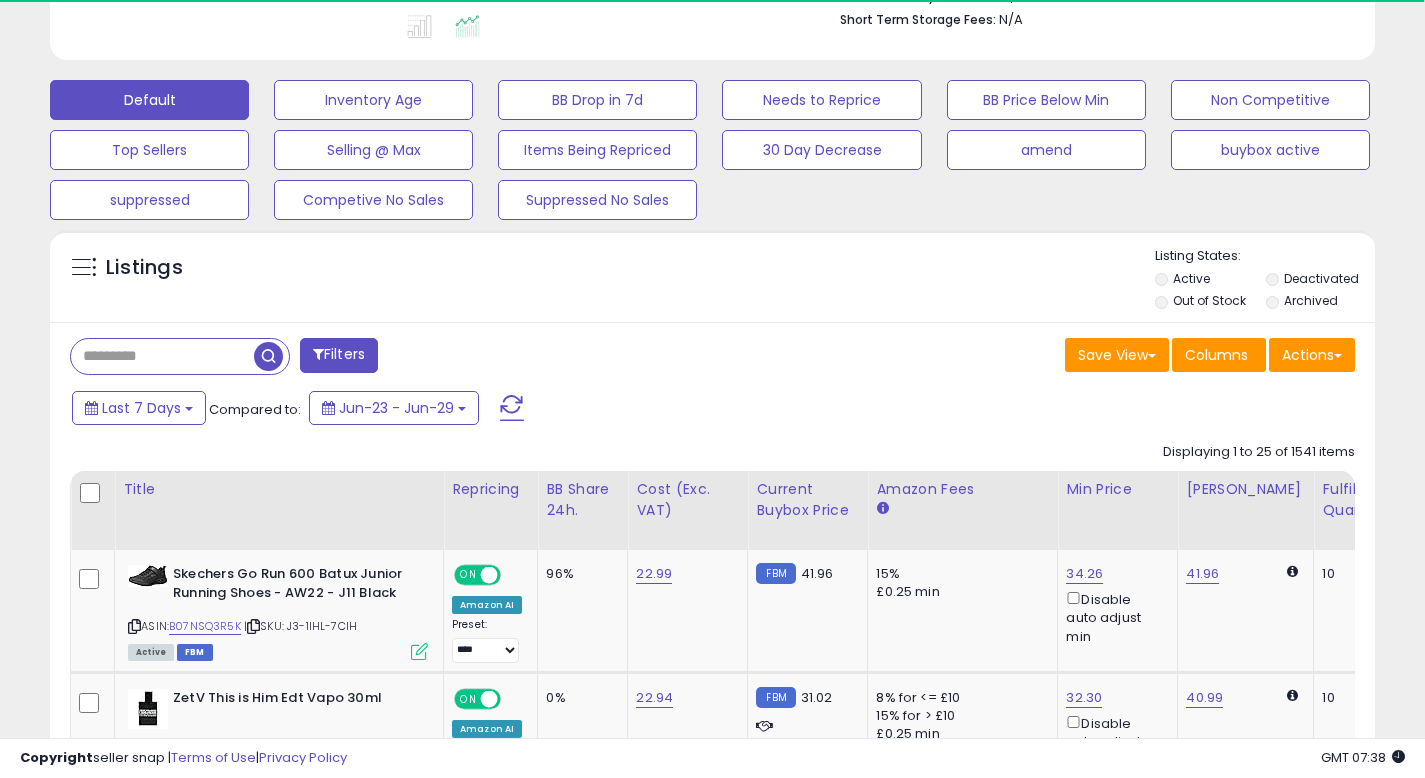 scroll, scrollTop: 553, scrollLeft: 0, axis: vertical 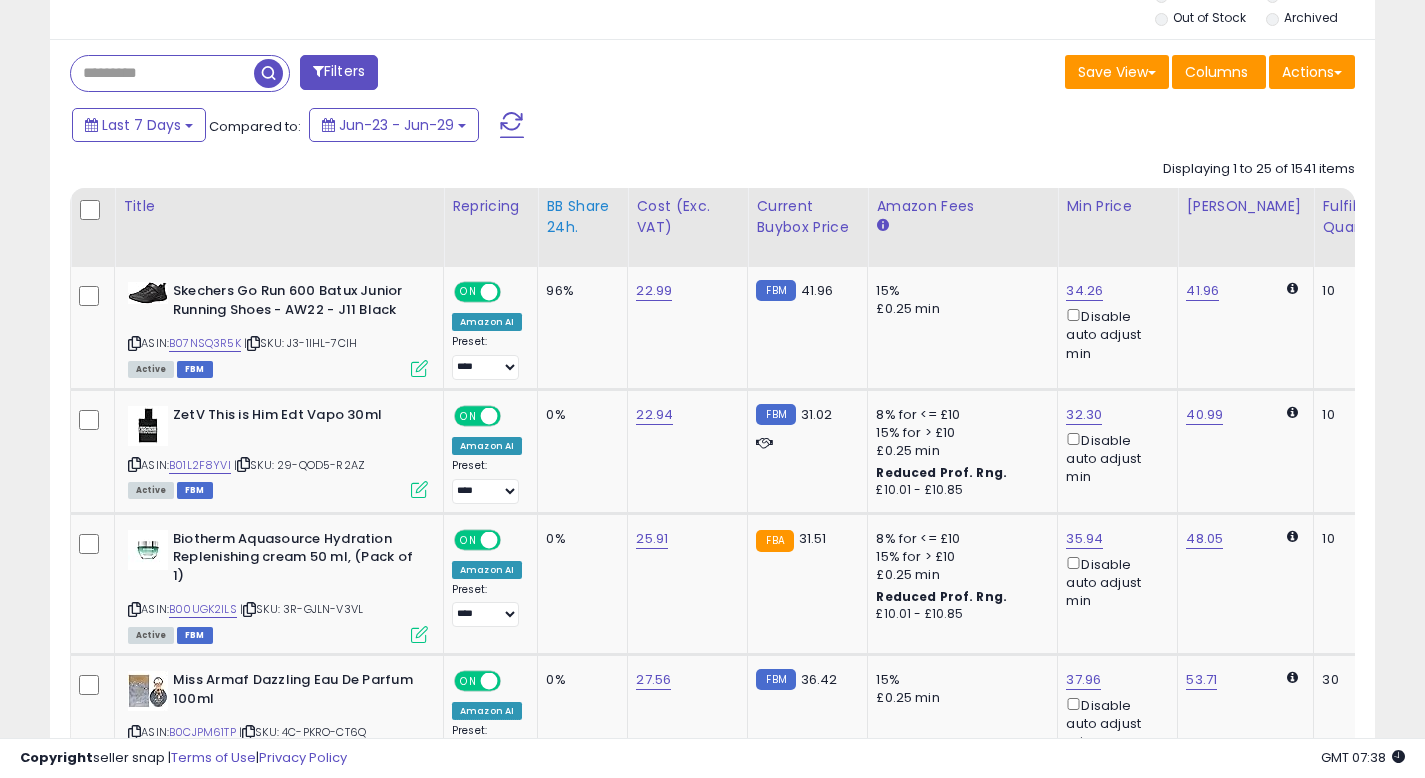 click on "BB Share 24h." at bounding box center (582, 217) 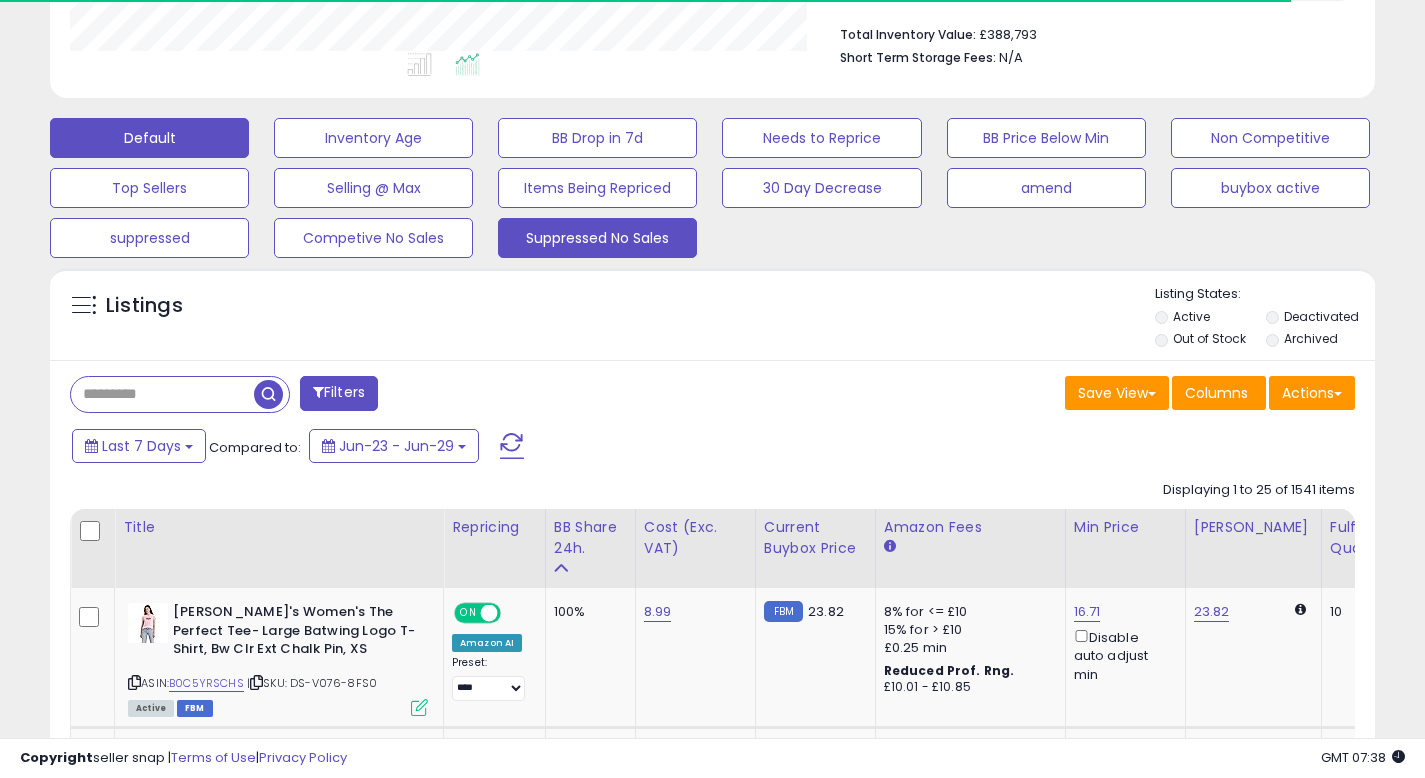 scroll, scrollTop: 833, scrollLeft: 0, axis: vertical 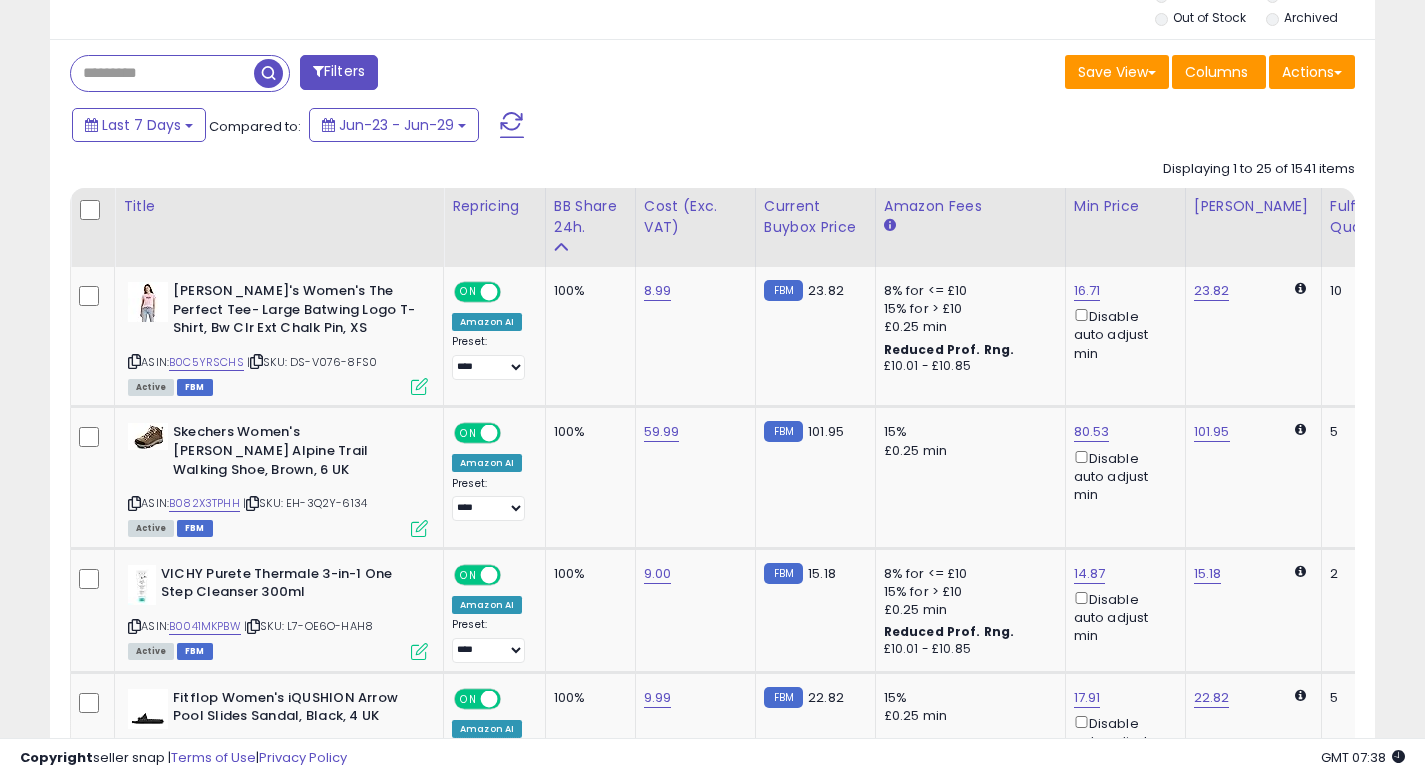 click on "Last 7 Days
Compared to:
Jun-23 - Jun-29" at bounding box center (549, 127) 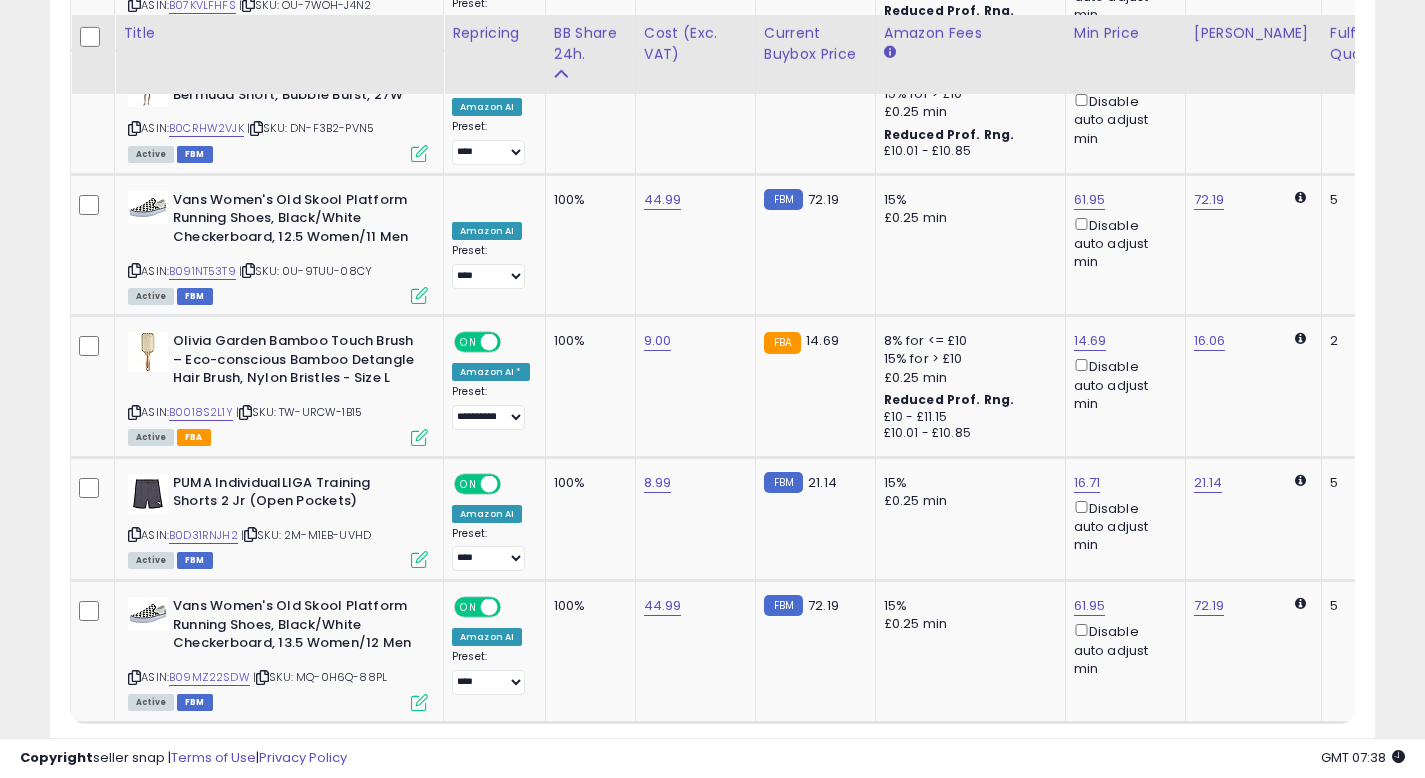 scroll, scrollTop: 3793, scrollLeft: 0, axis: vertical 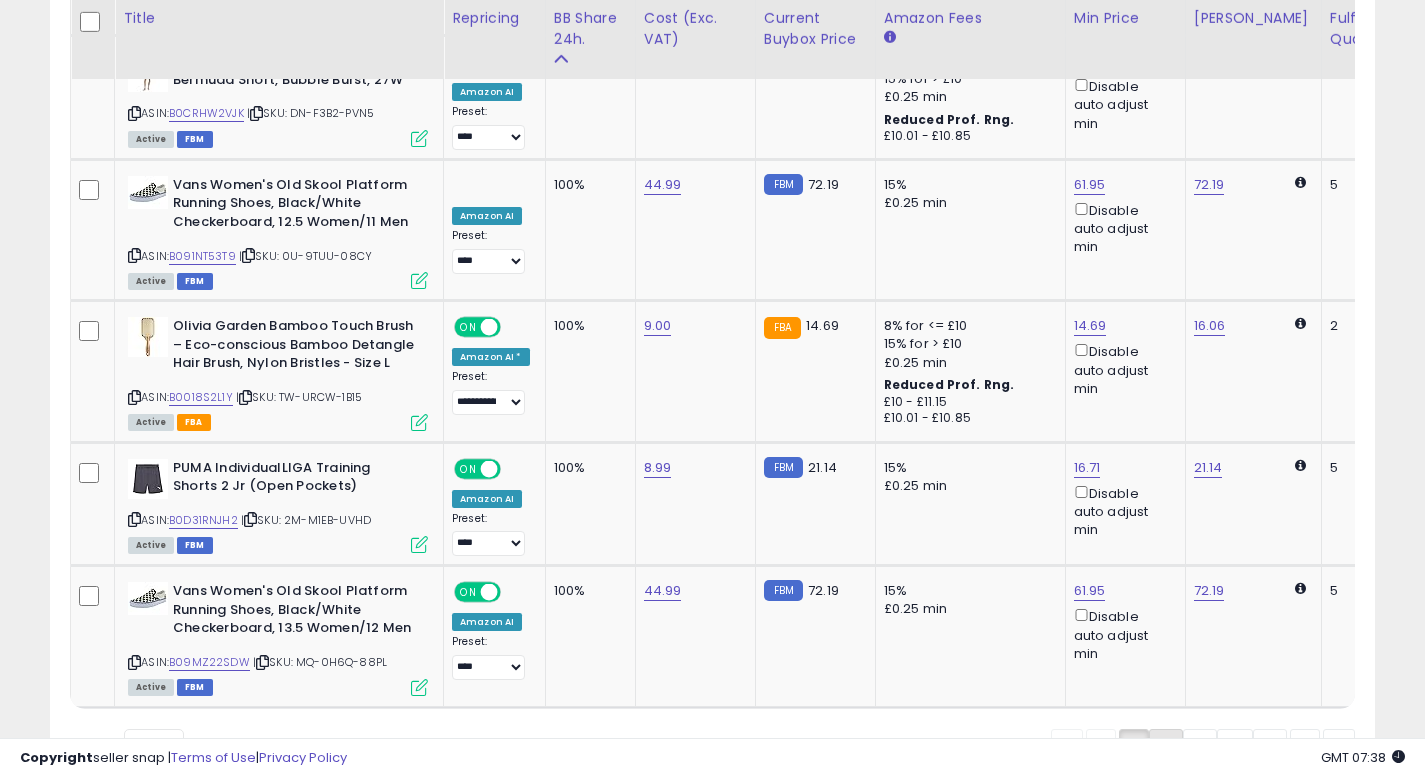 click on "2" 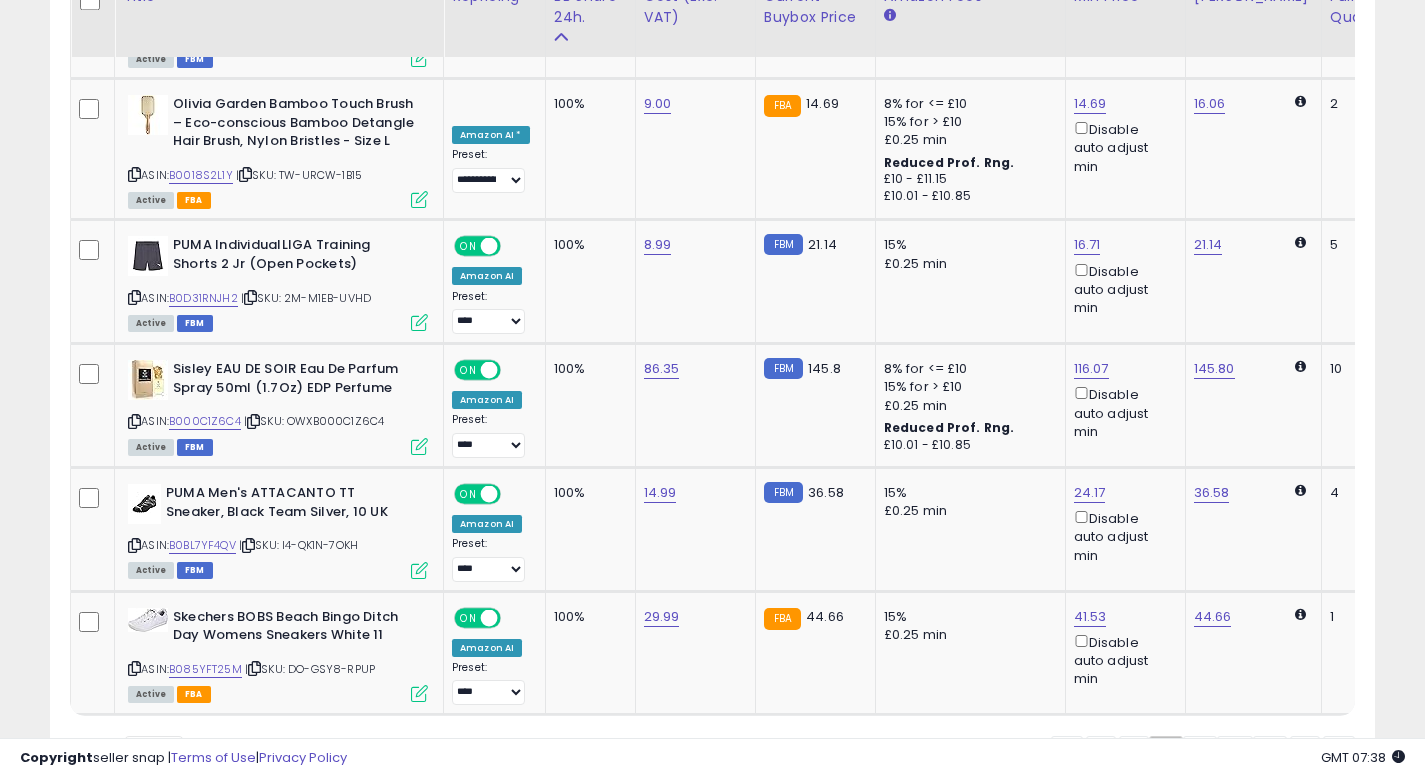 scroll, scrollTop: 3776, scrollLeft: 0, axis: vertical 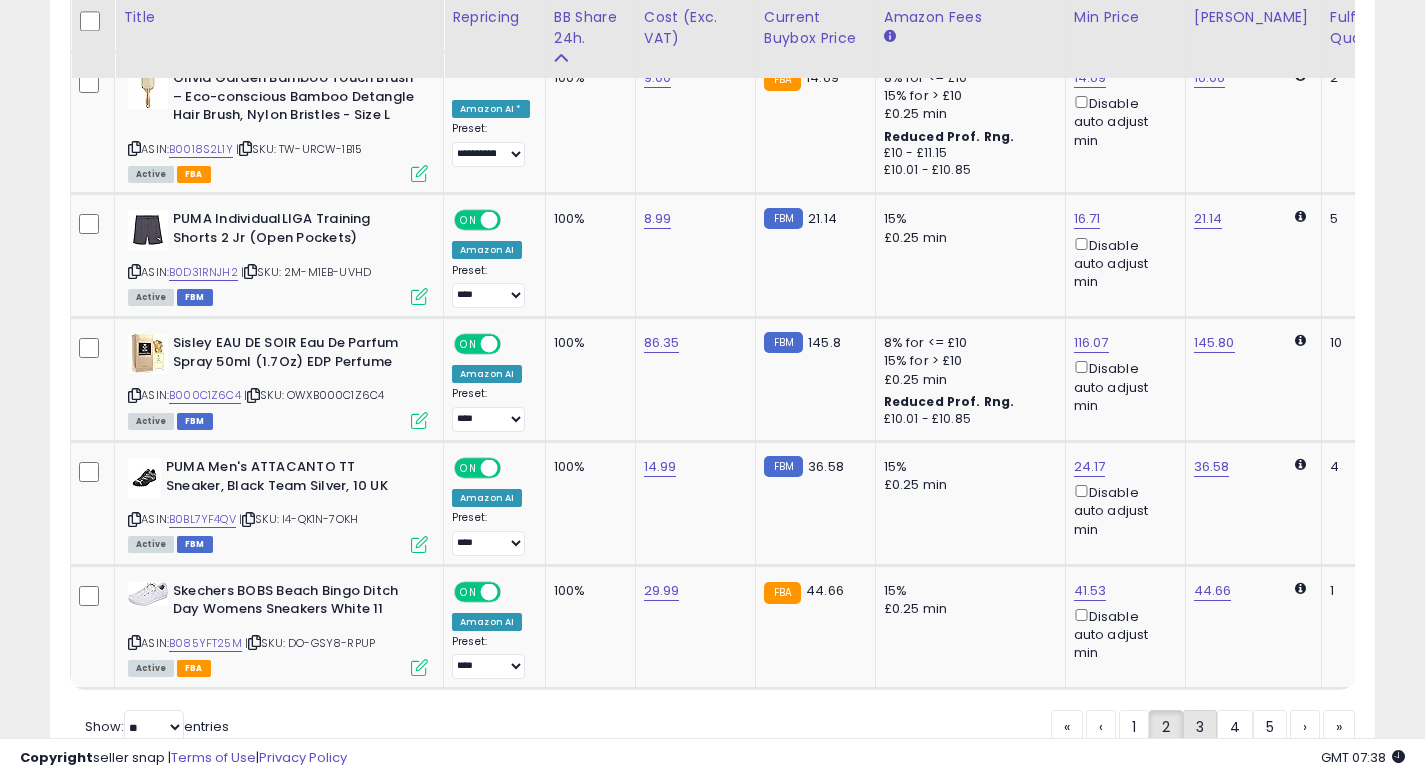 click on "3" 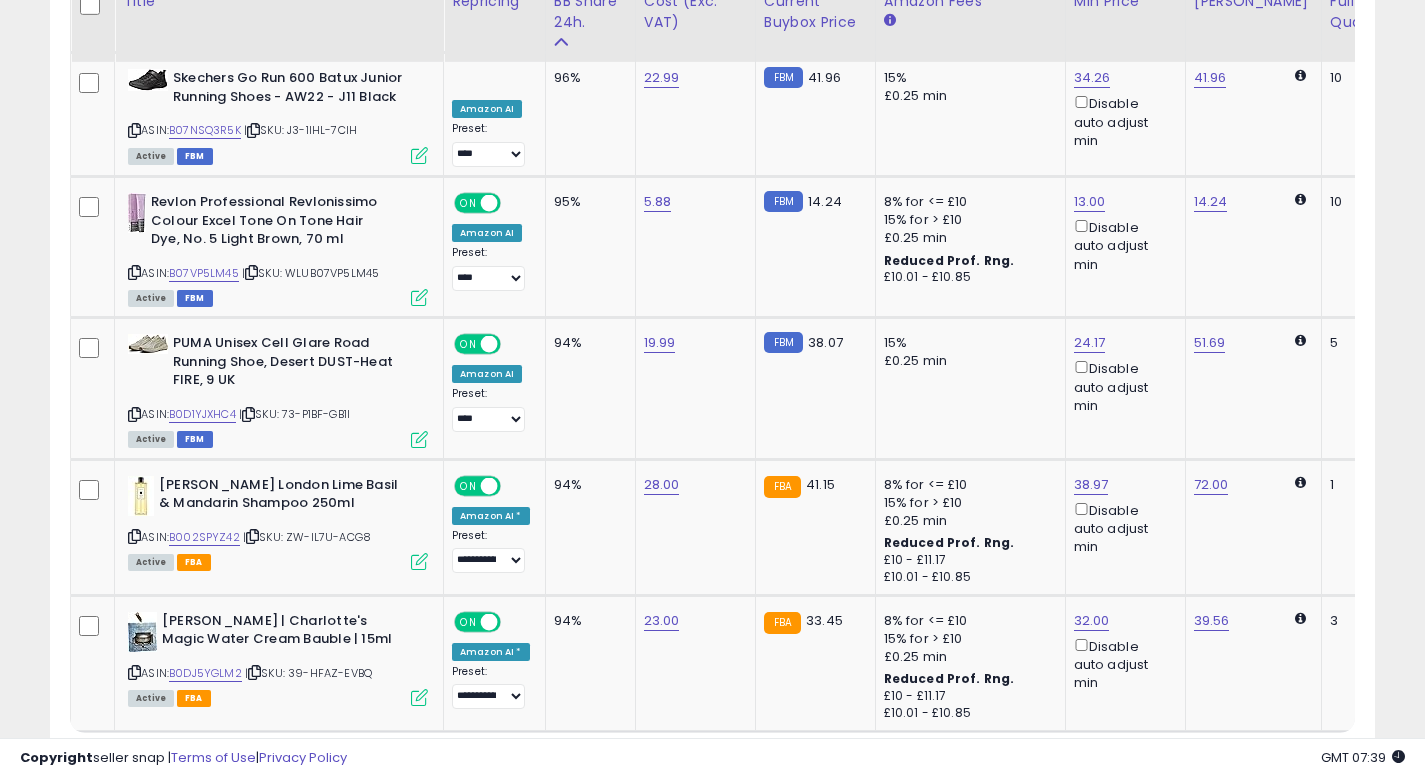 scroll, scrollTop: 3792, scrollLeft: 0, axis: vertical 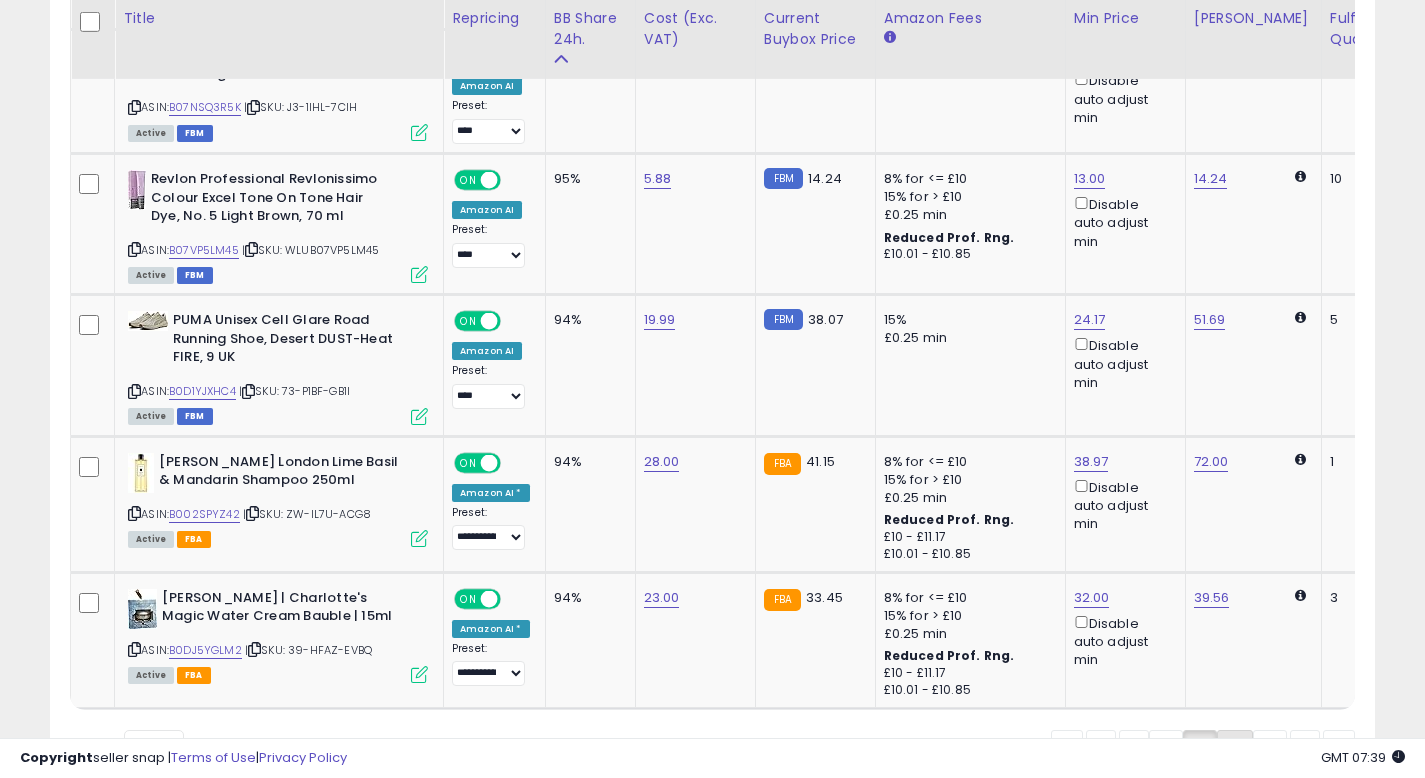 click on "4" 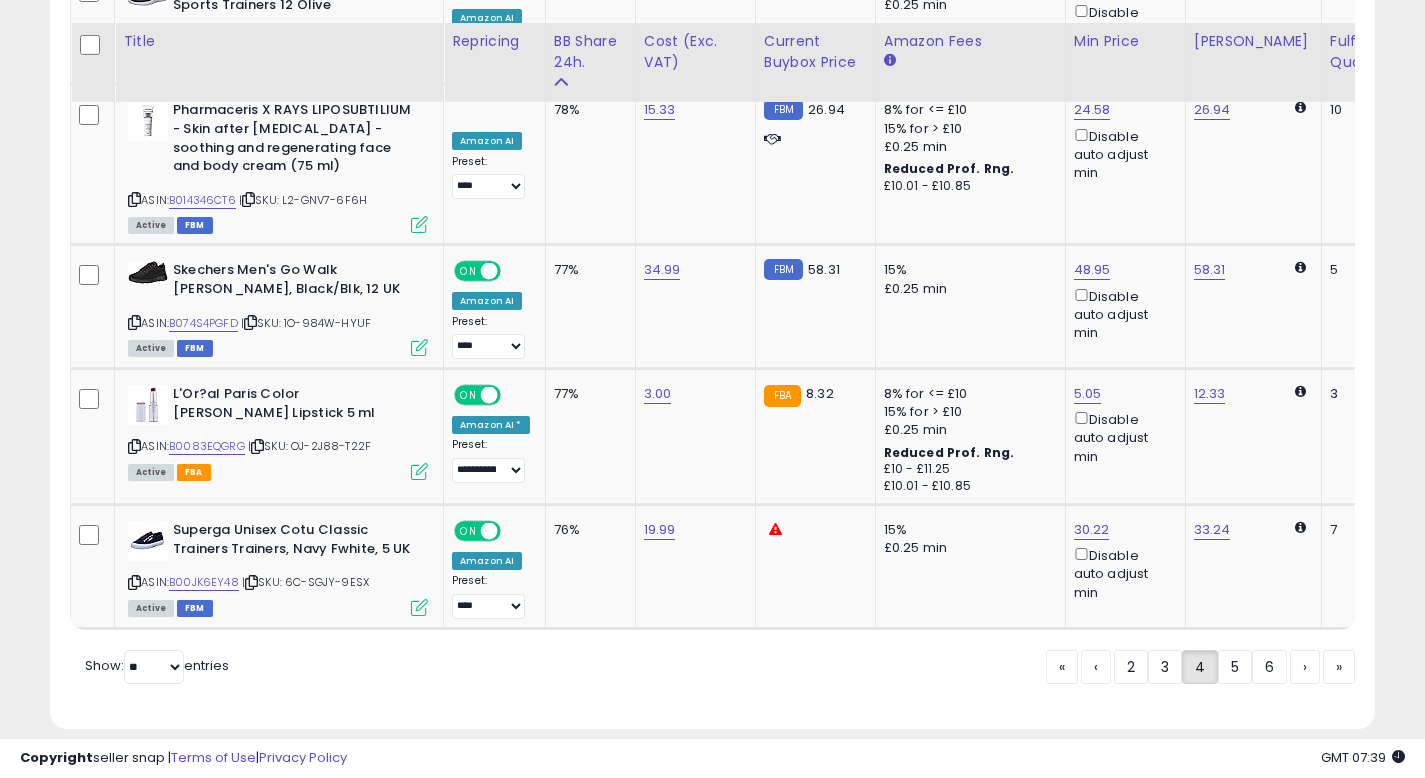 scroll, scrollTop: 3862, scrollLeft: 0, axis: vertical 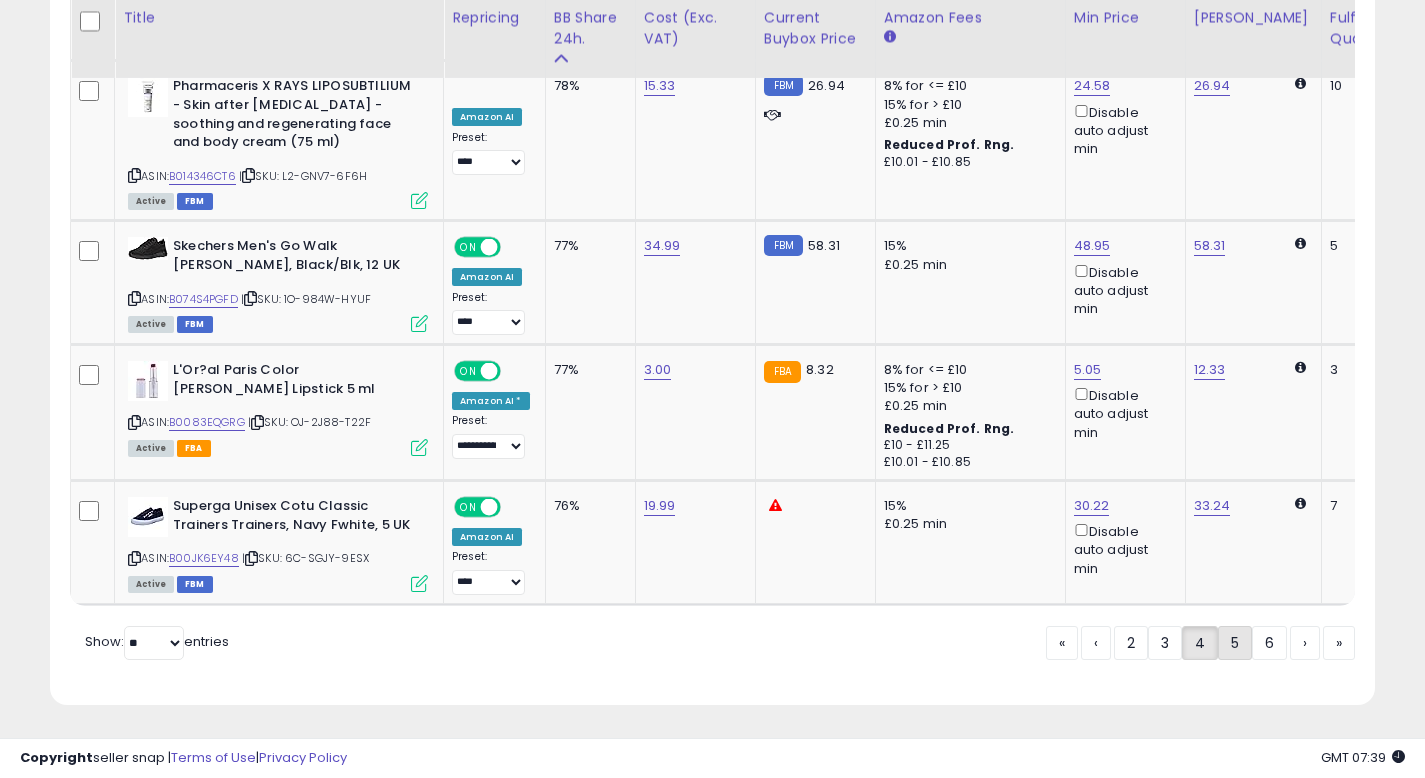 click on "5" 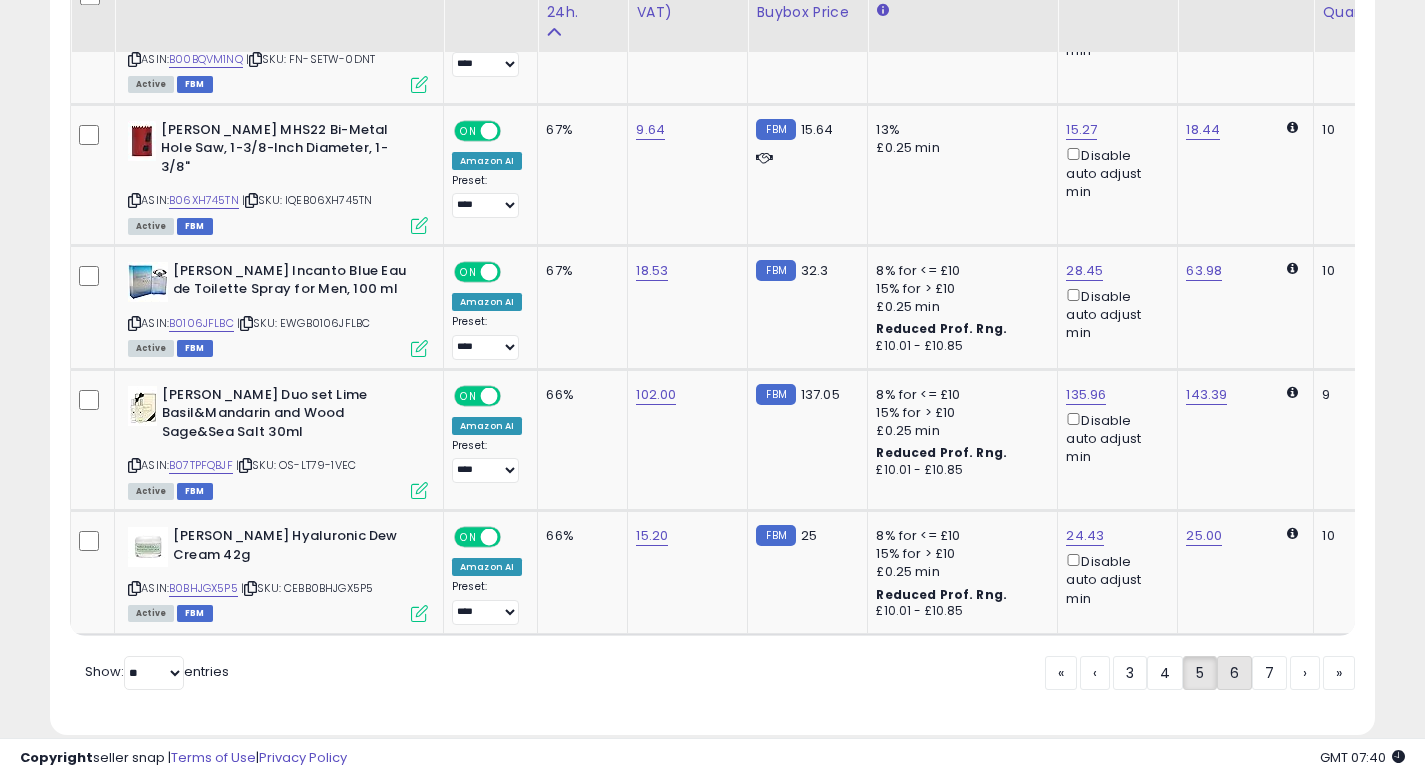 scroll, scrollTop: 3846, scrollLeft: 0, axis: vertical 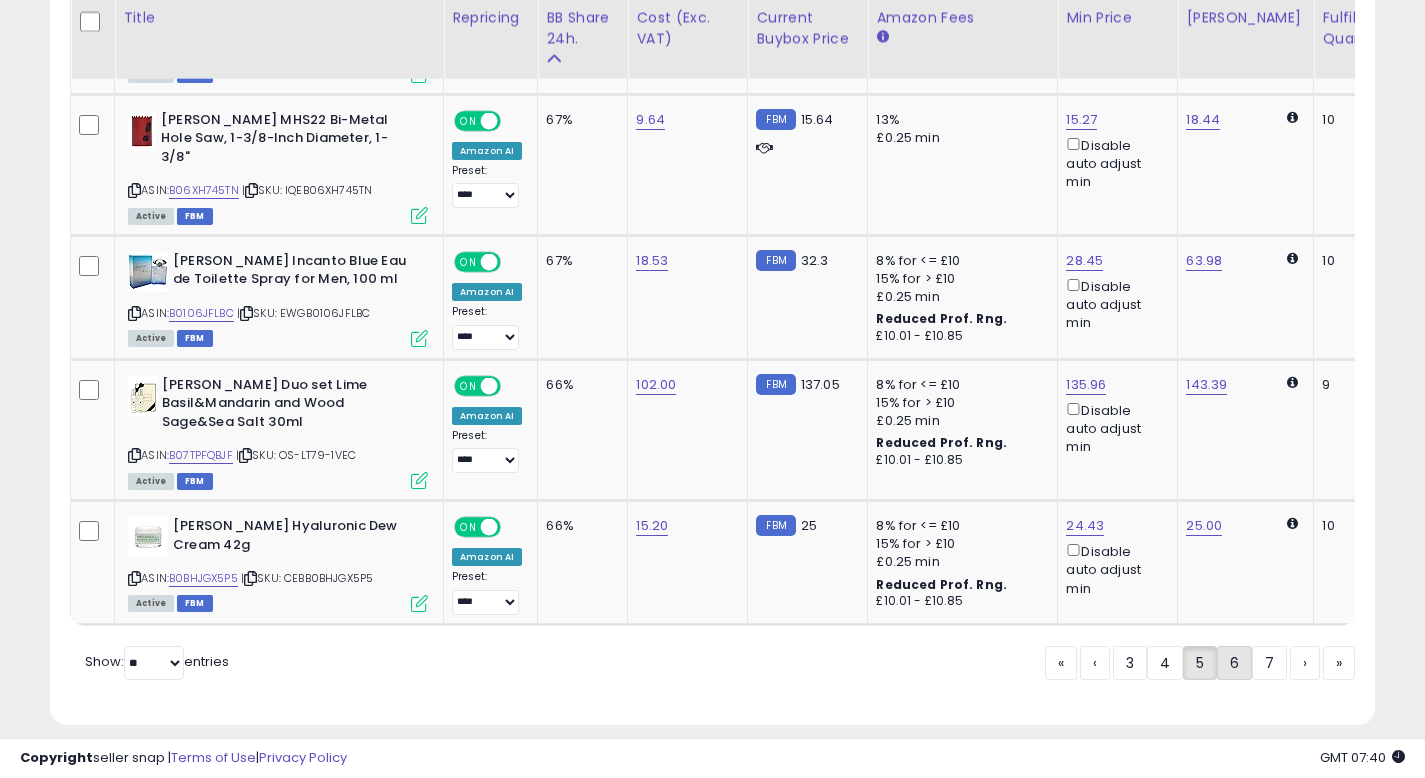 click on "6" 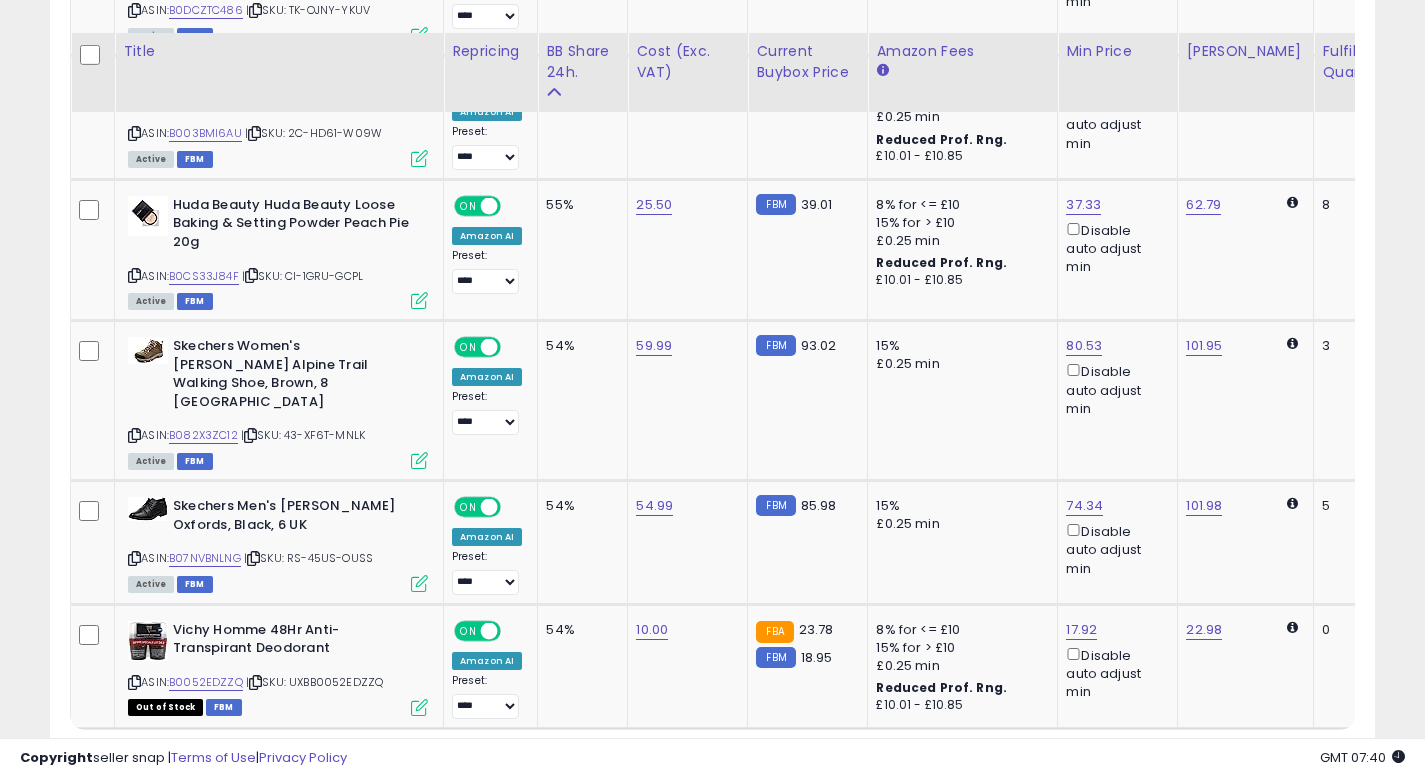 scroll, scrollTop: 3892, scrollLeft: 0, axis: vertical 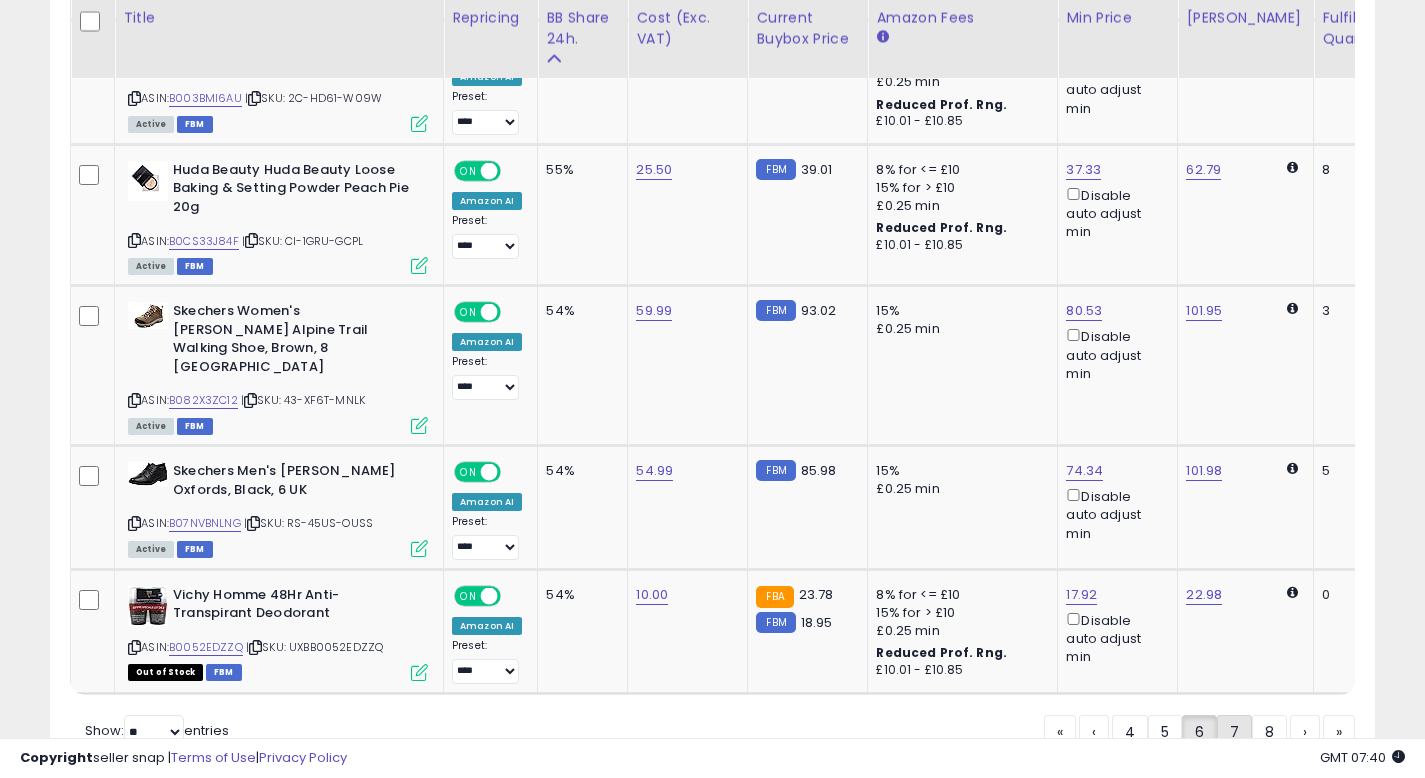 click on "7" 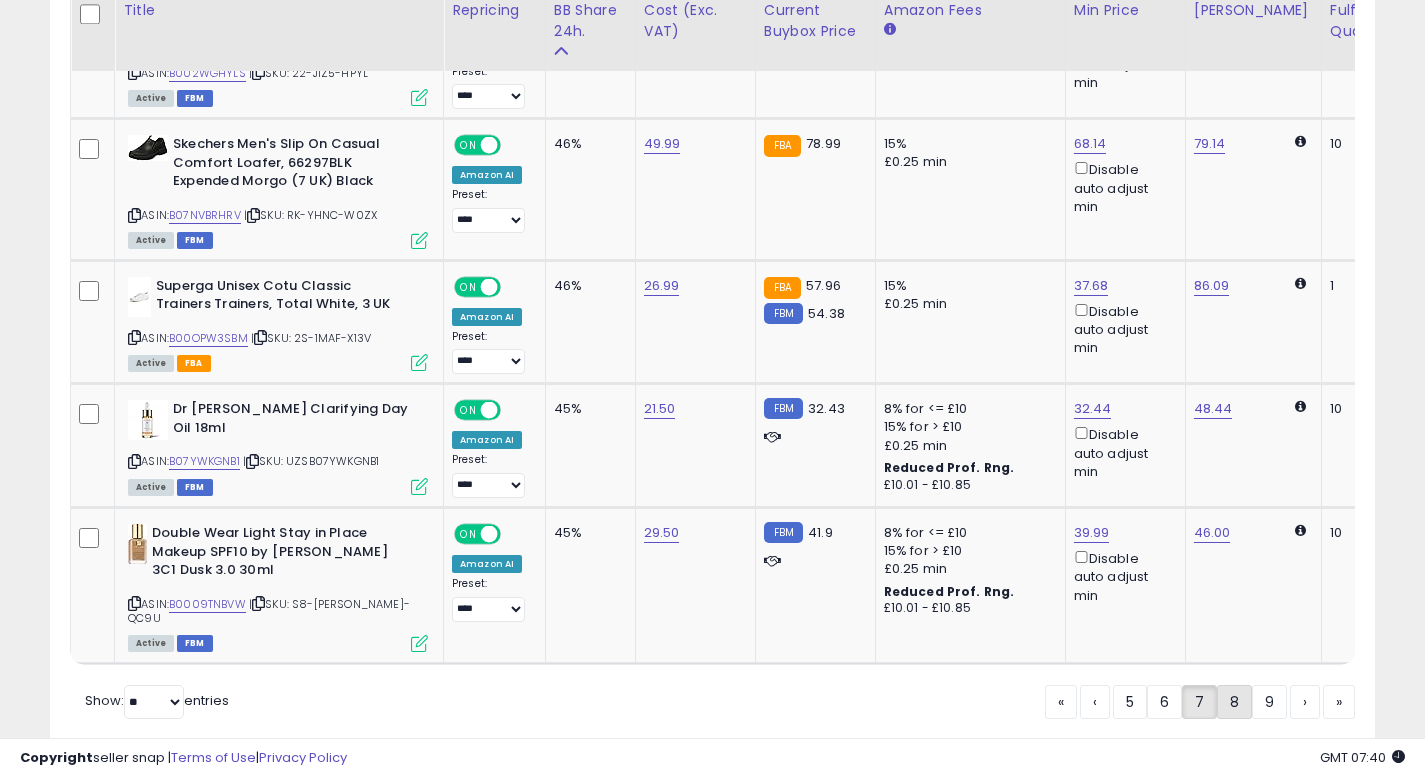 scroll, scrollTop: 3802, scrollLeft: 0, axis: vertical 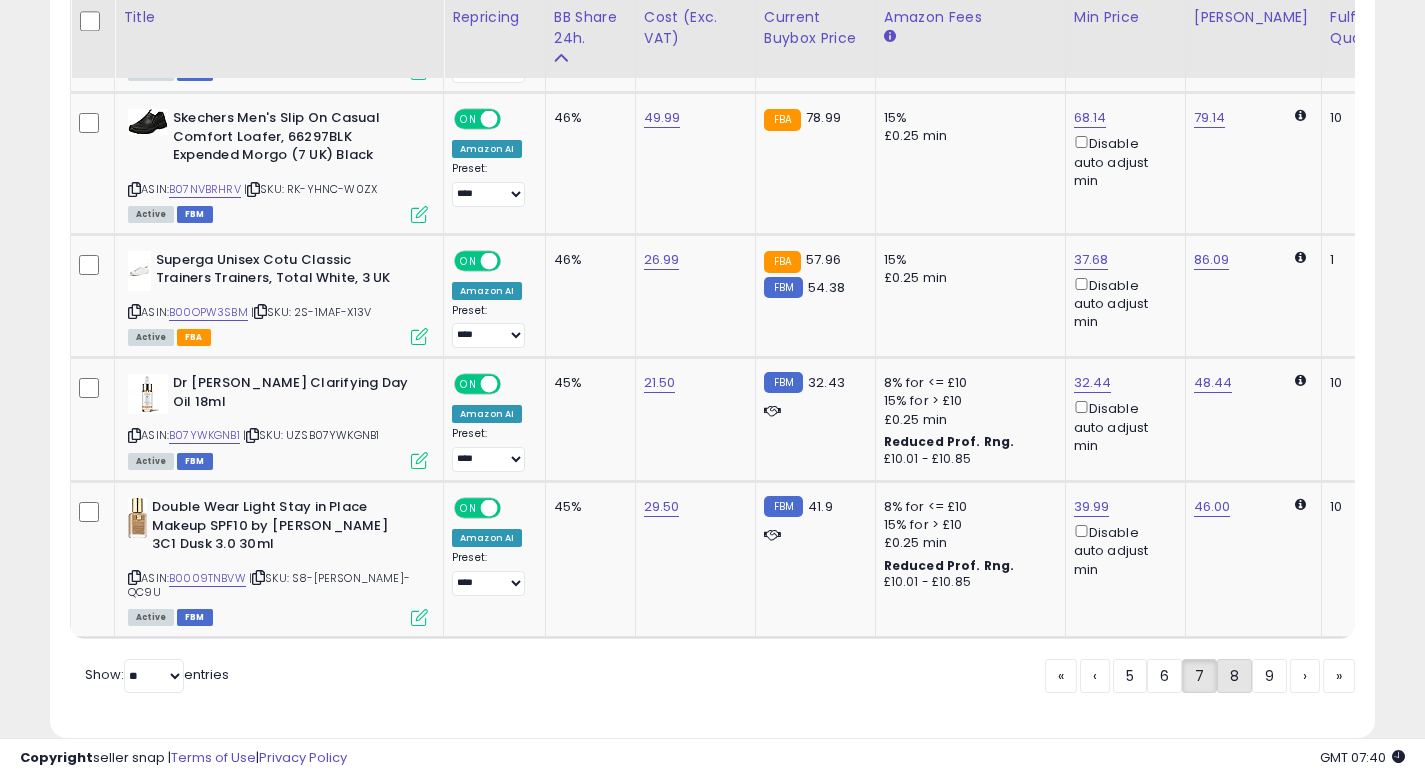 click on "8" 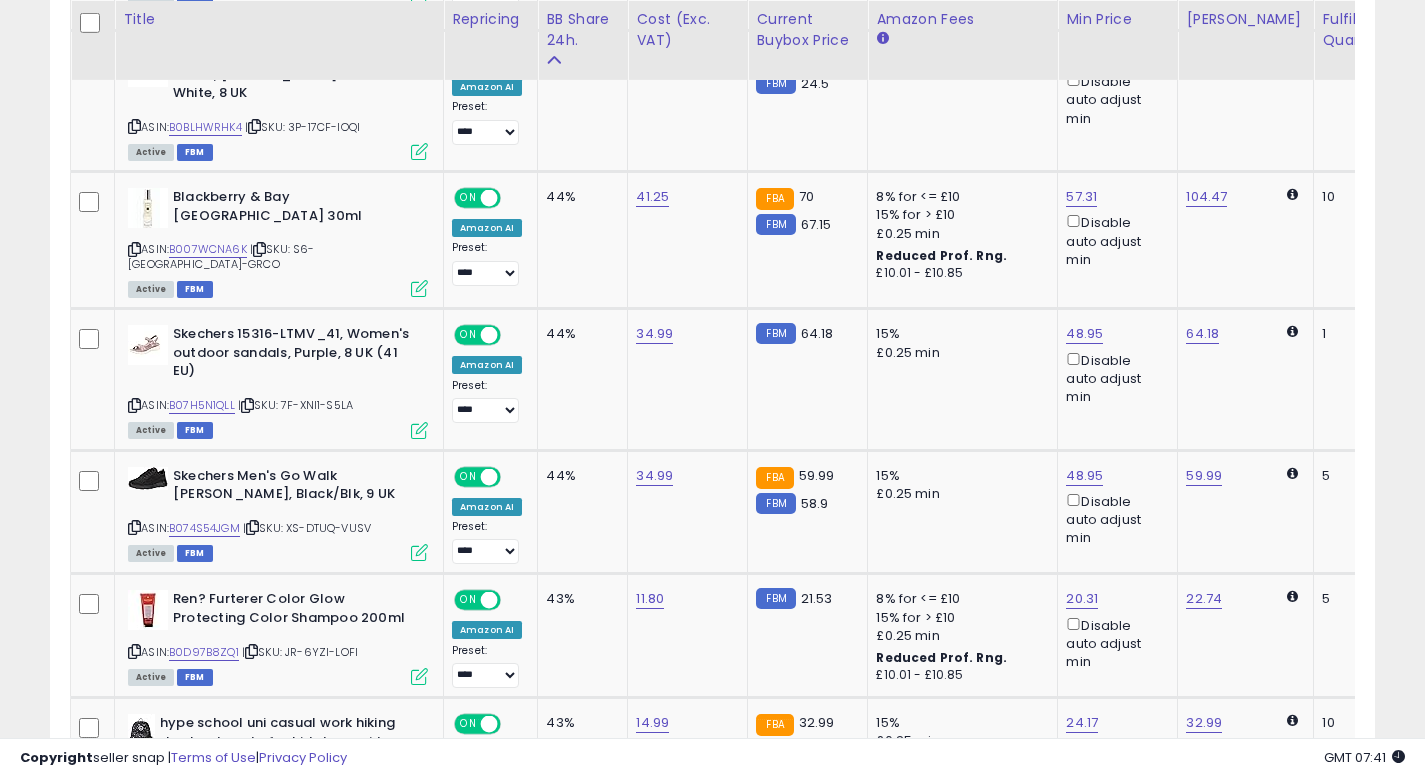scroll, scrollTop: 1952, scrollLeft: 0, axis: vertical 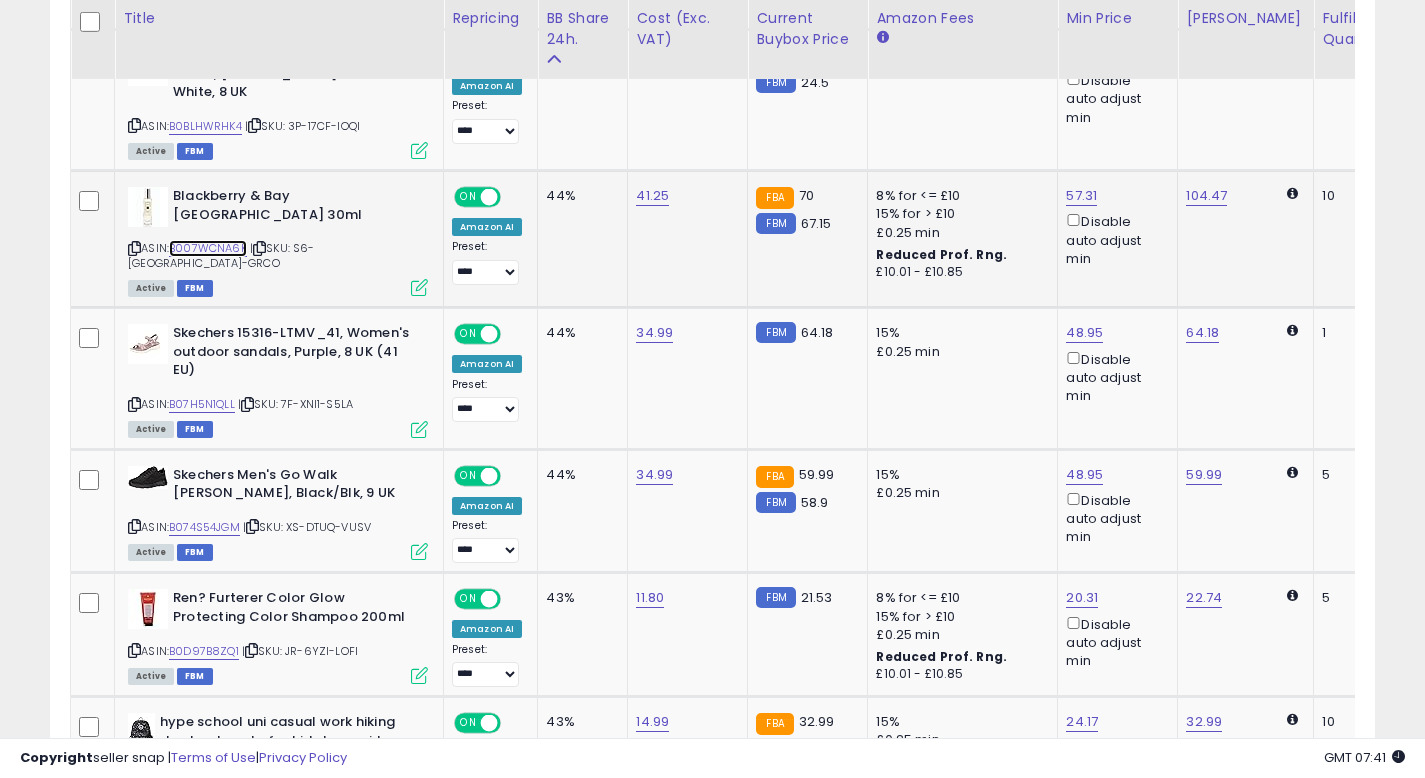 click on "B007WCNA6K" at bounding box center (208, 248) 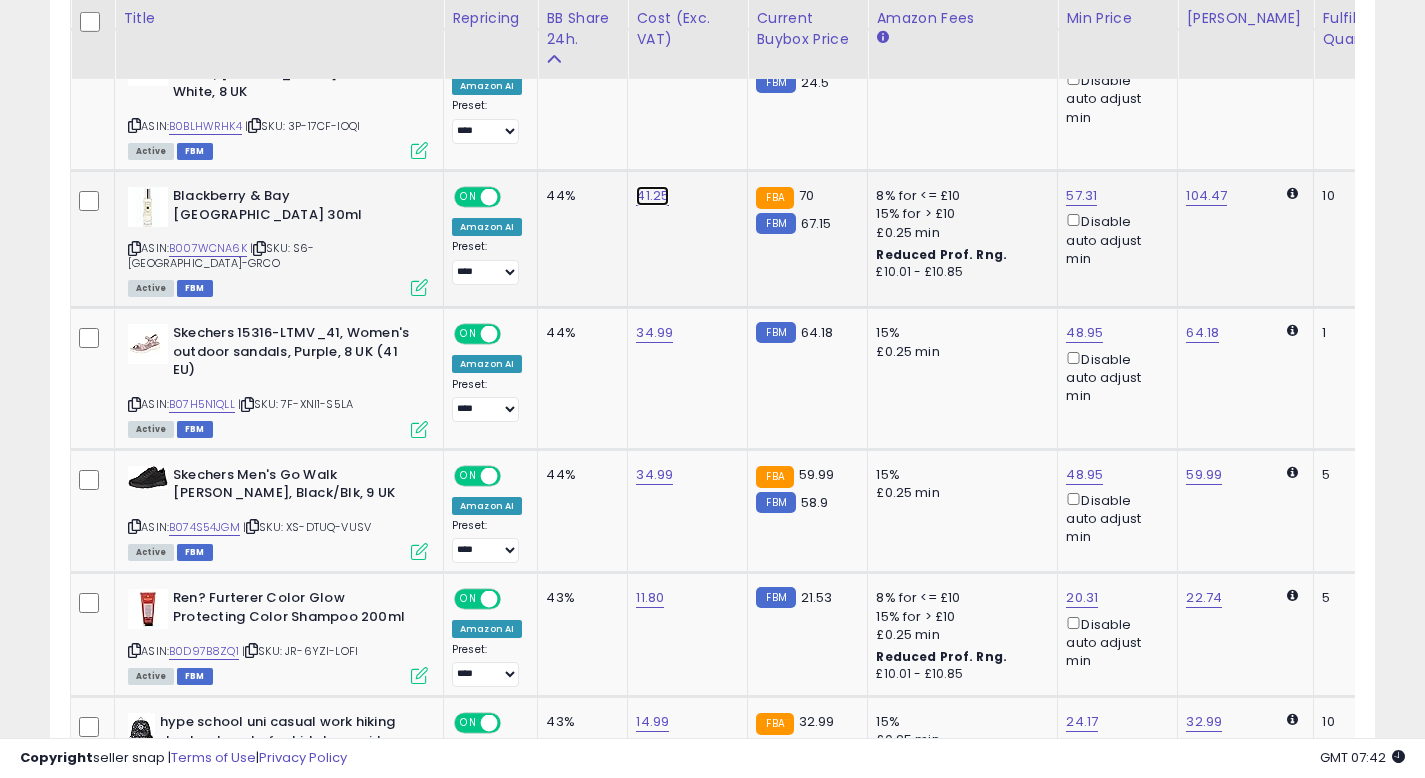 click on "41.25" at bounding box center [652, -828] 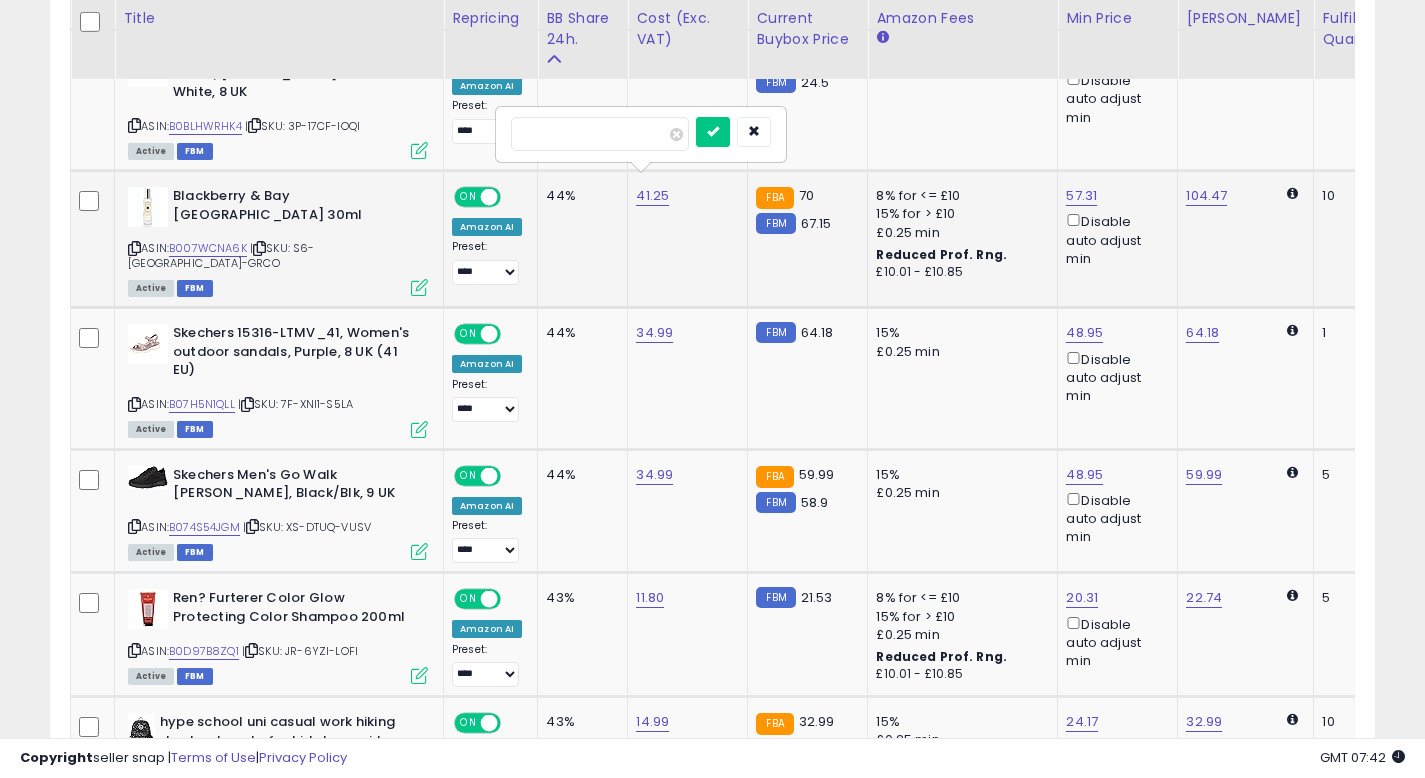 type on "*" 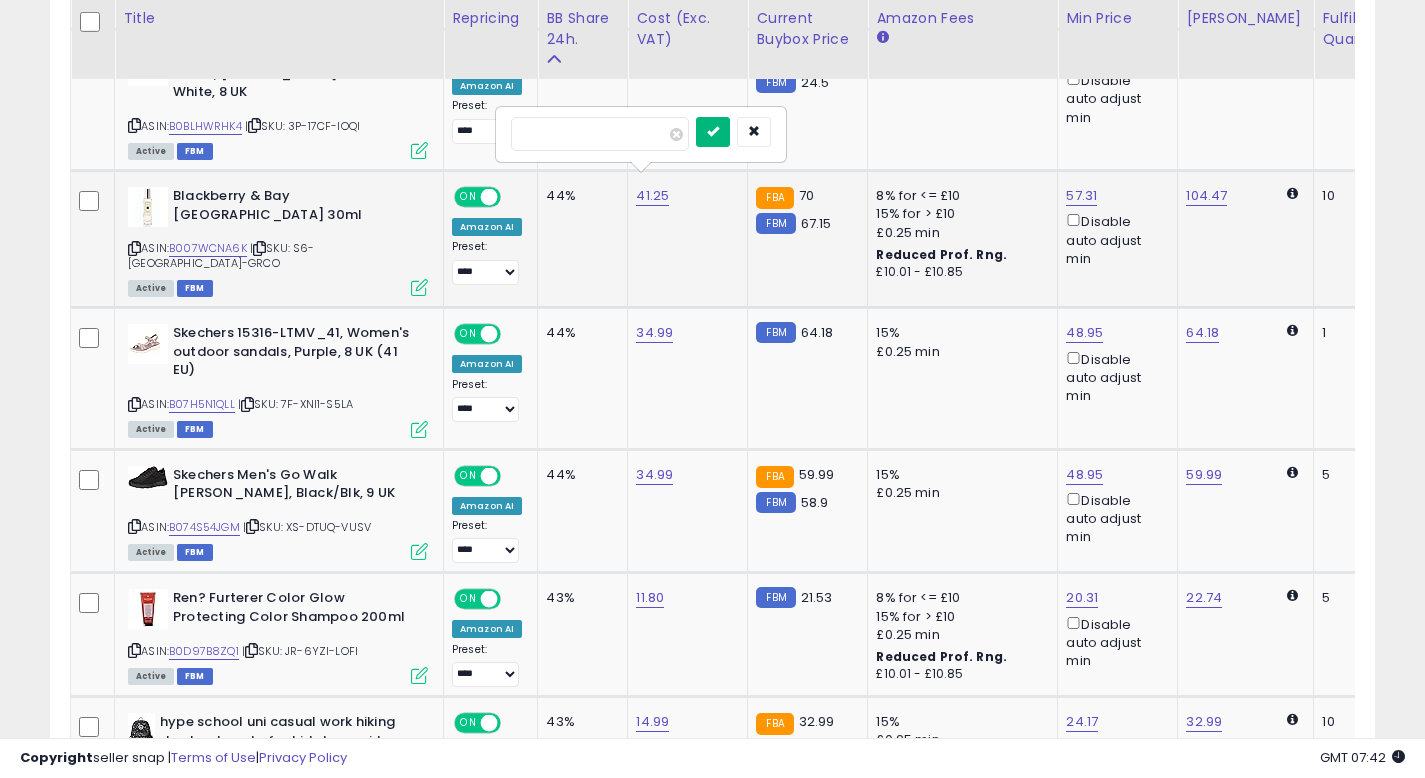 type on "**" 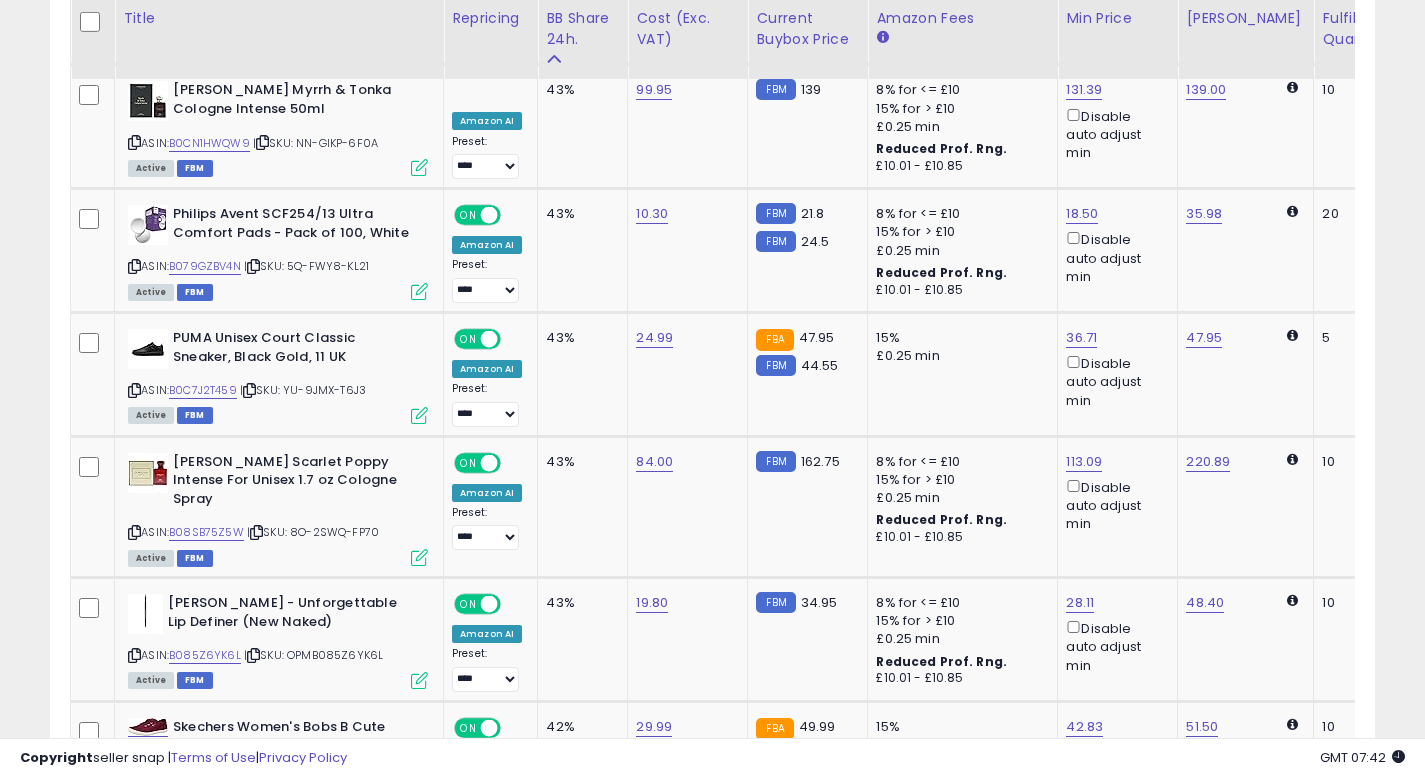 scroll, scrollTop: 3152, scrollLeft: 0, axis: vertical 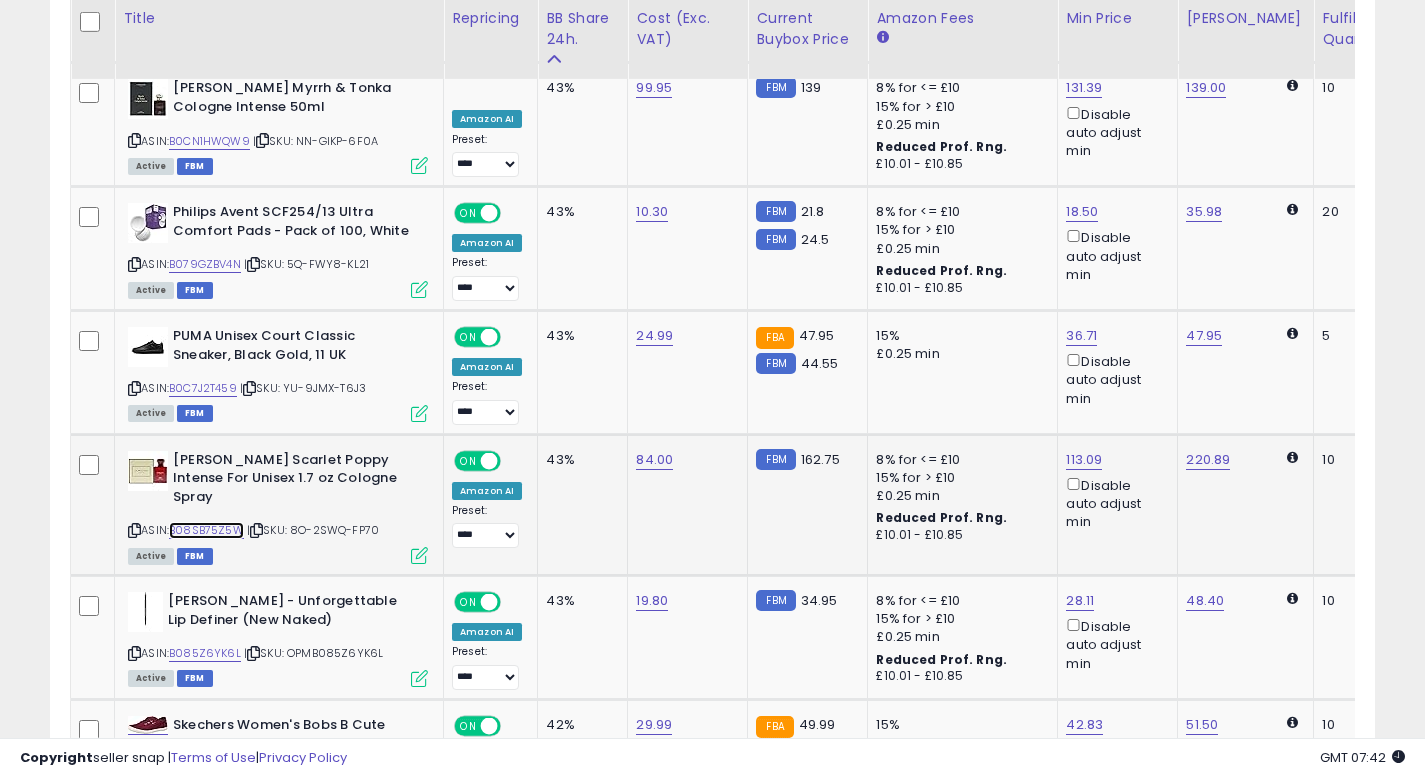 click on "B08SB75Z5W" at bounding box center (206, 530) 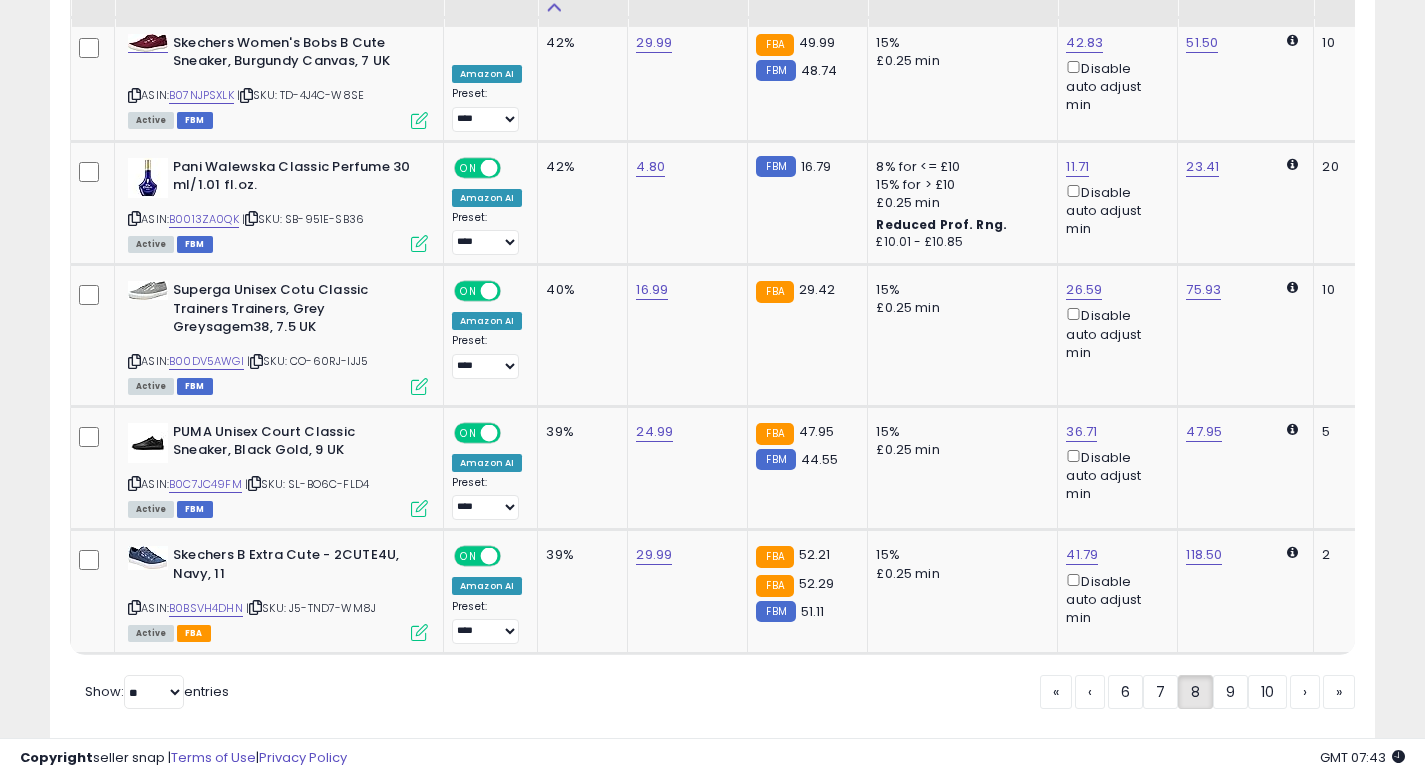 scroll, scrollTop: 3838, scrollLeft: 0, axis: vertical 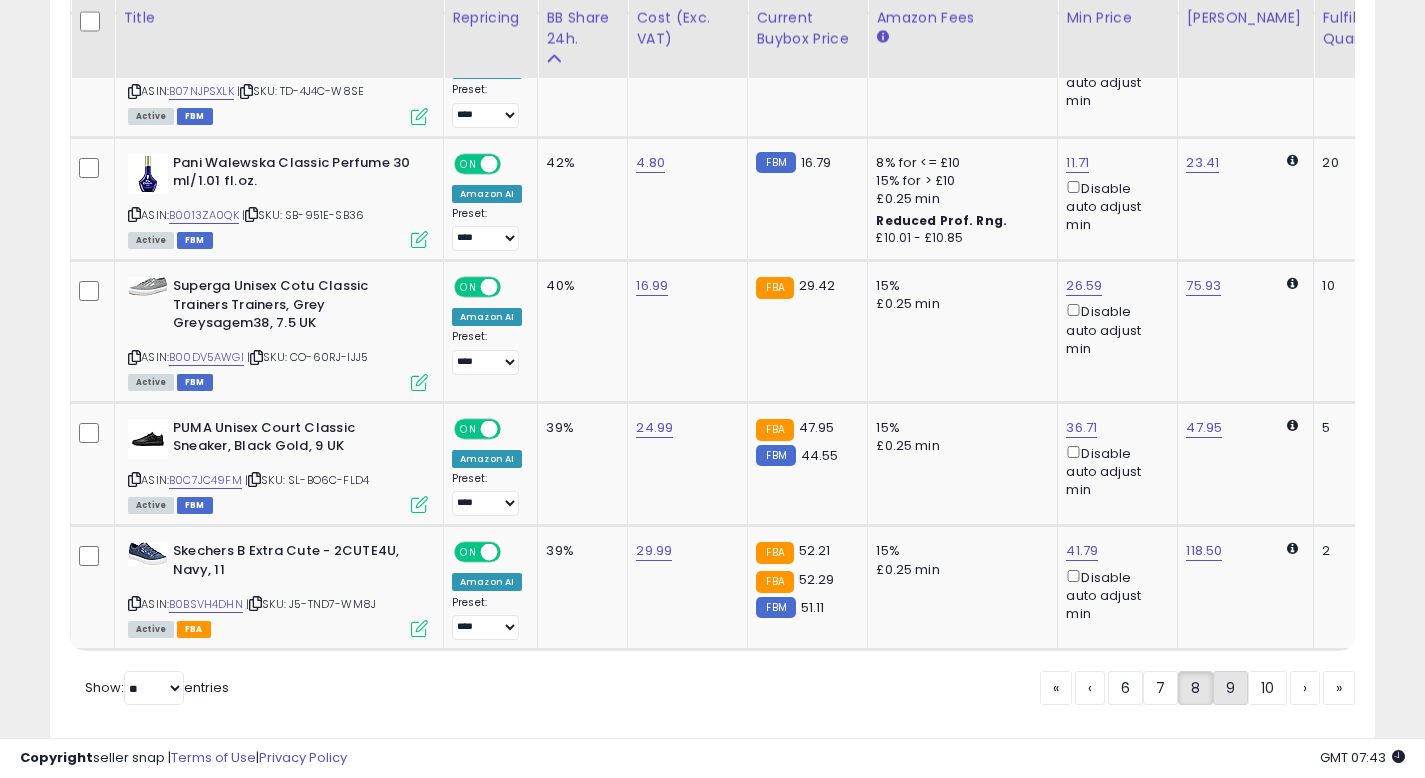 click on "9" 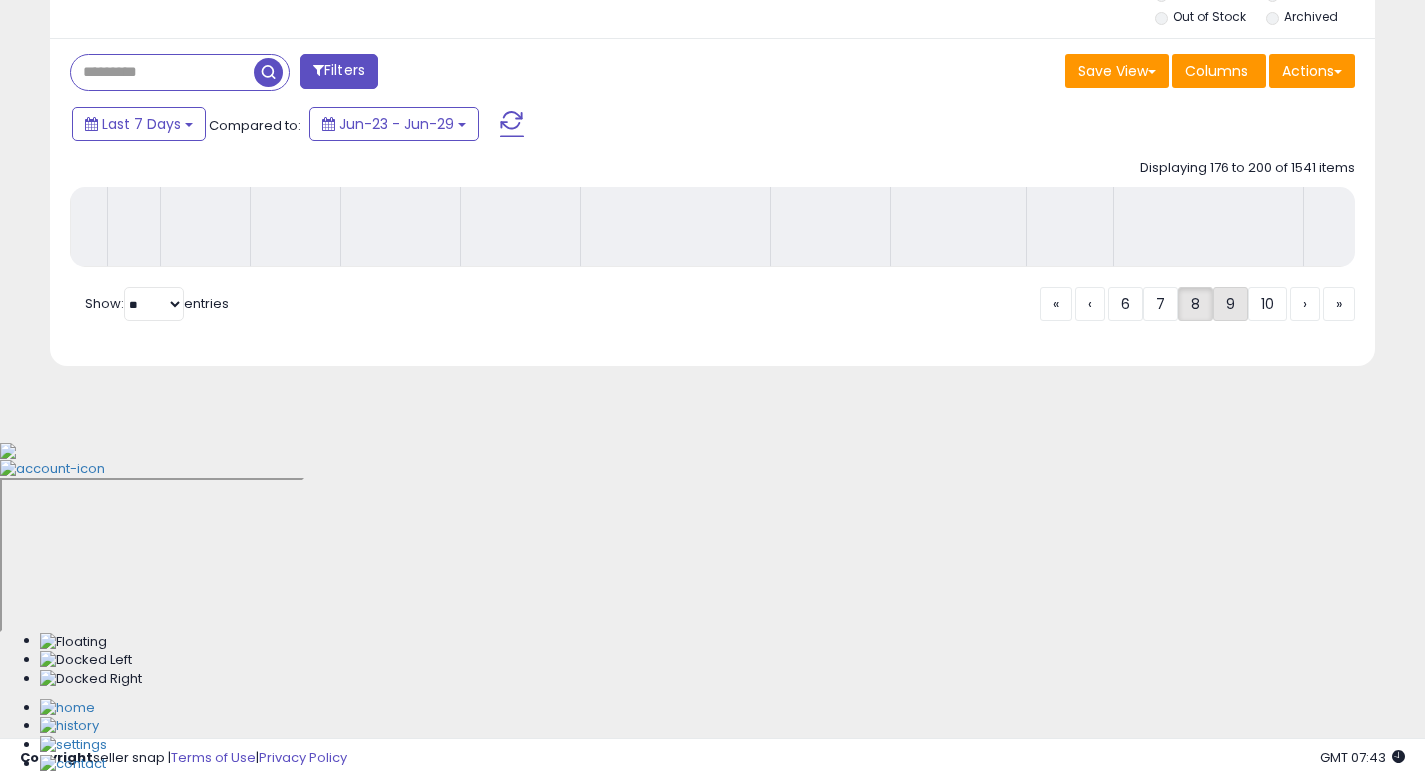 scroll, scrollTop: 512, scrollLeft: 0, axis: vertical 